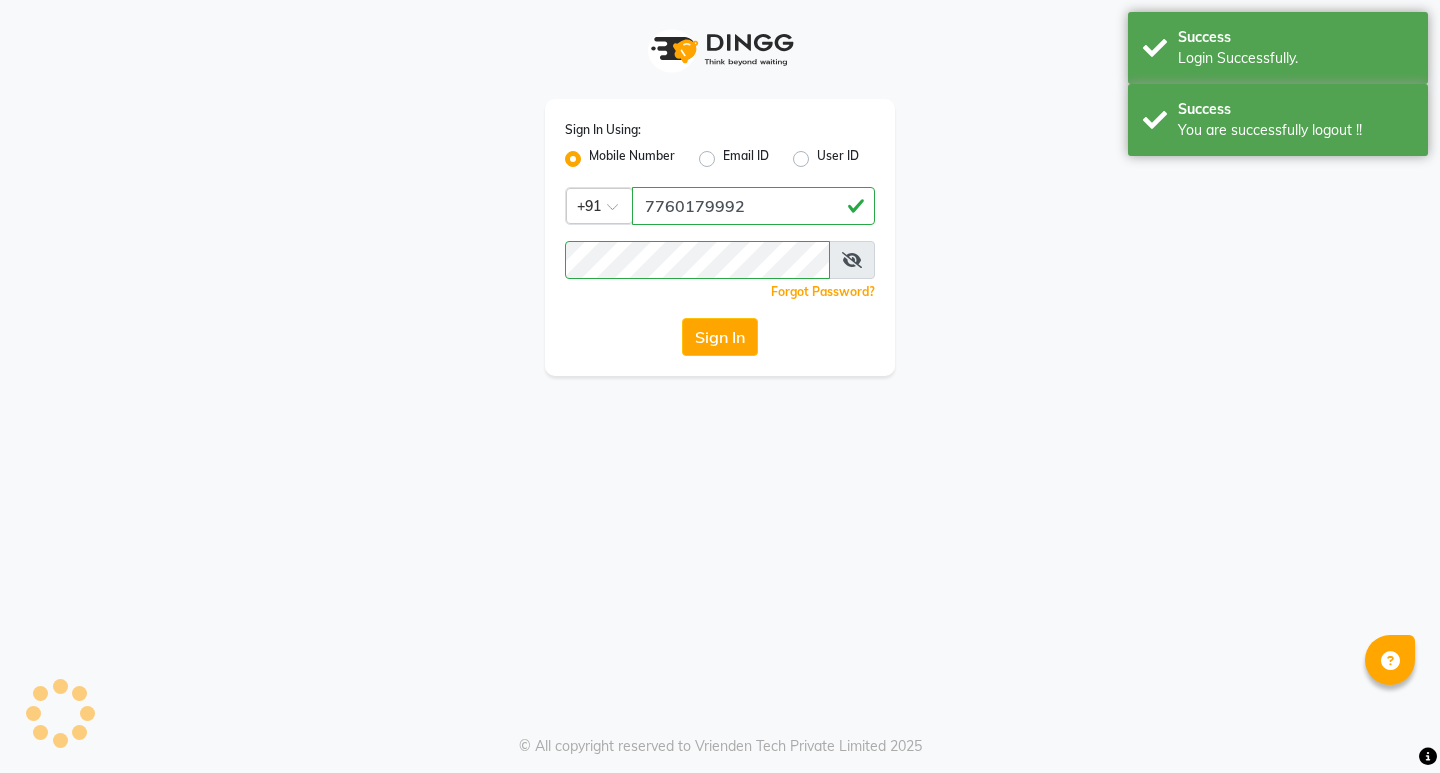 scroll, scrollTop: 0, scrollLeft: 0, axis: both 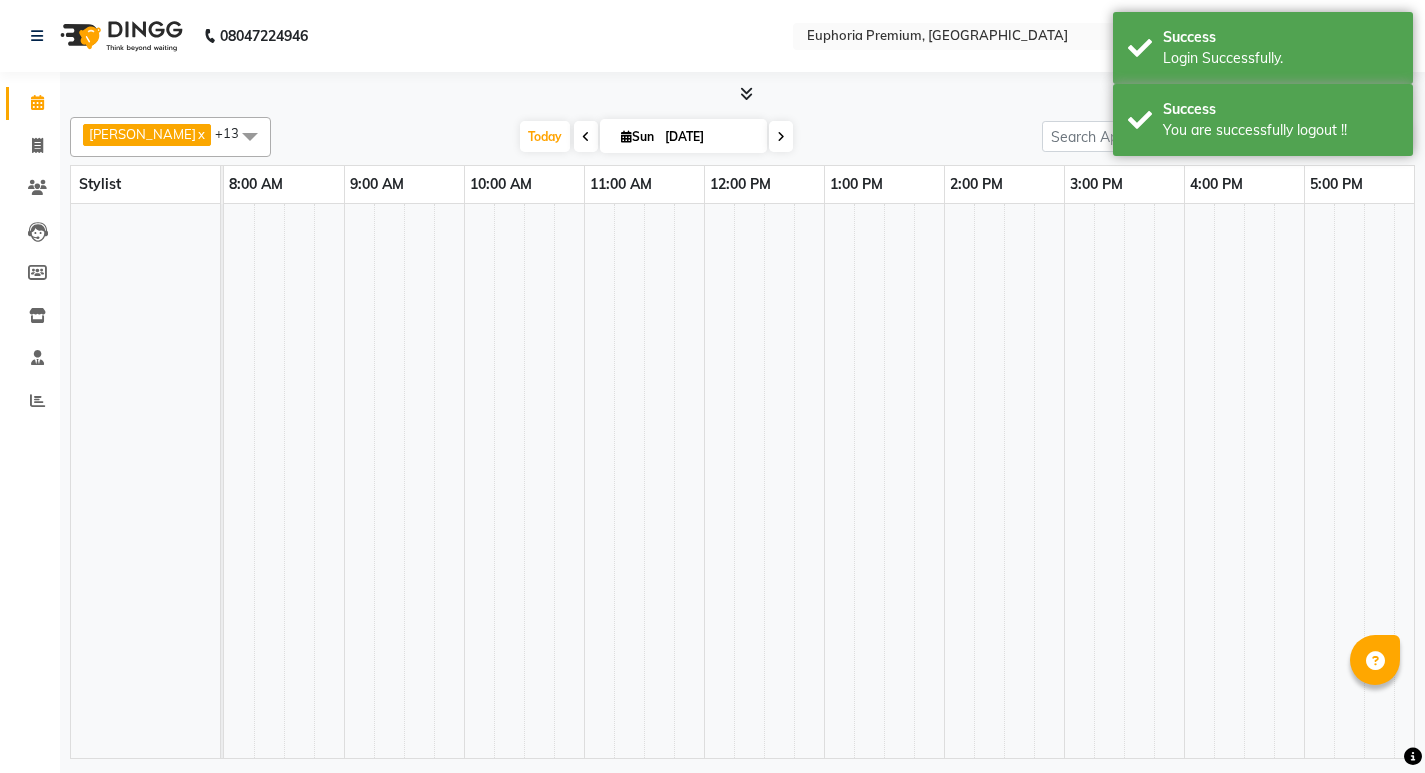 select on "en" 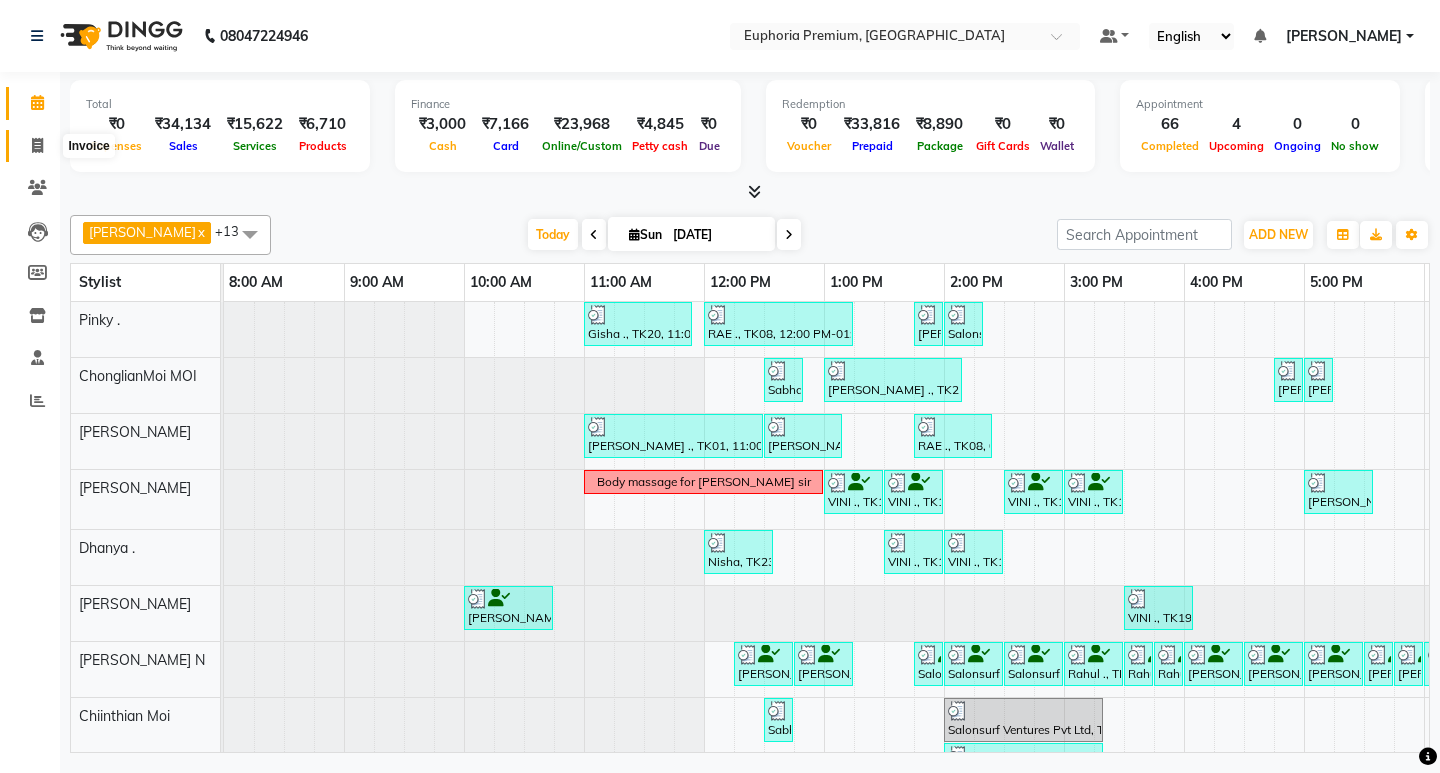 click on "Invoice" 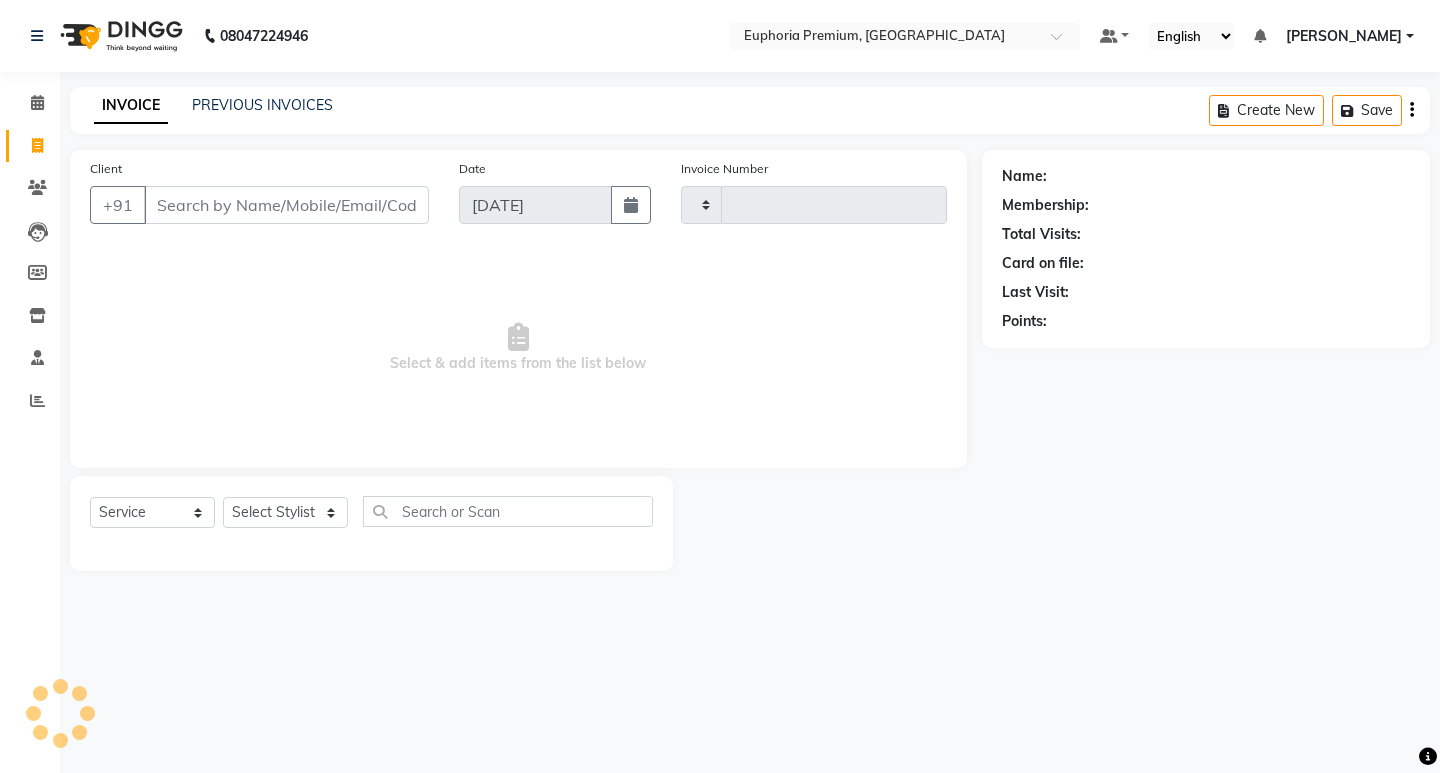 type on "1733" 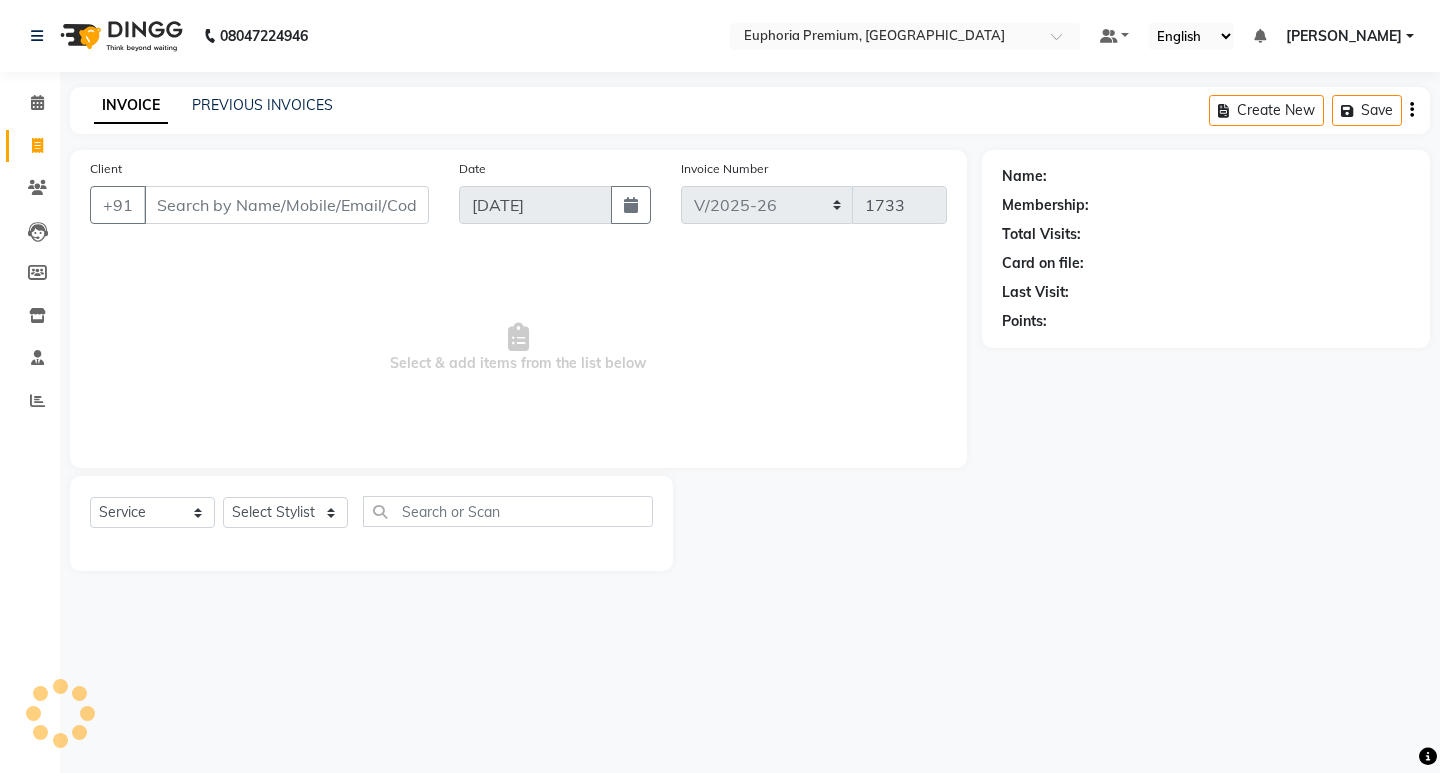 click on "Client" at bounding box center (286, 205) 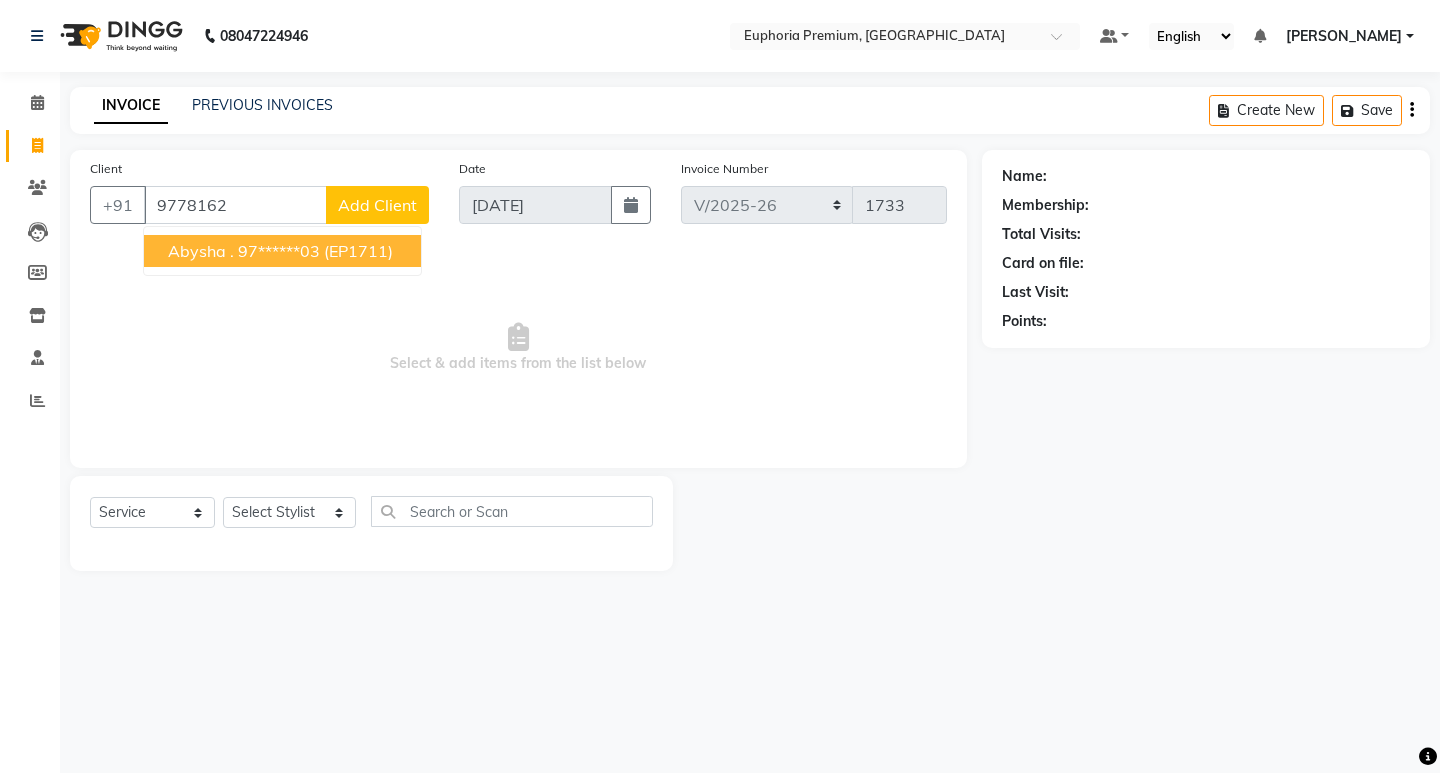 click on "(EP1711)" at bounding box center (358, 251) 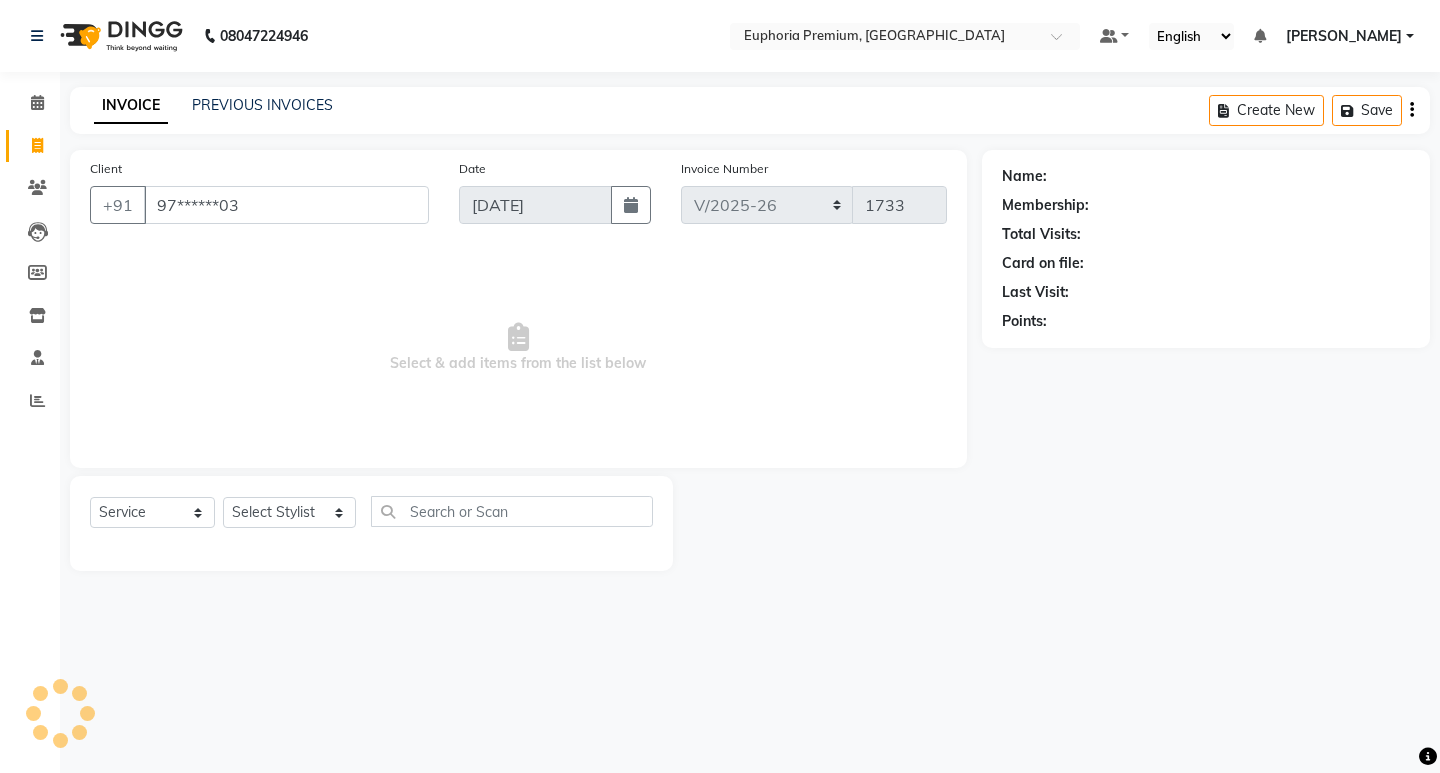 type on "97******03" 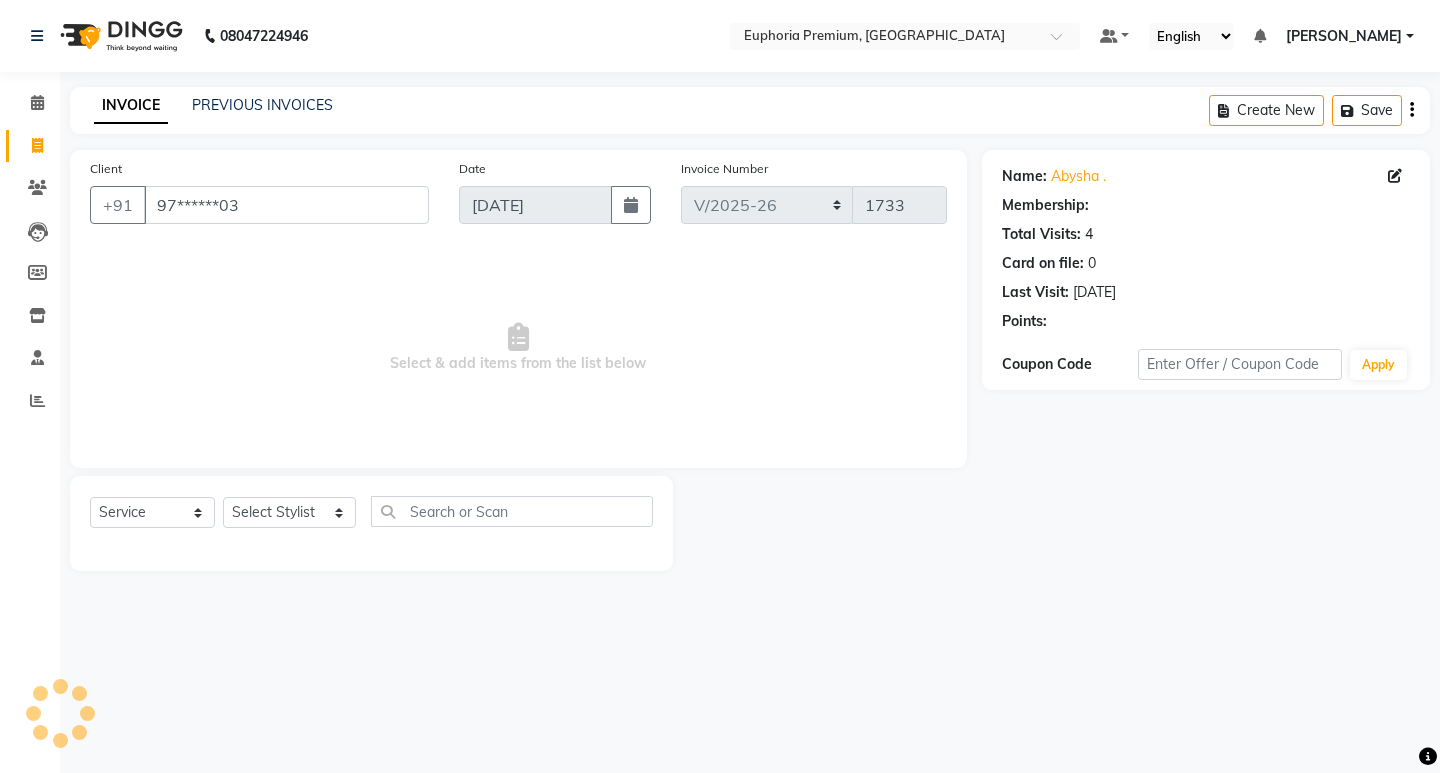 select on "1: Object" 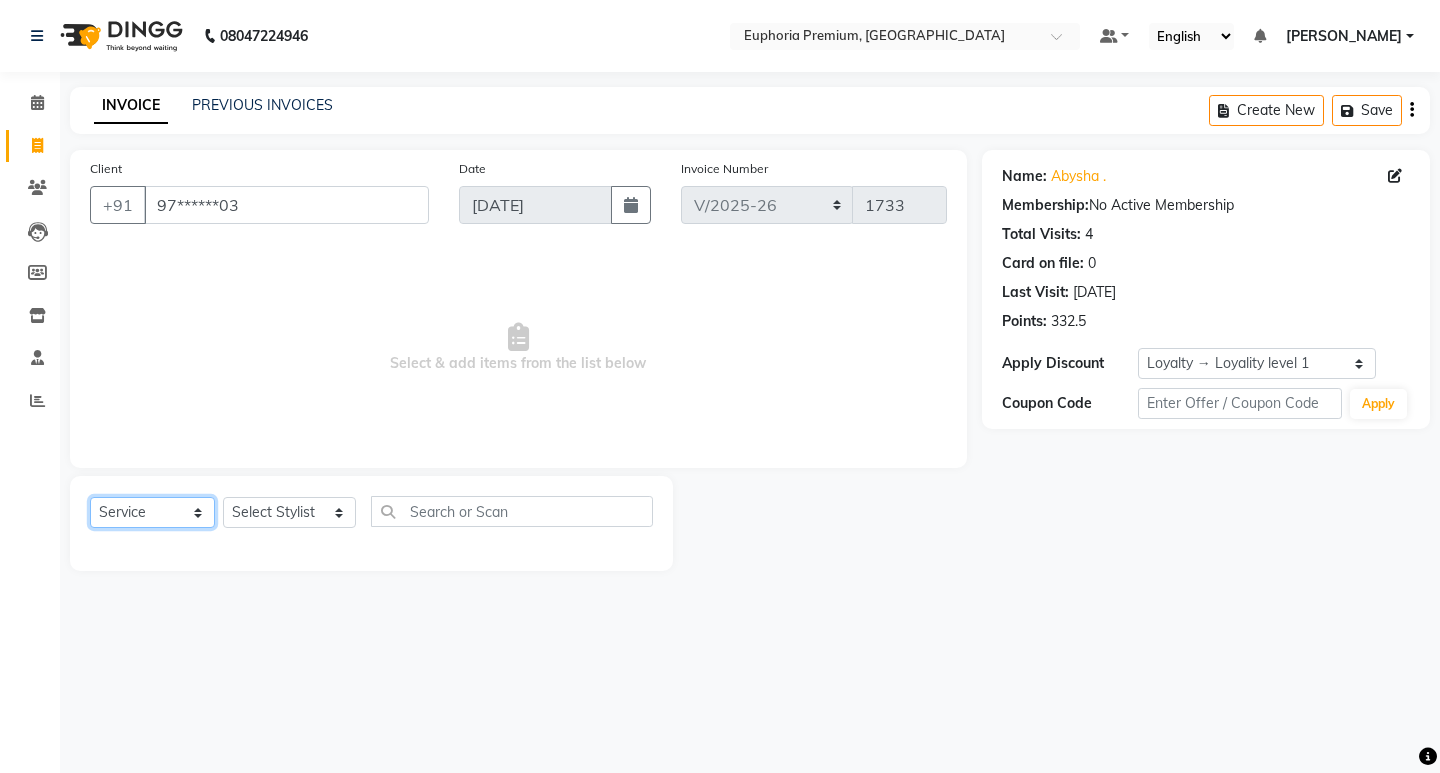 click on "Select  Service  Product  Membership  Package Voucher Prepaid Gift Card" 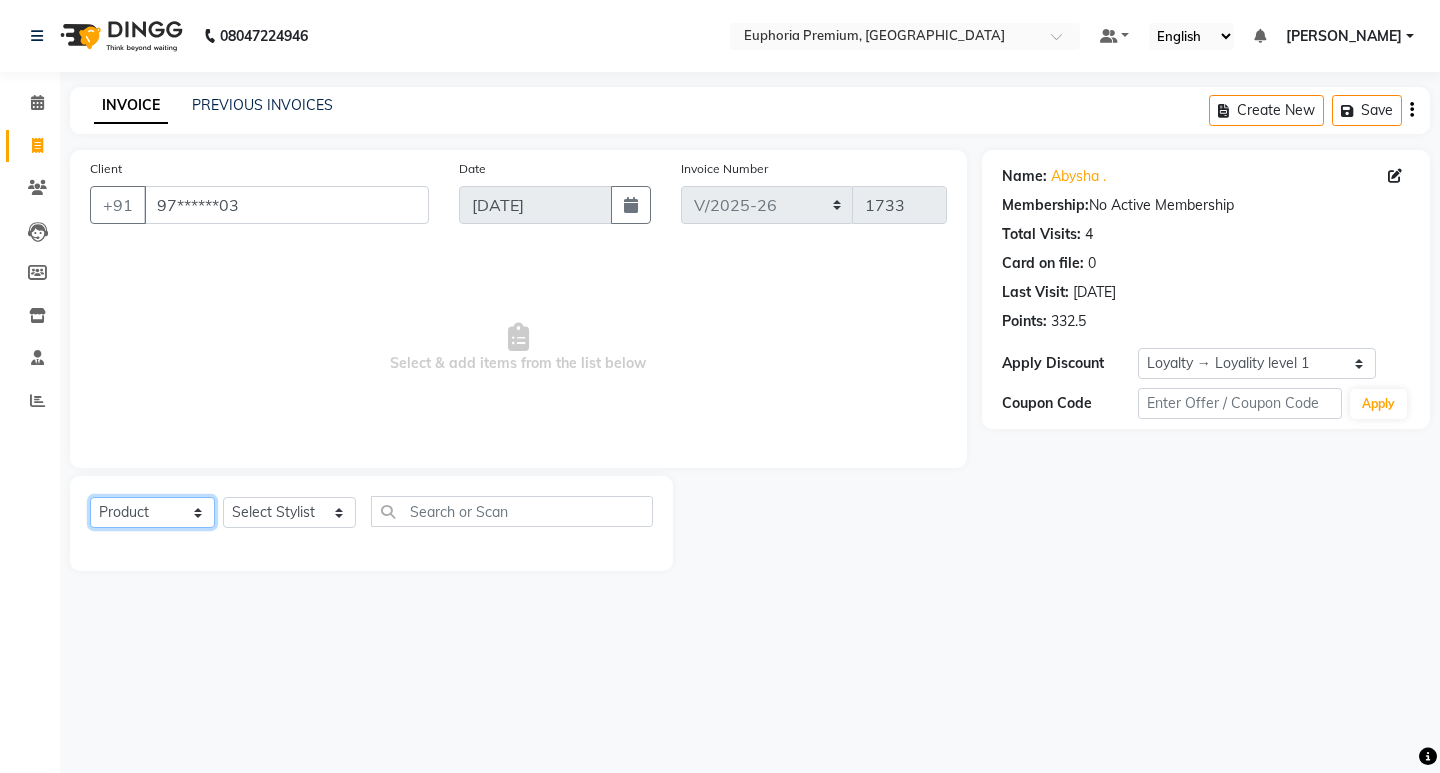 click on "Select  Service  Product  Membership  Package Voucher Prepaid Gift Card" 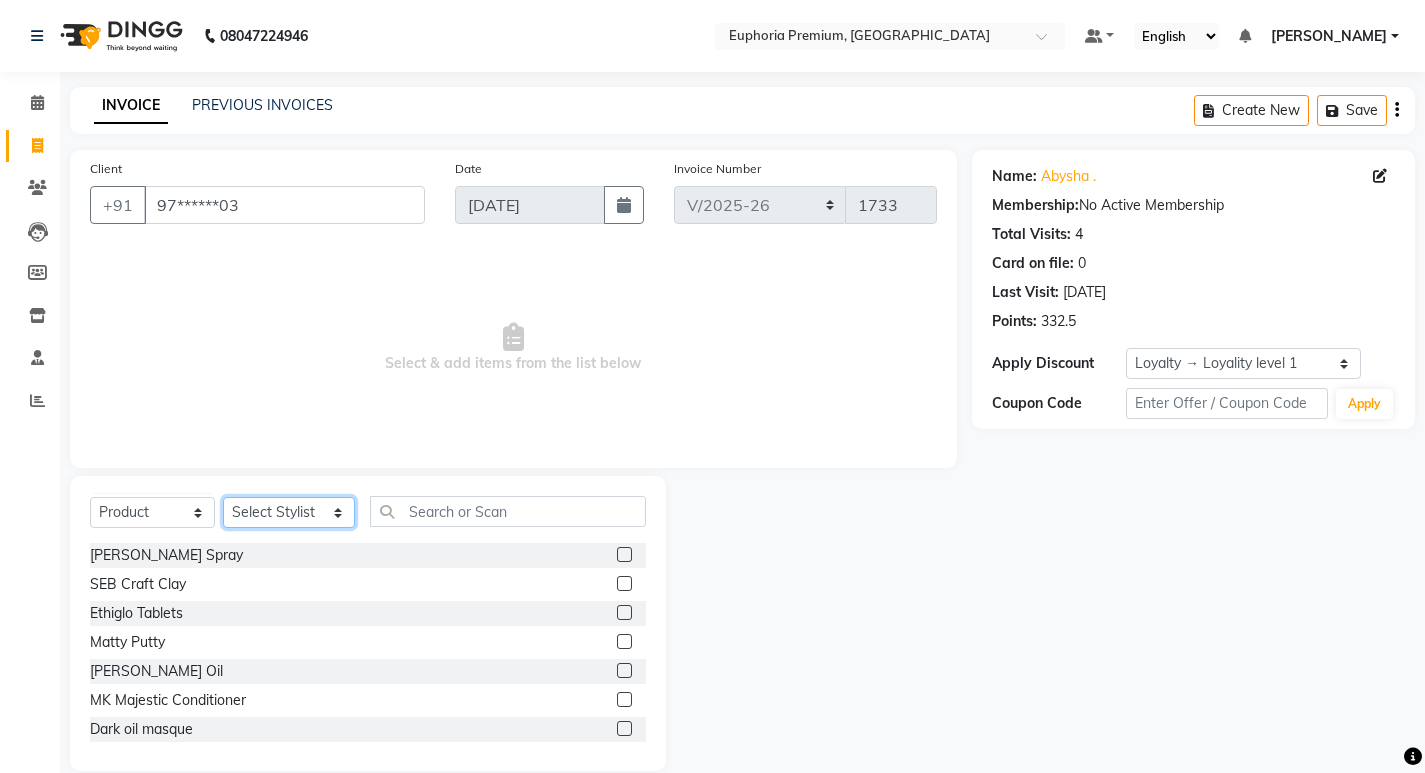 click on "Select Stylist Admin Babu V Bharath N [PERSON_NAME] [PERSON_NAME] N  Chiinthian Moi ChonglianMoi MOI [PERSON_NAME] . [PERSON_NAME] . Dingg Diya [PERSON_NAME] [PERSON_NAME] K [PERSON_NAME] [PERSON_NAME] [PERSON_NAME] [MEDICAL_DATA] Pinky . Priya  K Rosy Sanate [PERSON_NAME] [PERSON_NAME] Shishi L [PERSON_NAME] M [PERSON_NAME]" 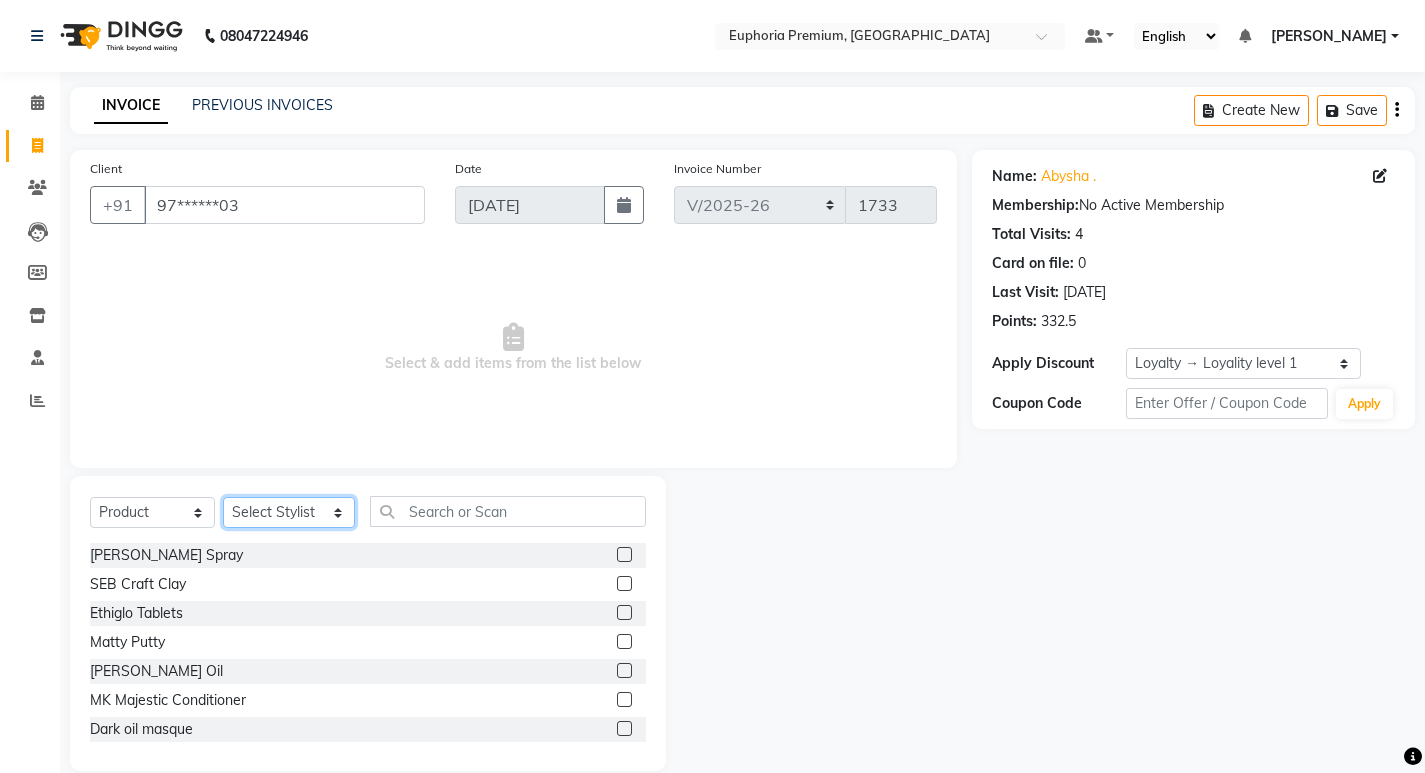 select on "75141" 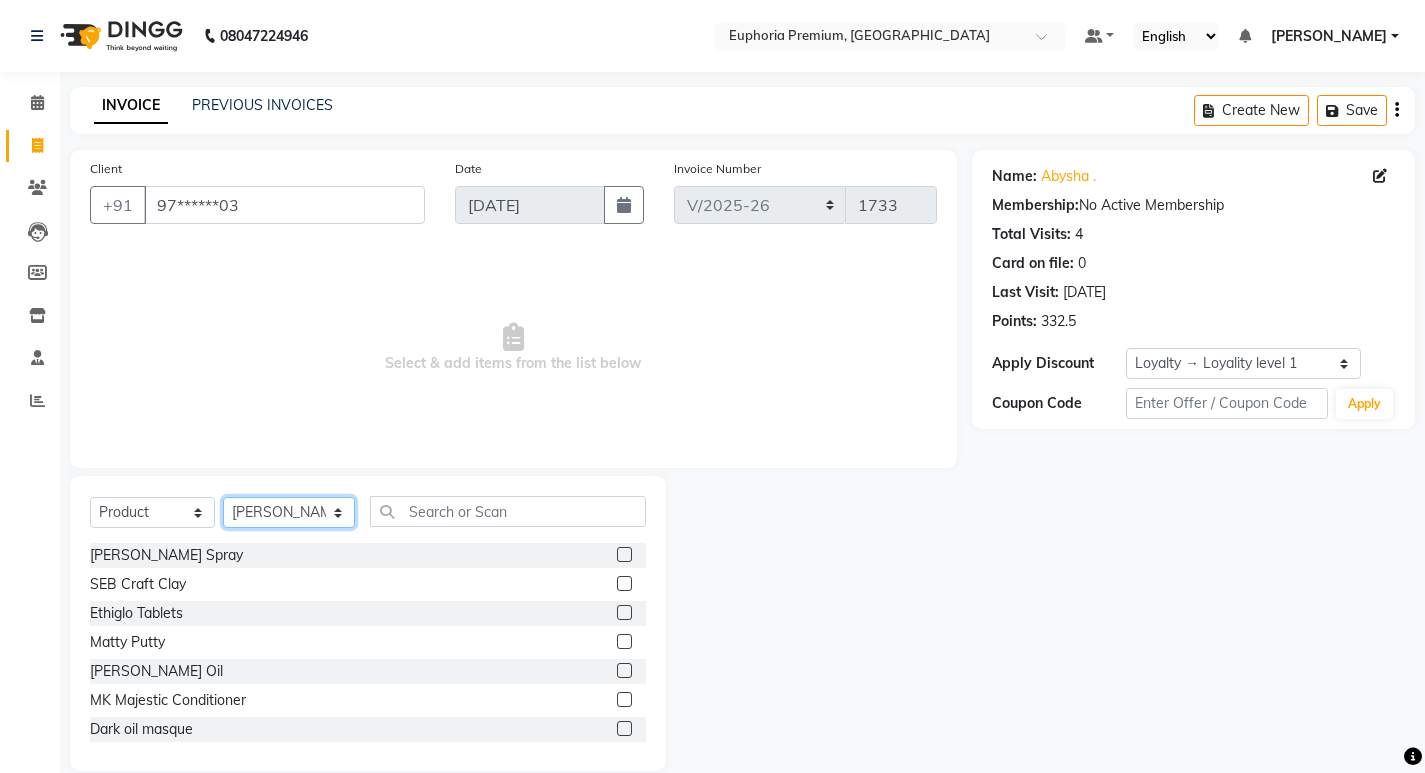 click on "Select Stylist Admin Babu V Bharath N [PERSON_NAME] [PERSON_NAME] N  Chiinthian Moi ChonglianMoi MOI [PERSON_NAME] . [PERSON_NAME] . Dingg Diya [PERSON_NAME] [PERSON_NAME] K [PERSON_NAME] [PERSON_NAME] [PERSON_NAME] [MEDICAL_DATA] Pinky . Priya  K Rosy Sanate [PERSON_NAME] [PERSON_NAME] Shishi L [PERSON_NAME] M [PERSON_NAME]" 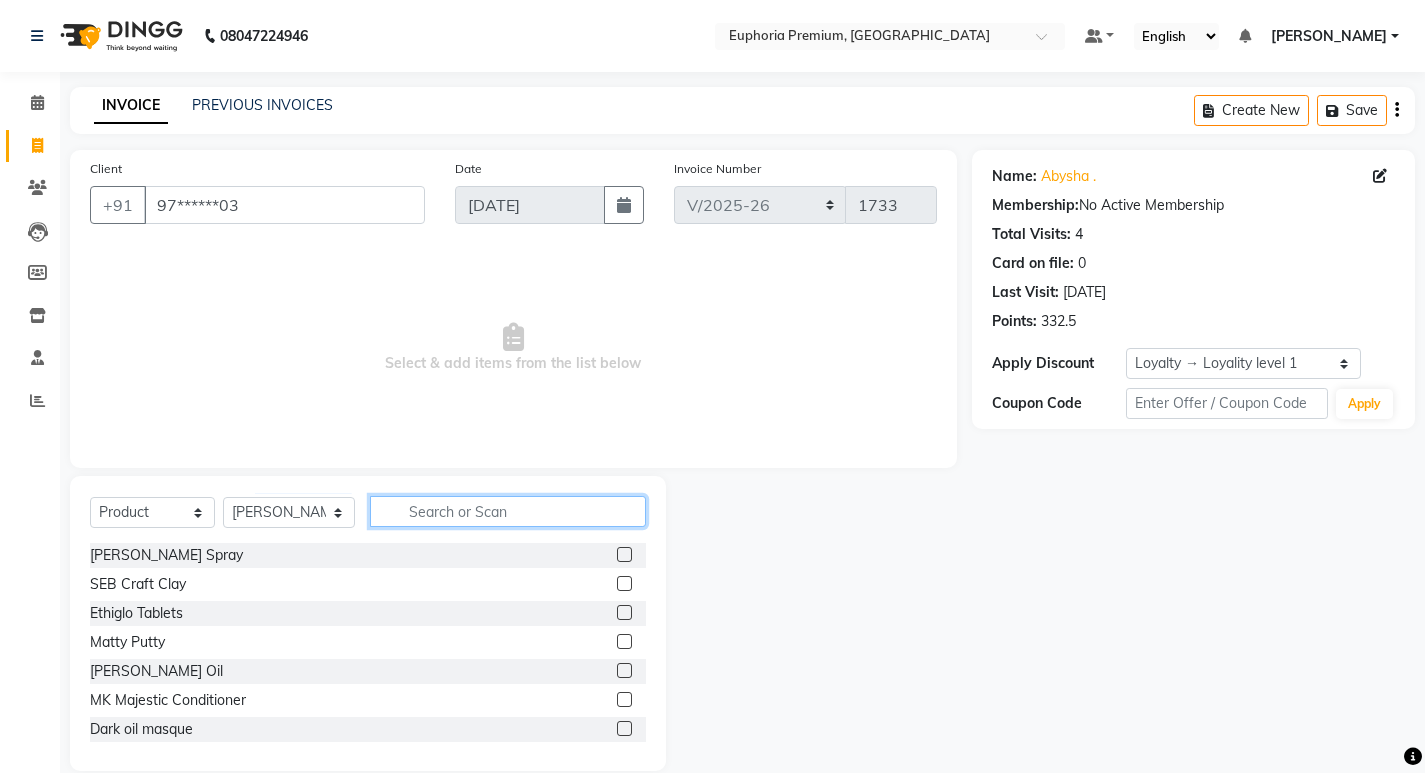 click 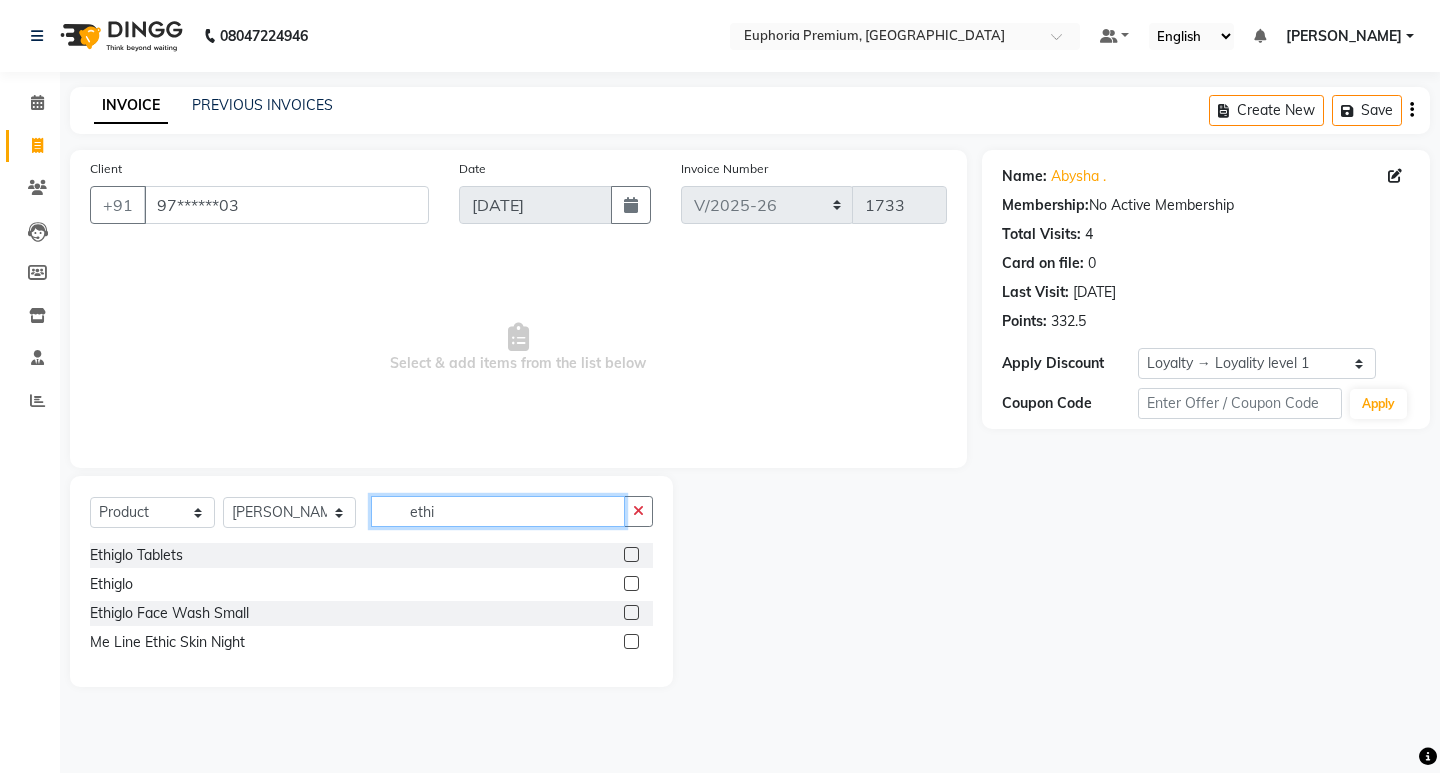 type on "ethi" 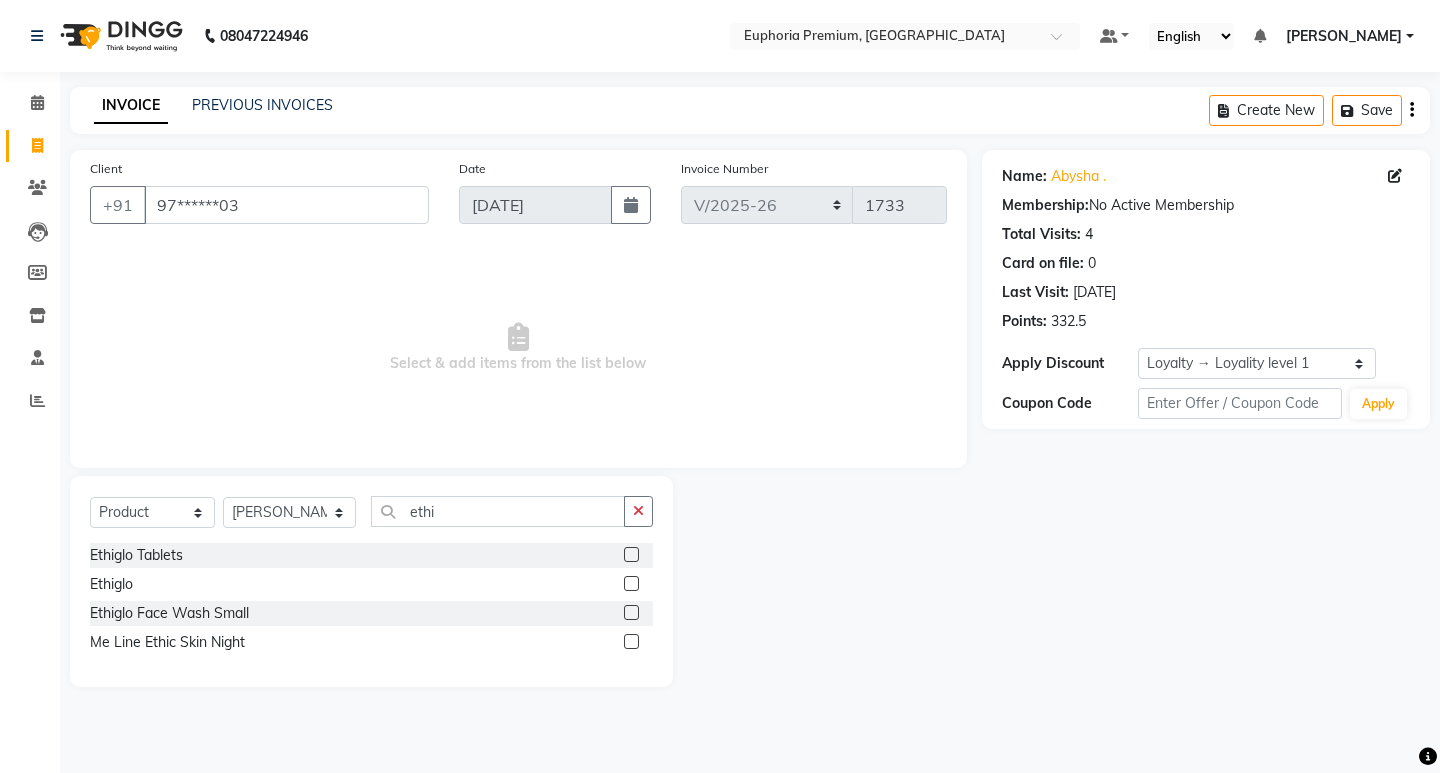 click 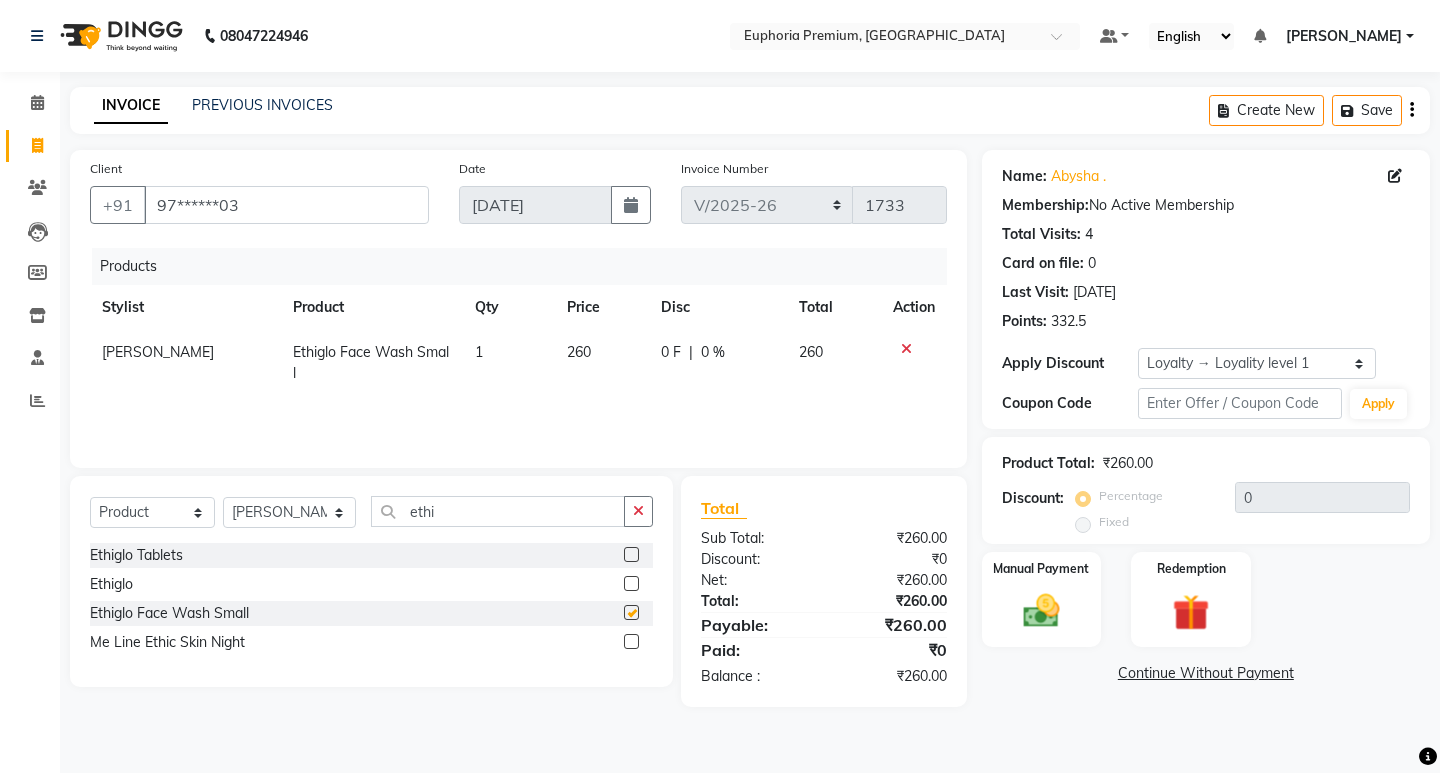 checkbox on "false" 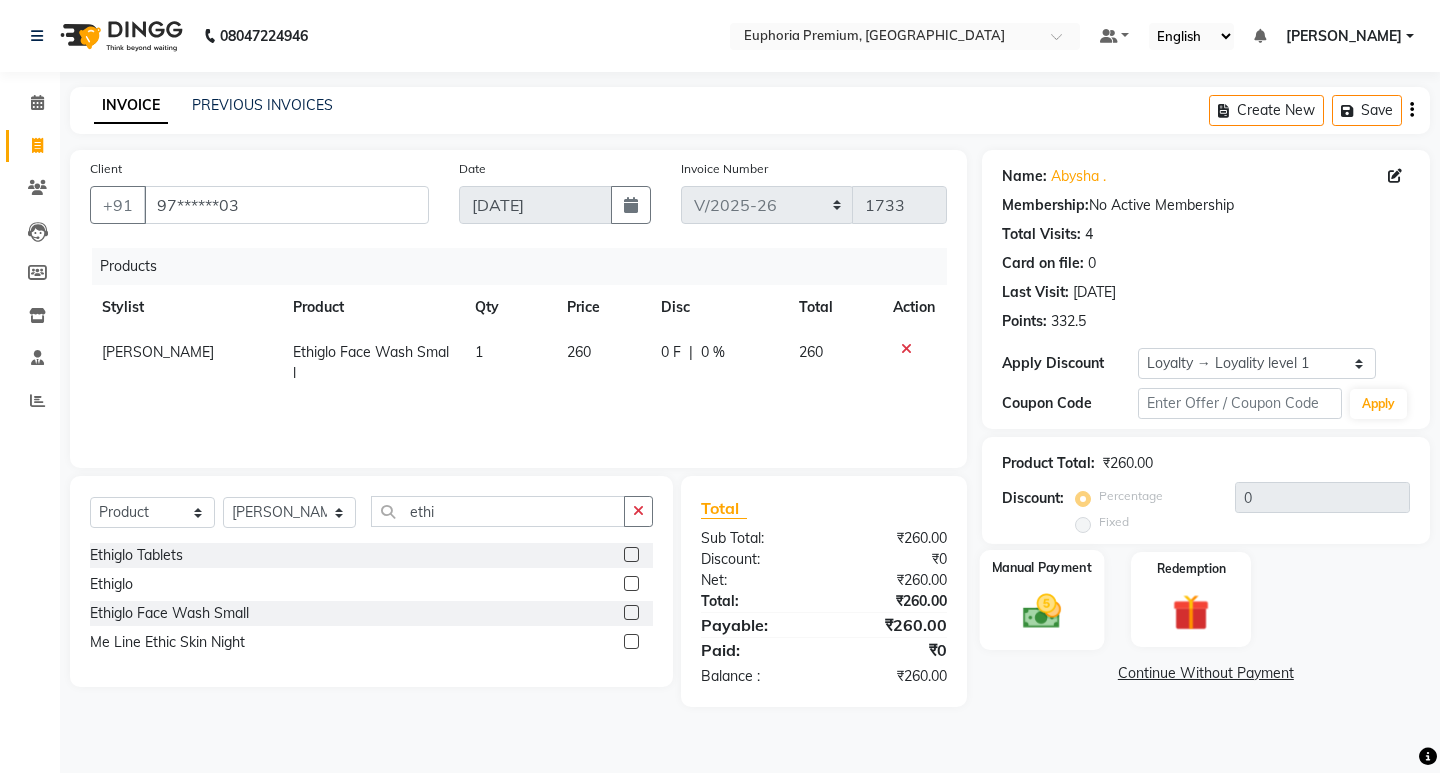 click 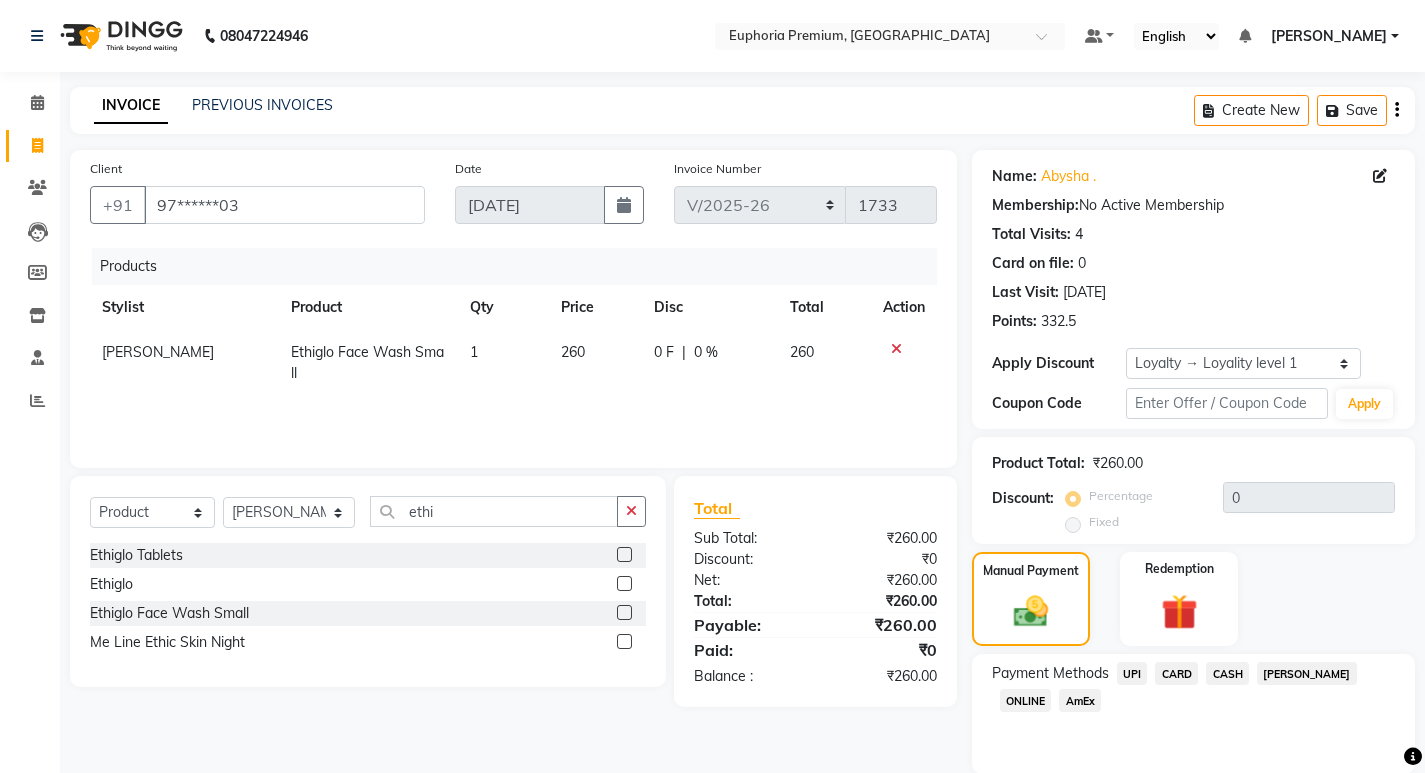 click on "CASH" 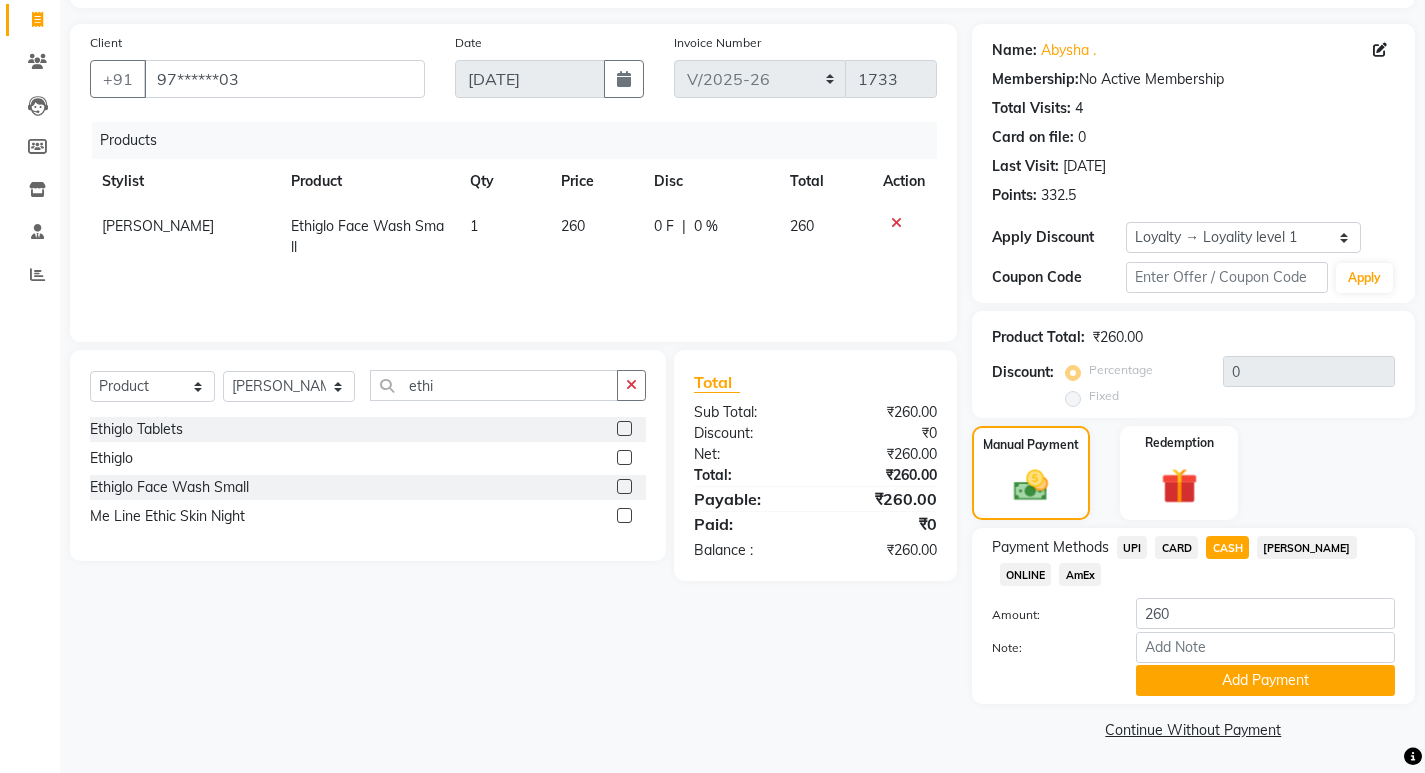 scroll, scrollTop: 128, scrollLeft: 0, axis: vertical 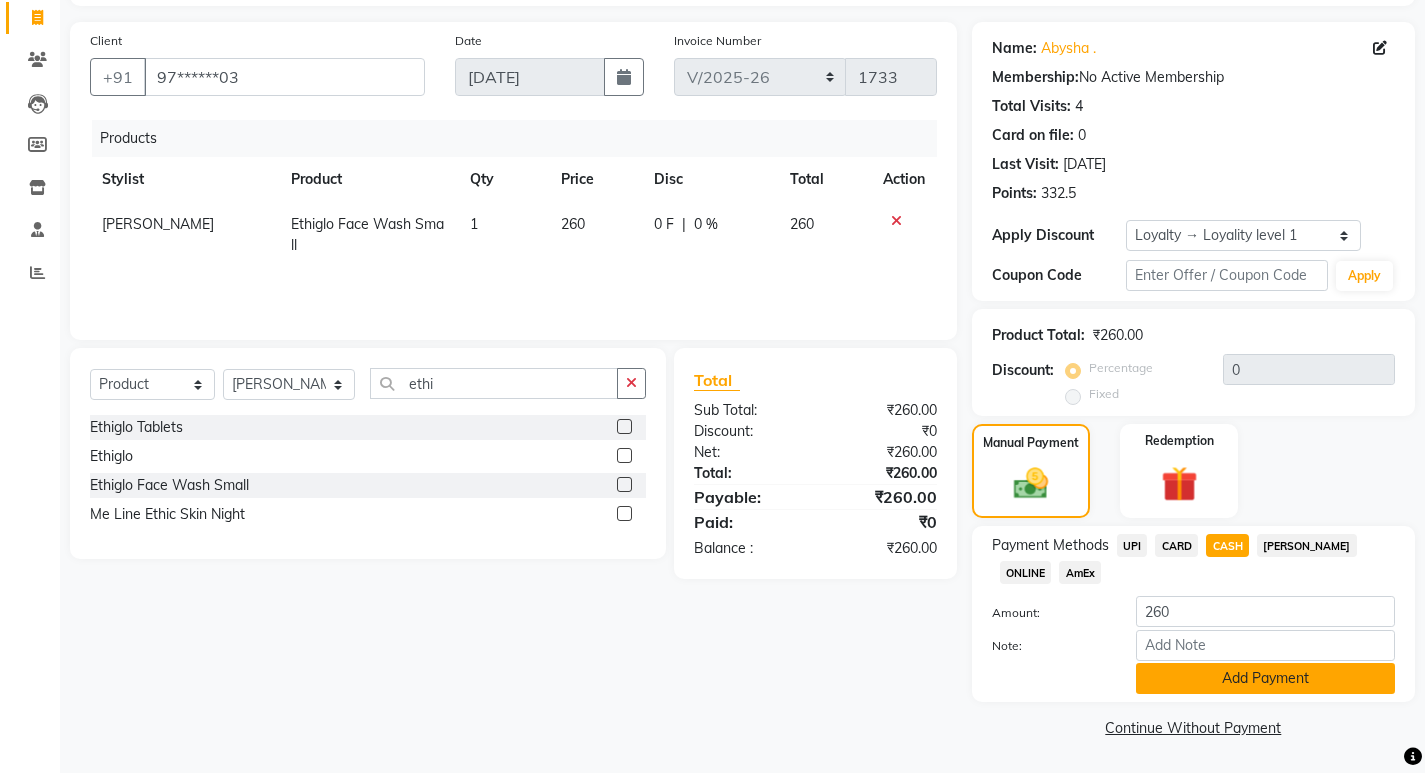 click on "Add Payment" 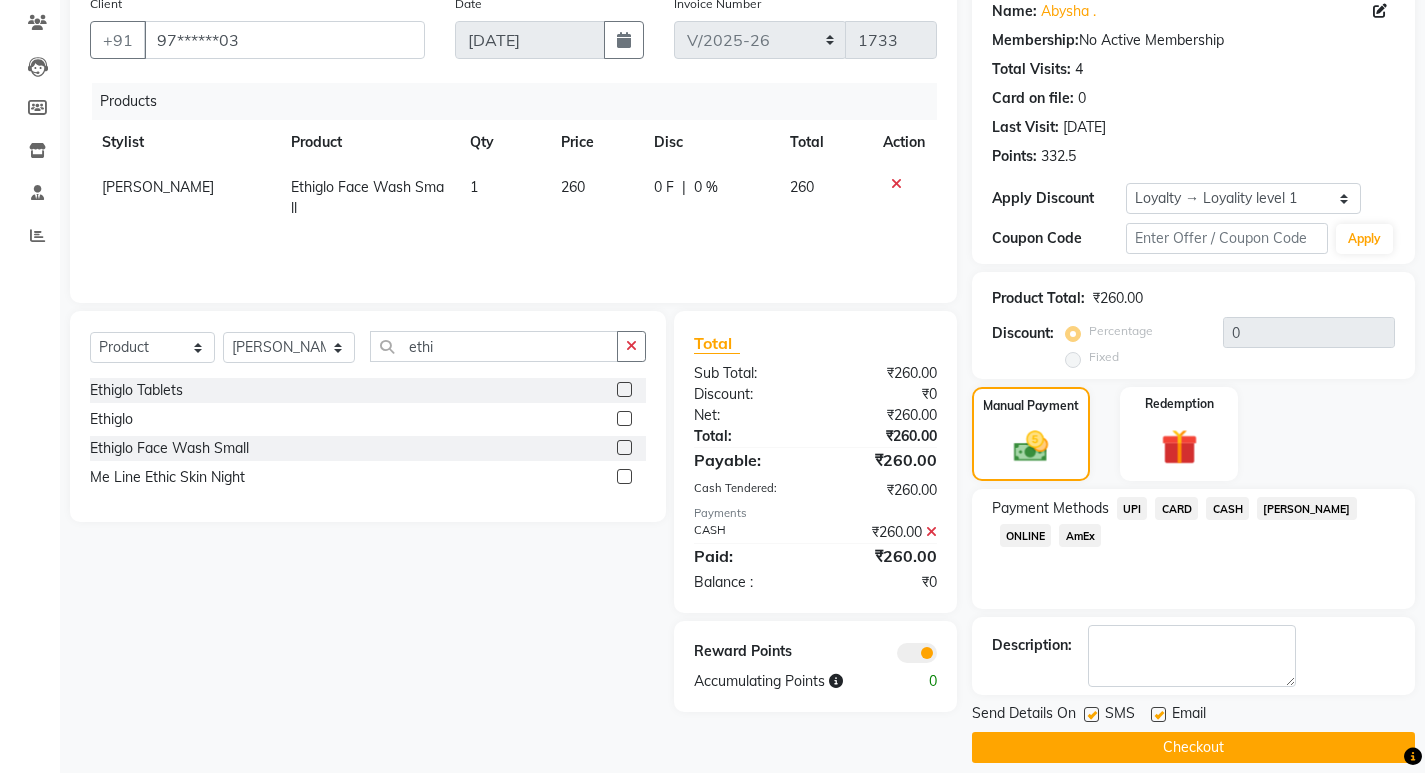 scroll, scrollTop: 185, scrollLeft: 0, axis: vertical 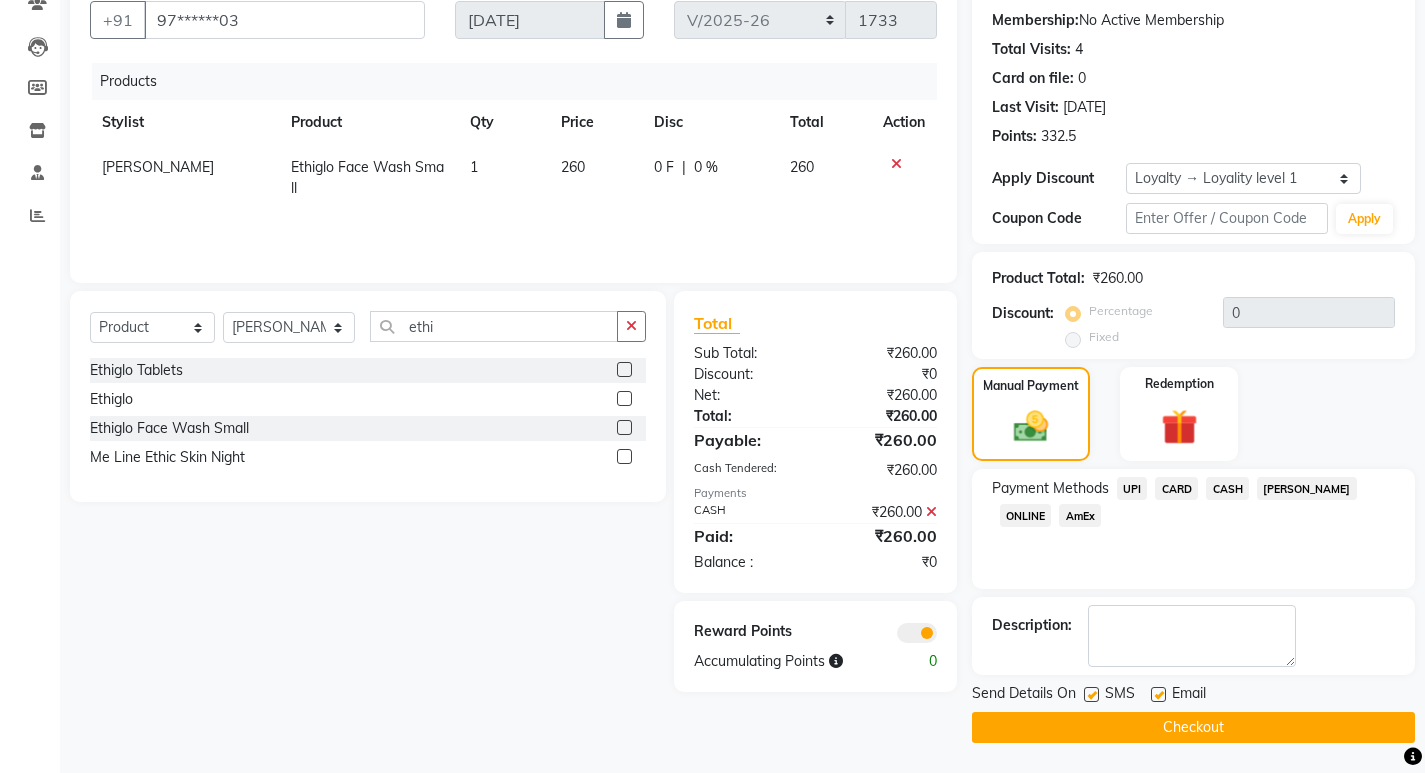 click on "Checkout" 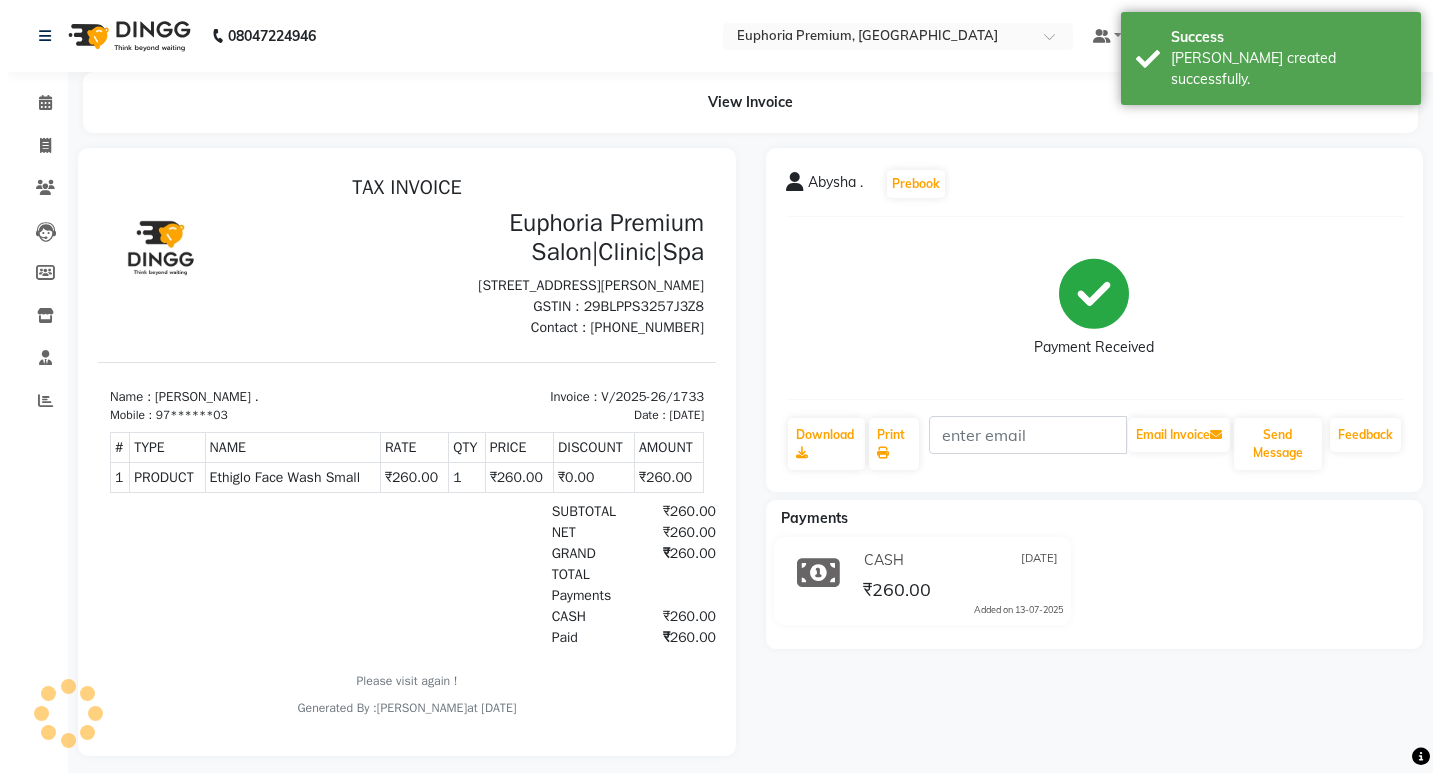 scroll, scrollTop: 0, scrollLeft: 0, axis: both 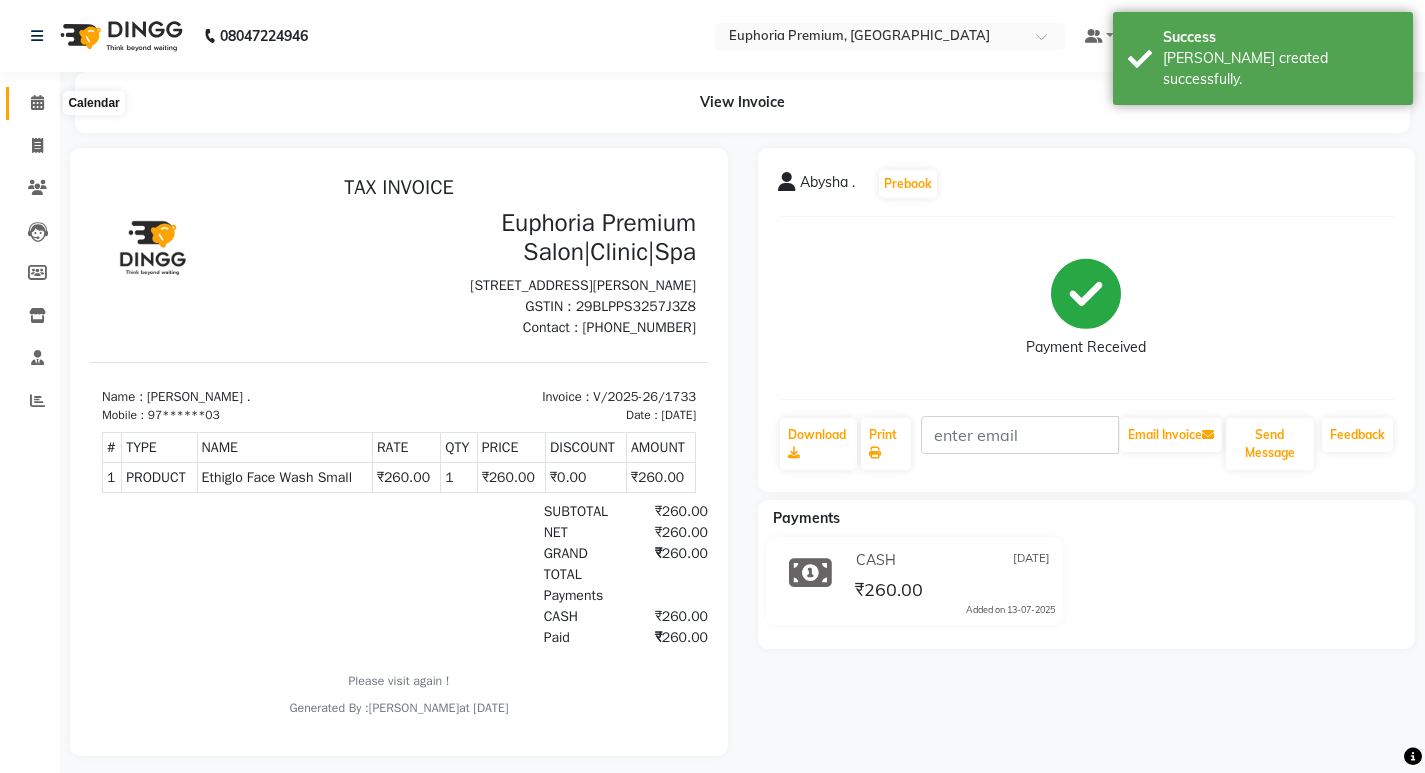 click 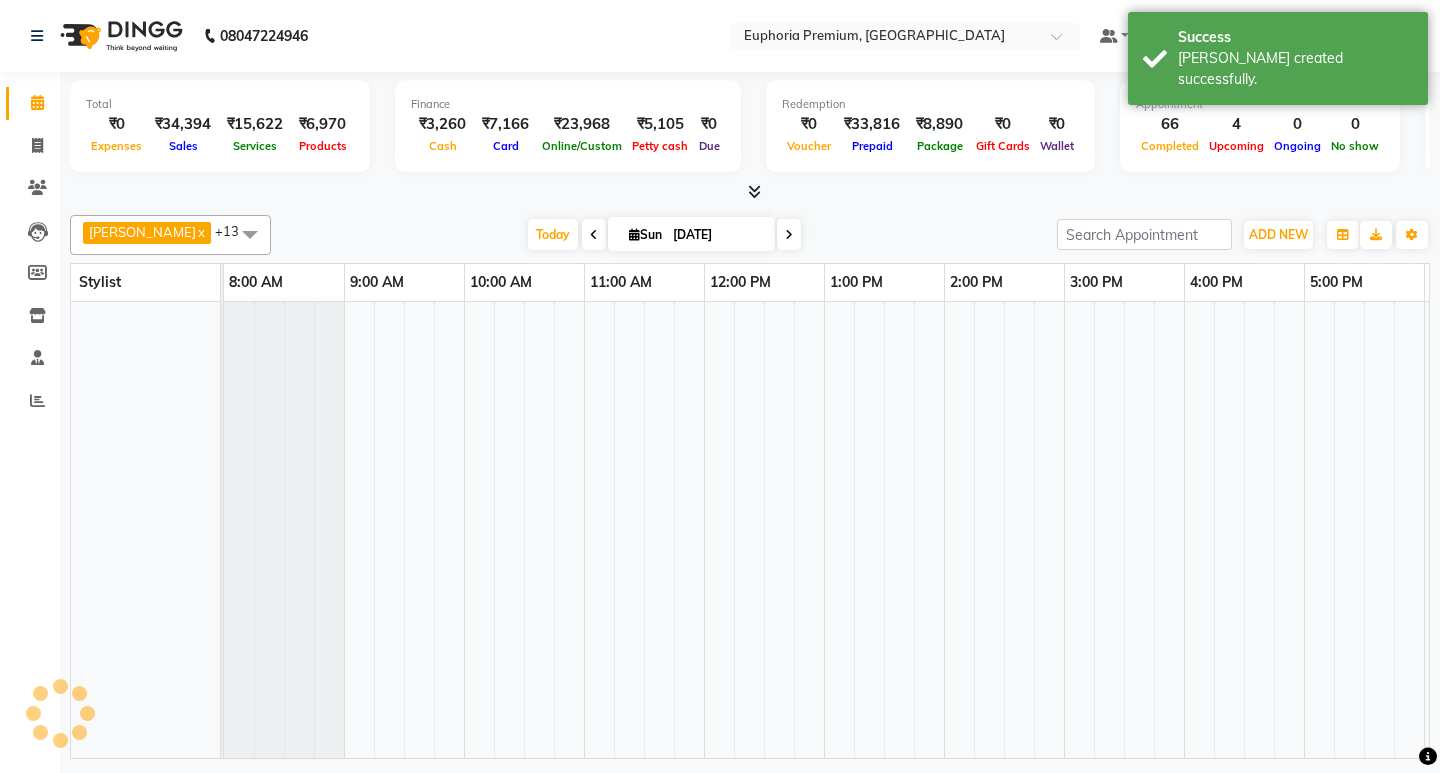 scroll, scrollTop: 0, scrollLeft: 475, axis: horizontal 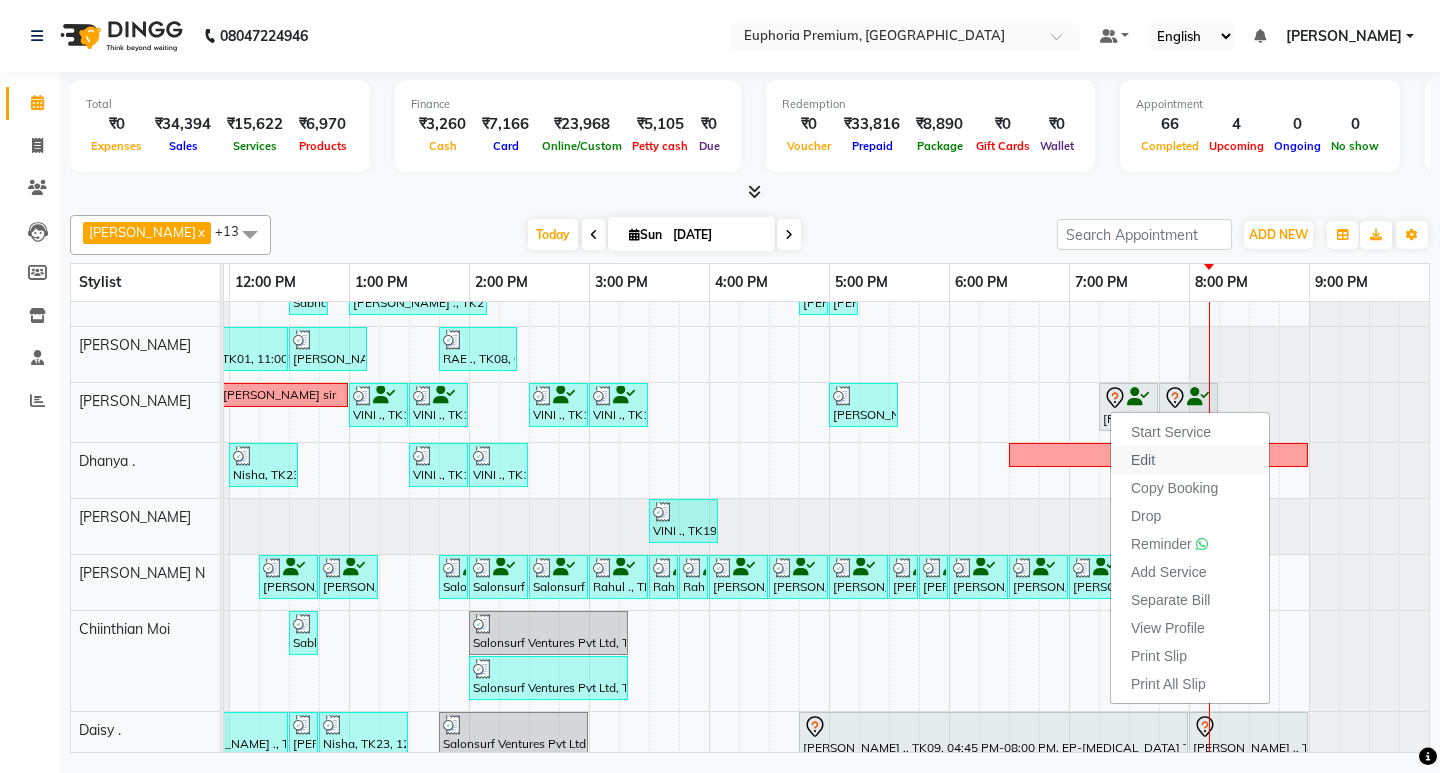 click on "Edit" at bounding box center (1143, 460) 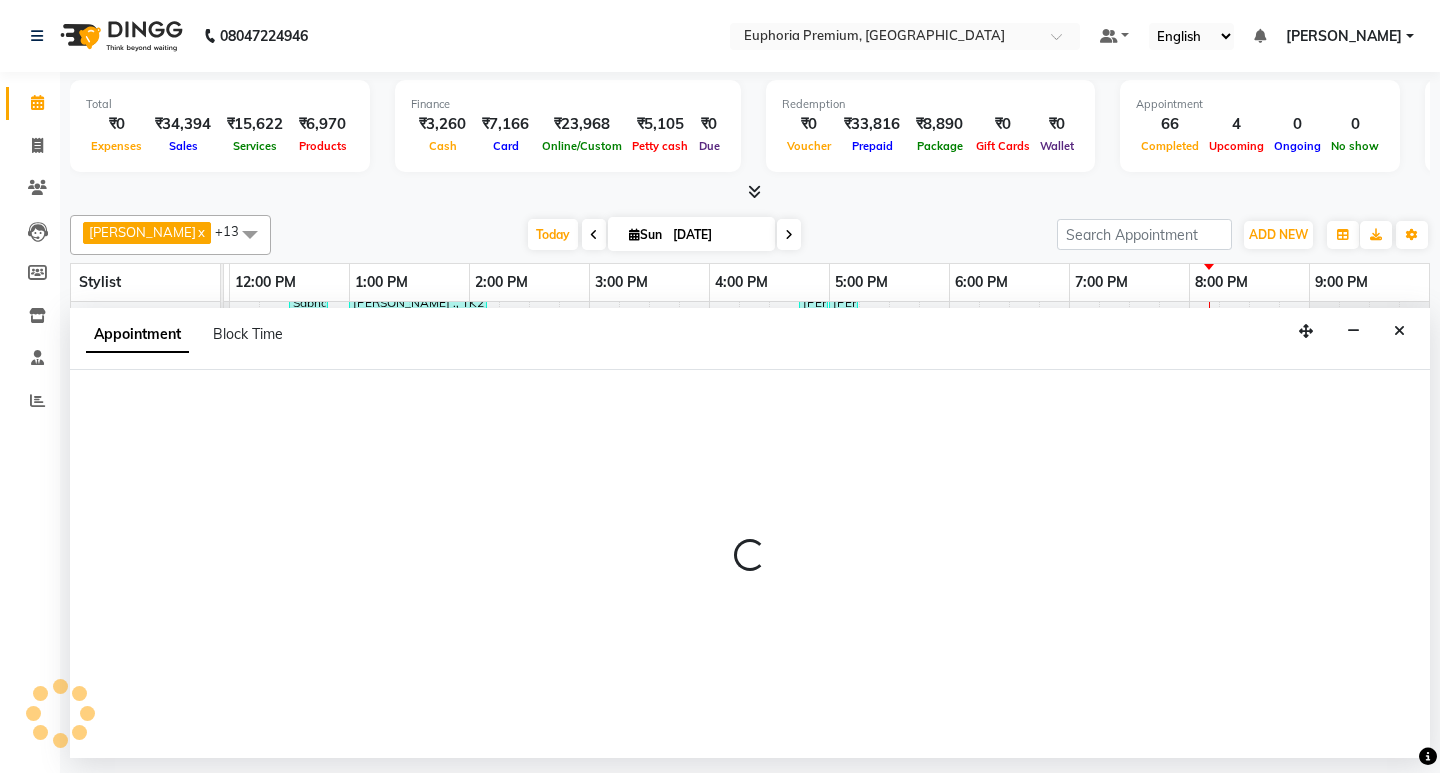 select on "tentative" 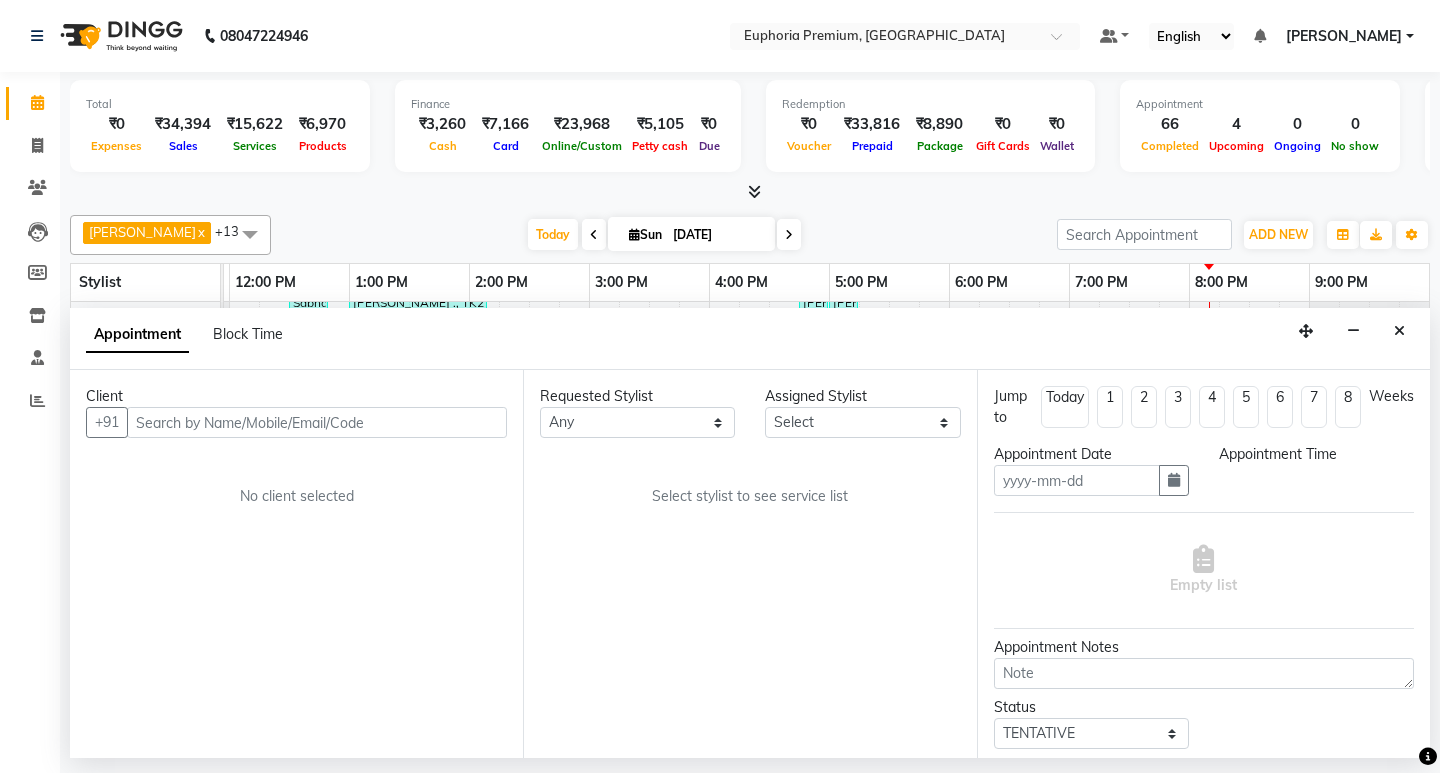 type on "[DATE]" 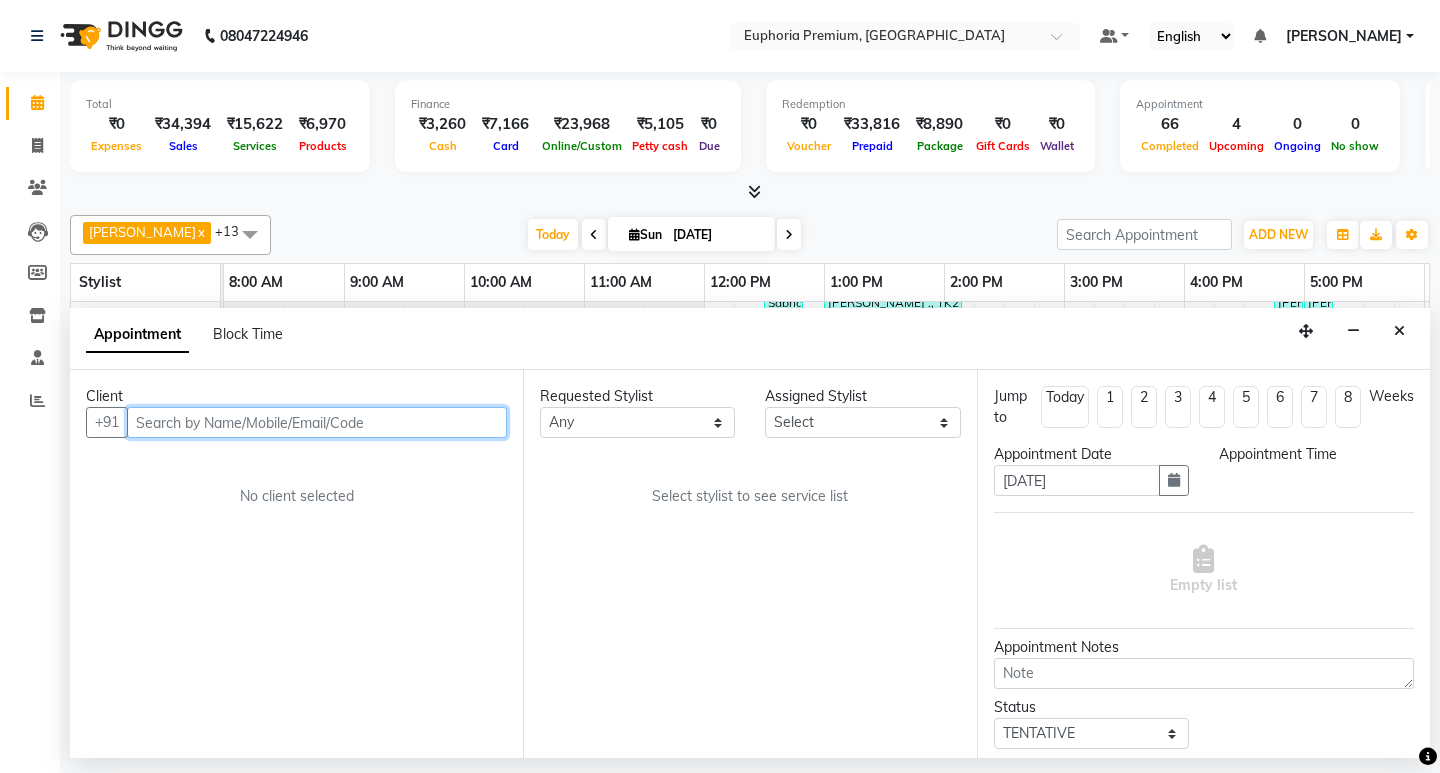 select on "1155" 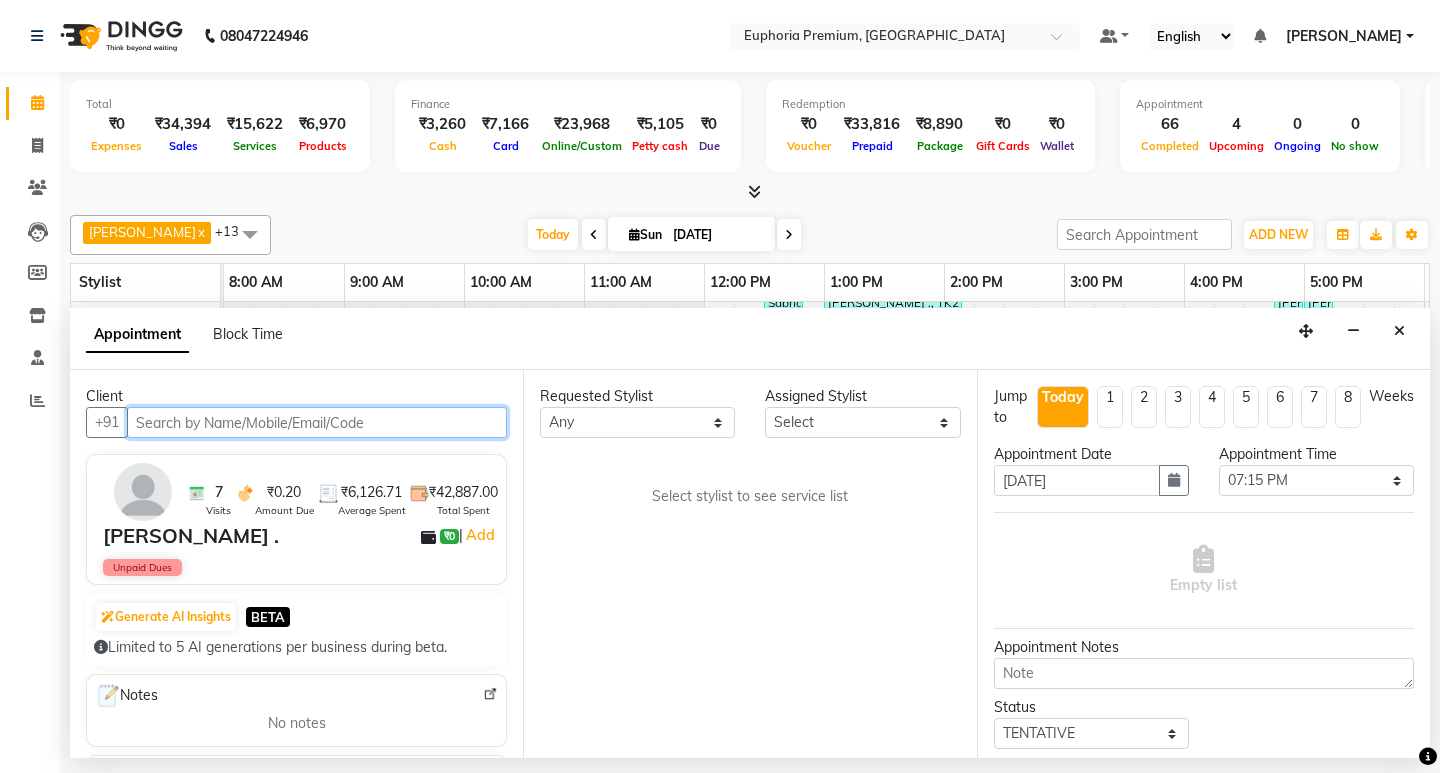 select on "71603" 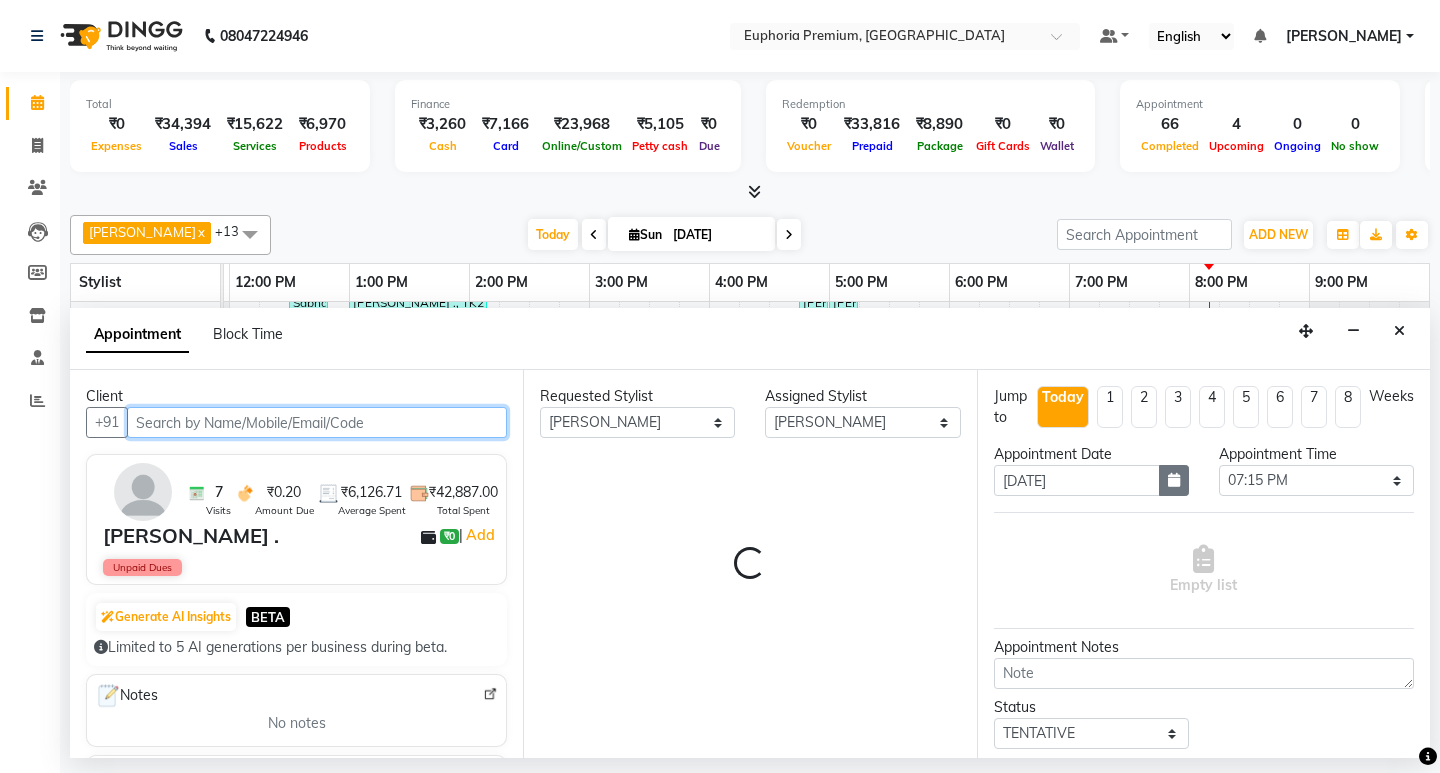 select on "4006" 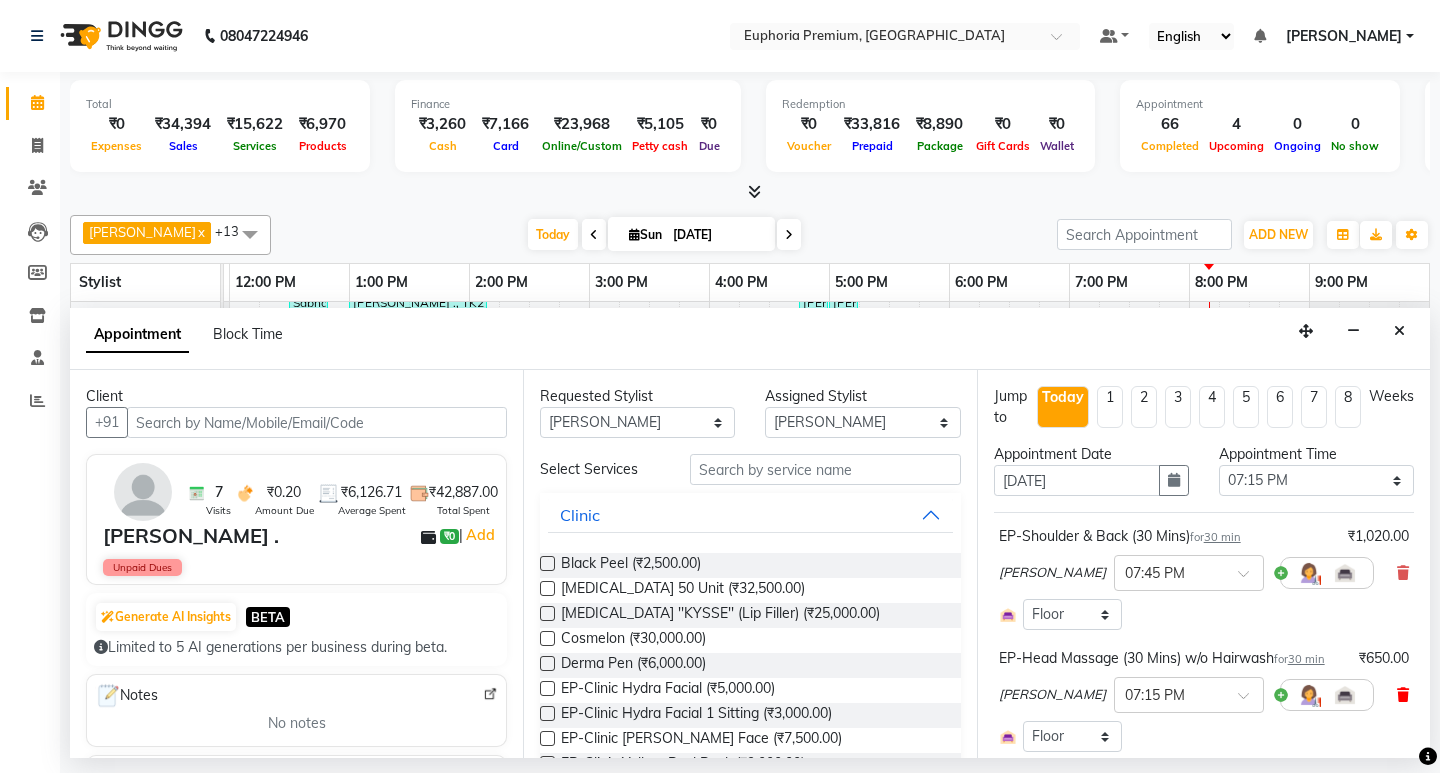 click at bounding box center [1403, 695] 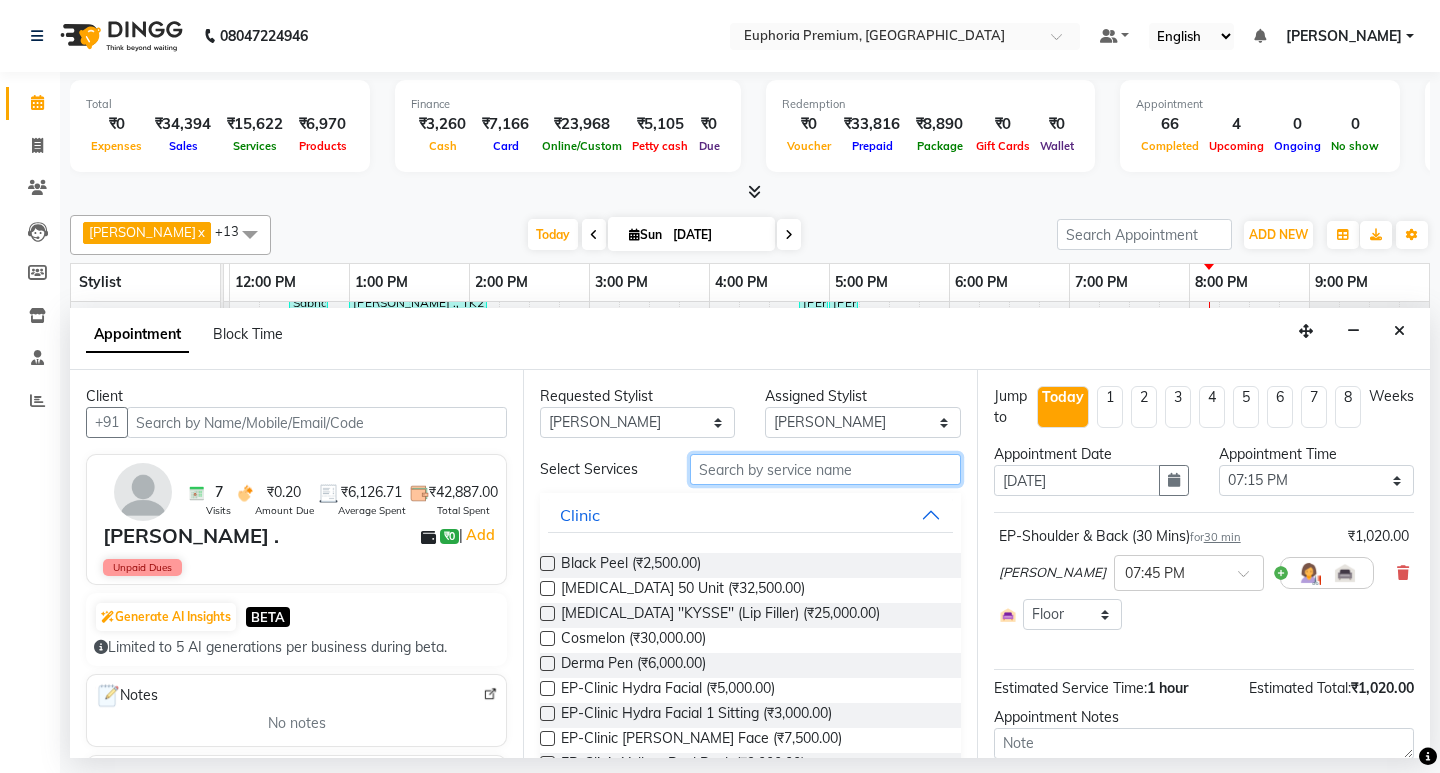 click at bounding box center (825, 469) 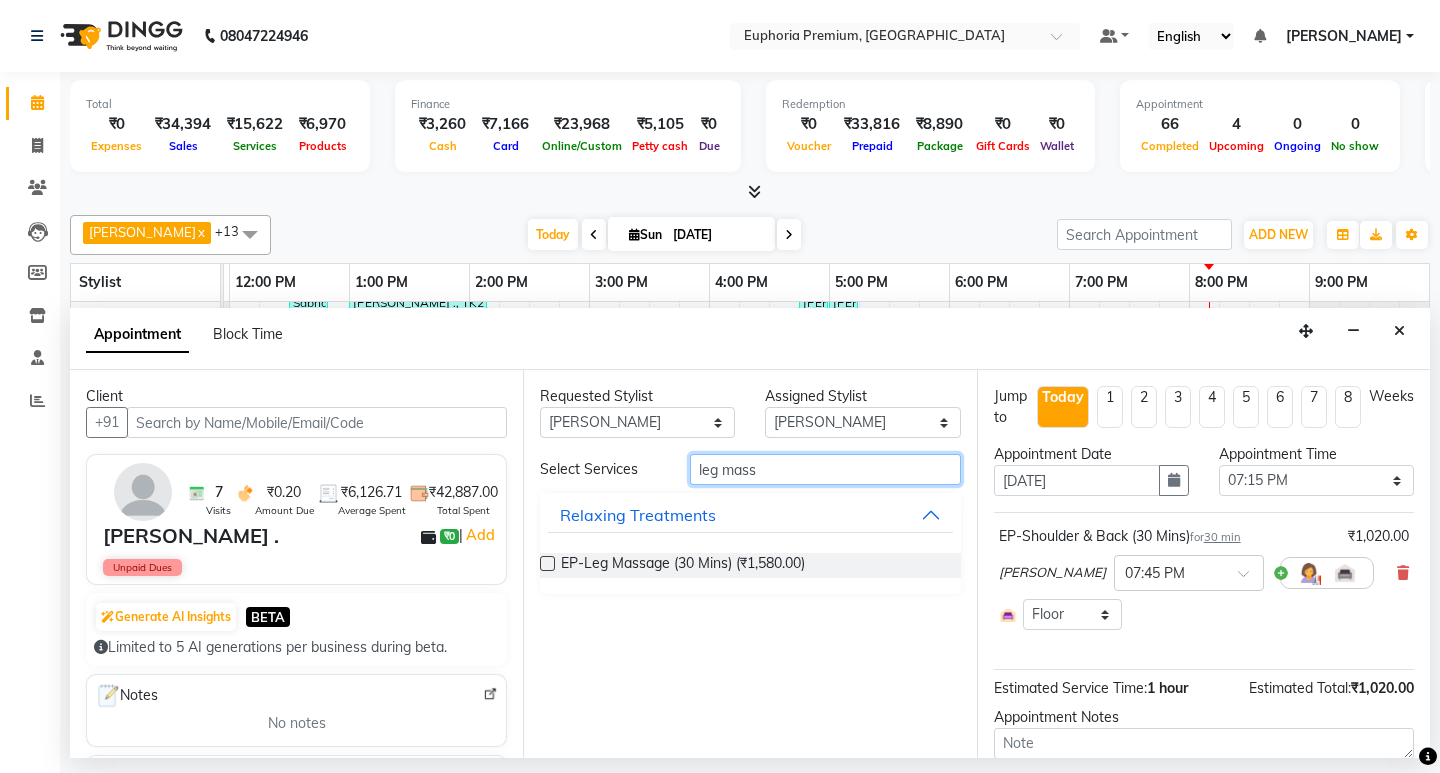 type on "leg mass" 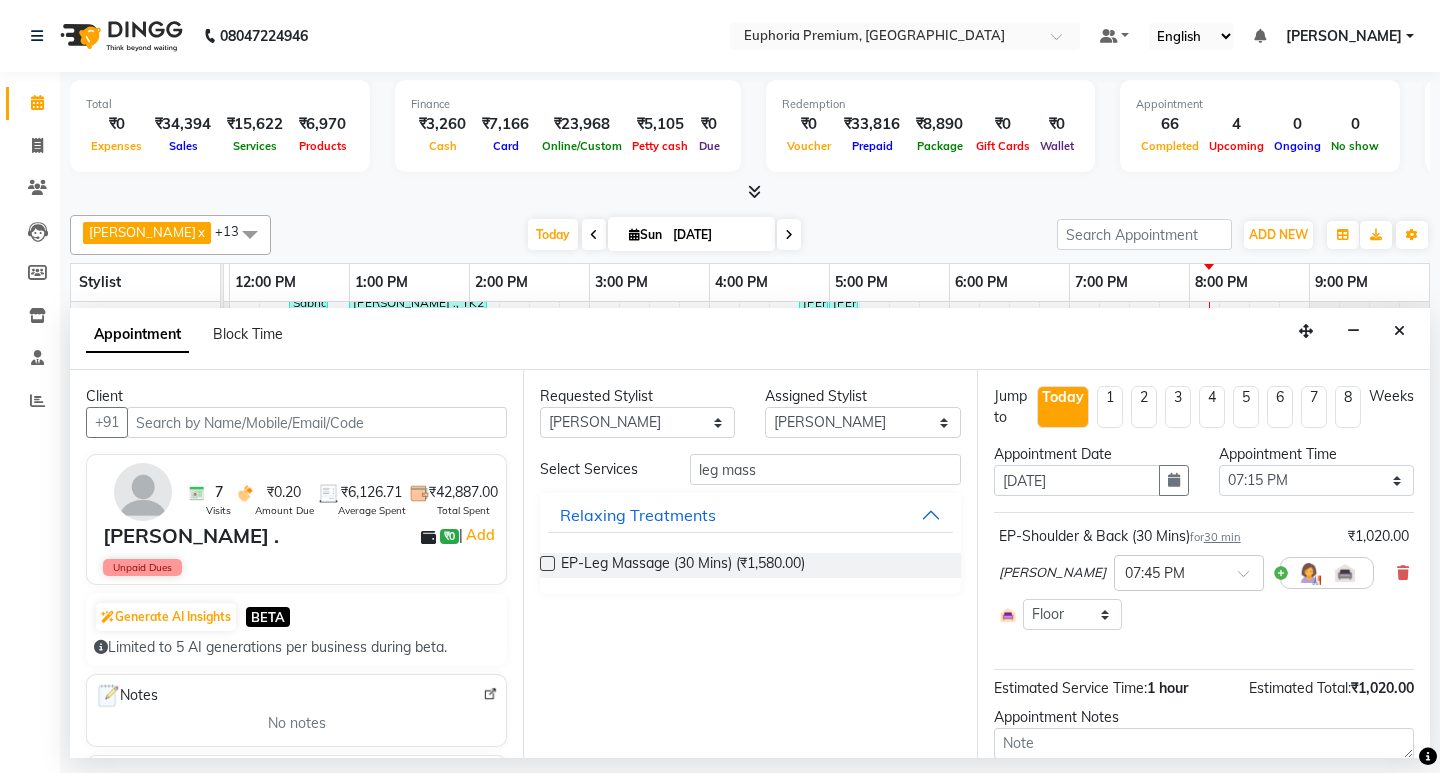 click at bounding box center [547, 563] 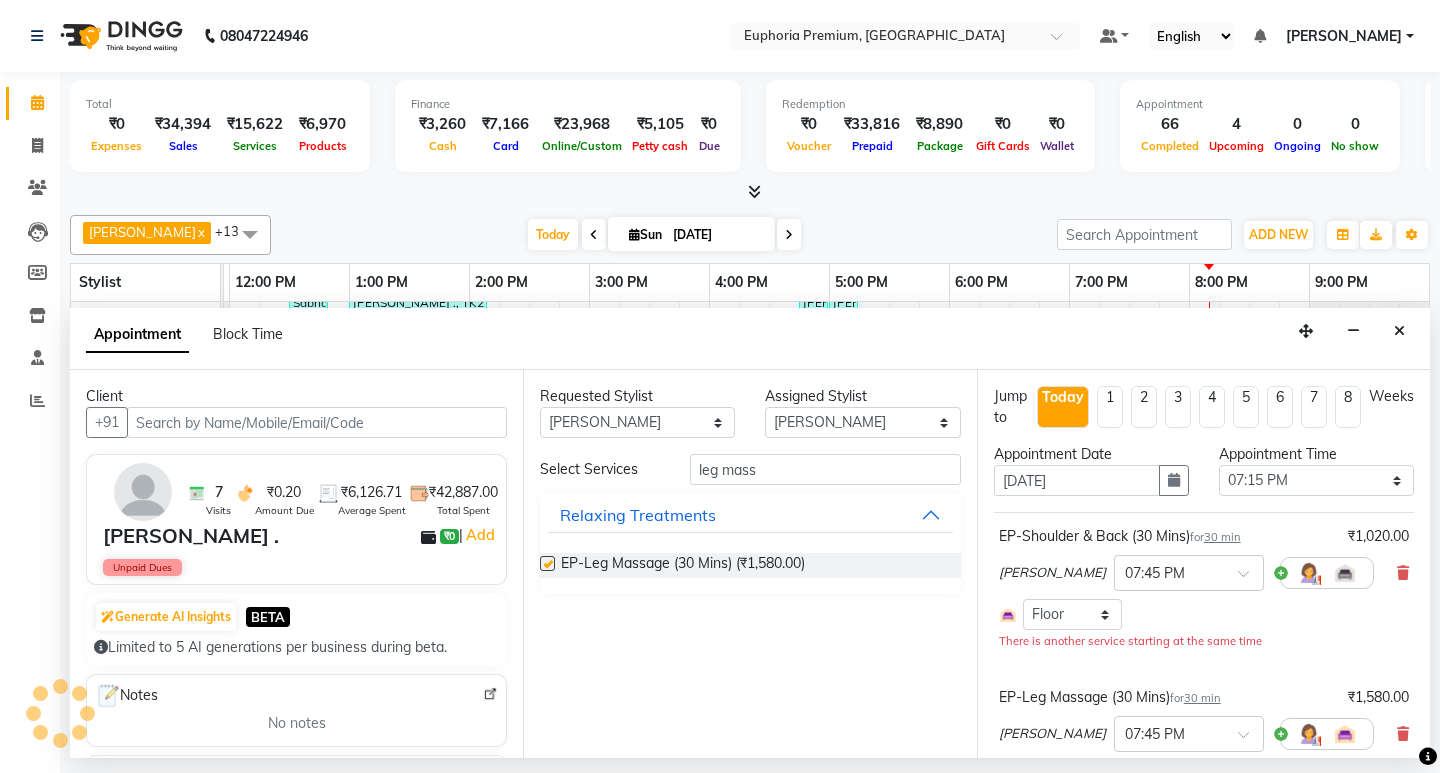 checkbox on "false" 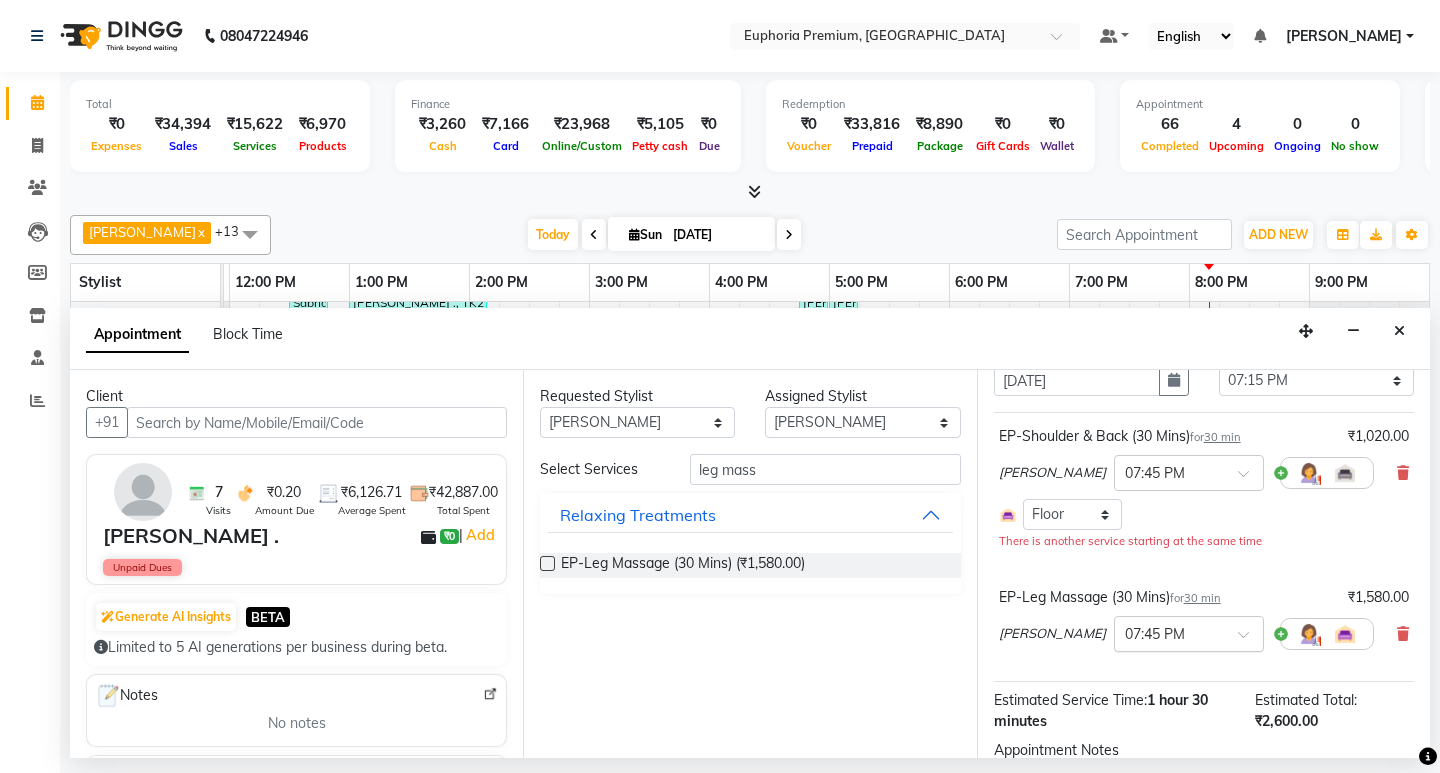 click at bounding box center [1250, 640] 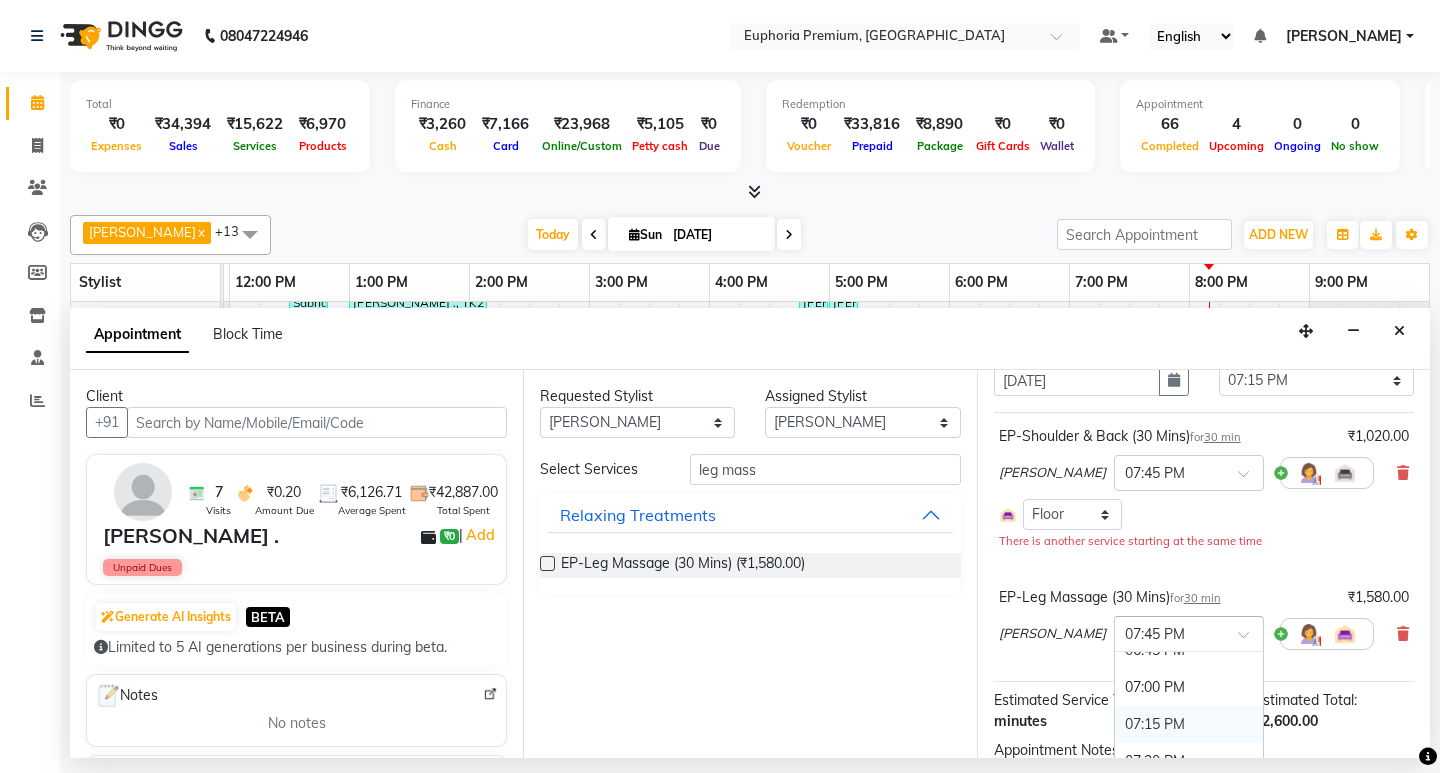 click on "07:15 PM" at bounding box center [1189, 724] 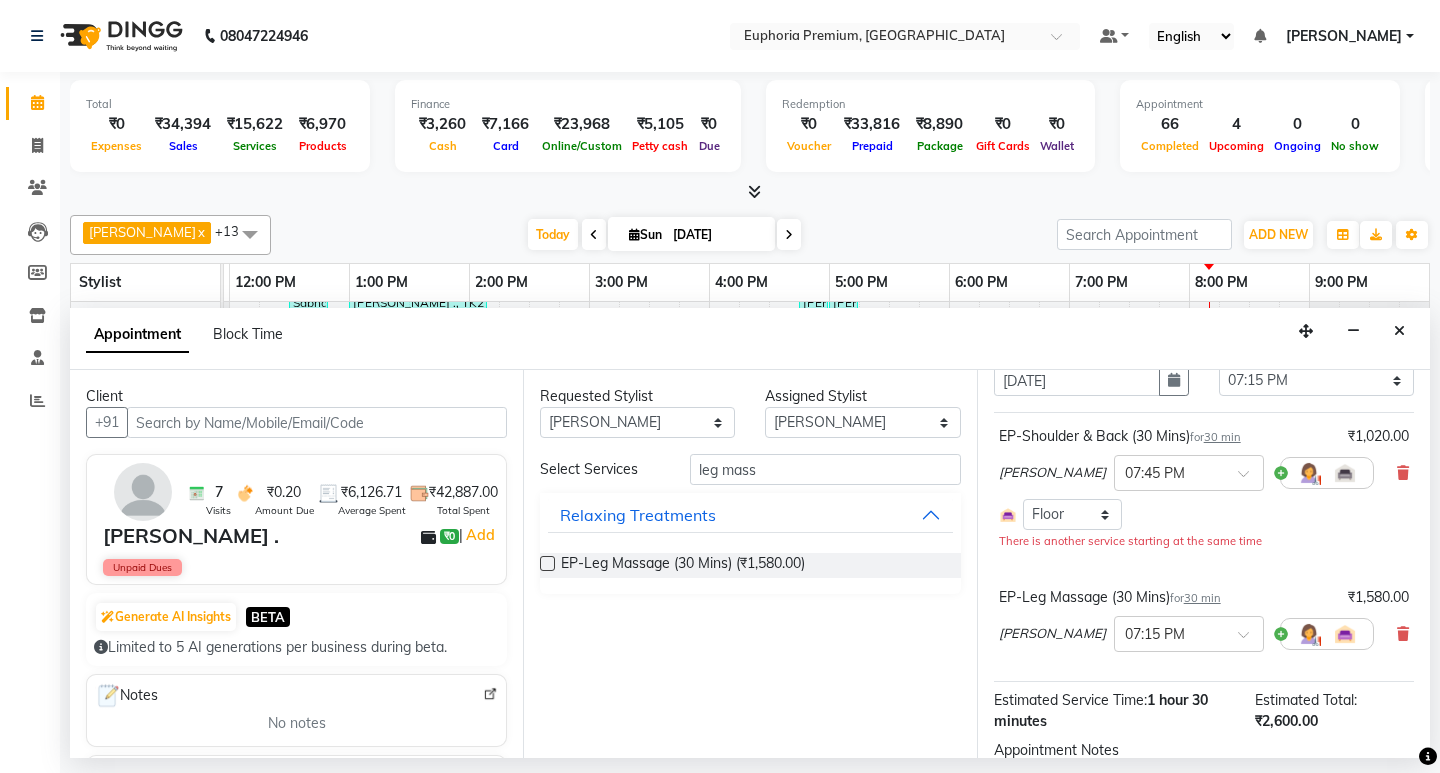 click on "Estimated Service Time:  1 hour 30 minutes Estimated Total:  ₹2,600.00" at bounding box center [1204, 707] 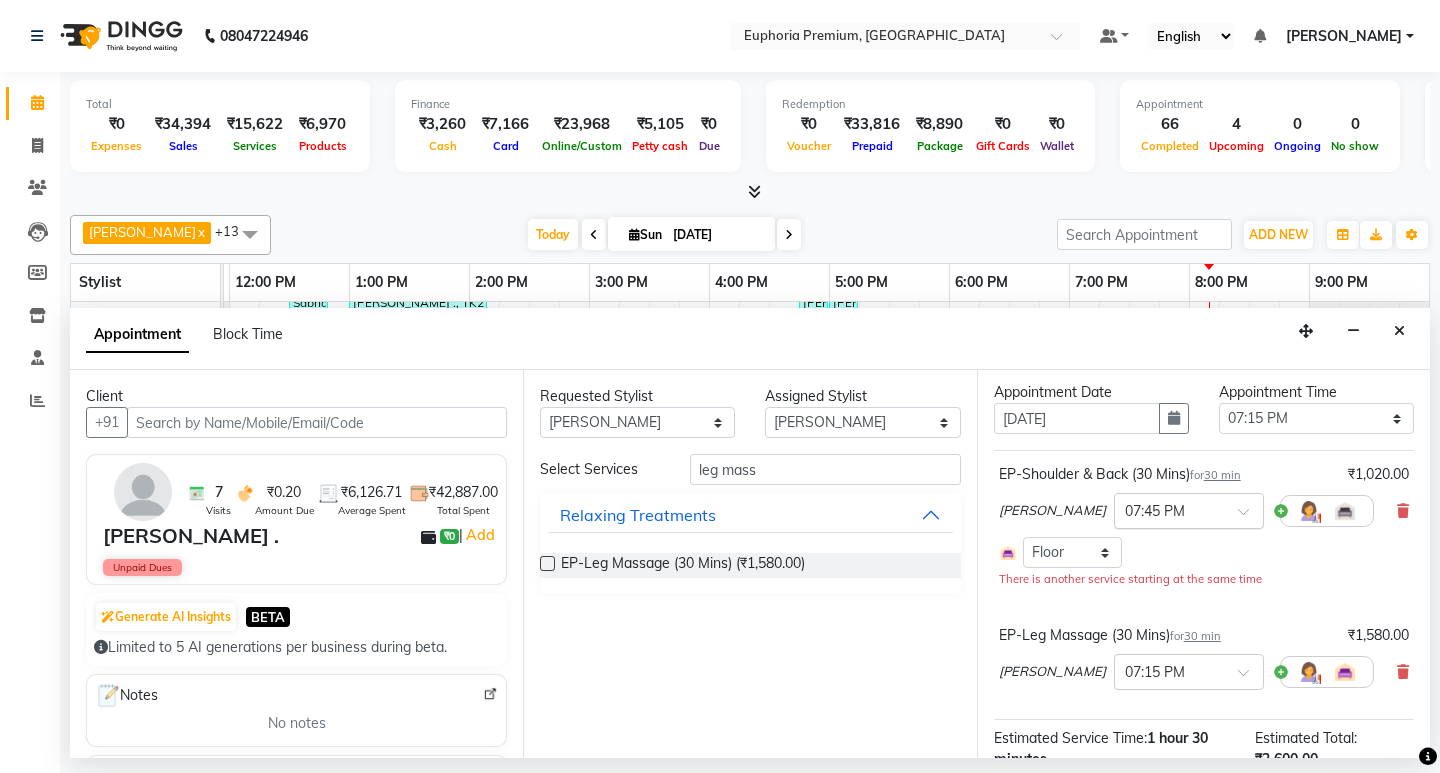 click at bounding box center [1250, 517] 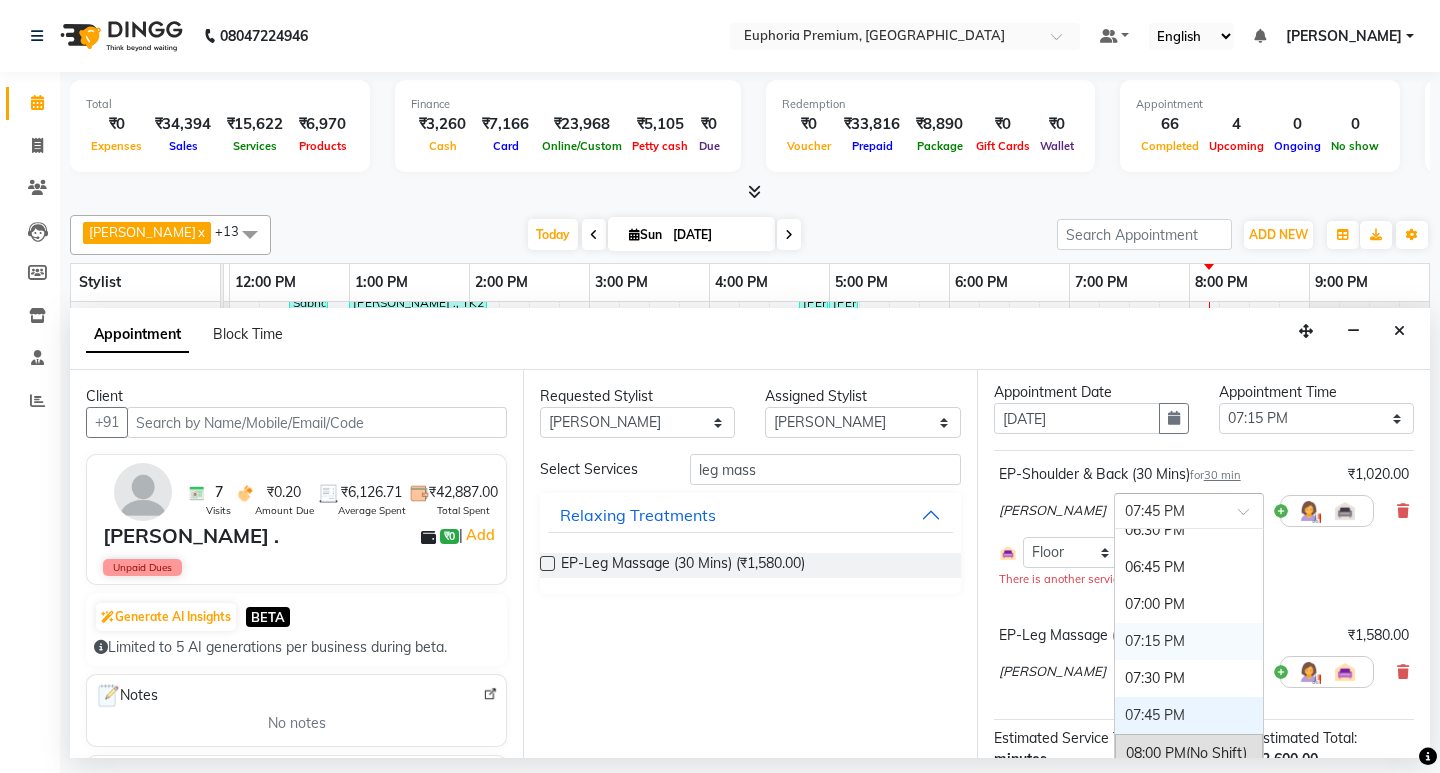 click on "07:15 PM" at bounding box center (1189, 641) 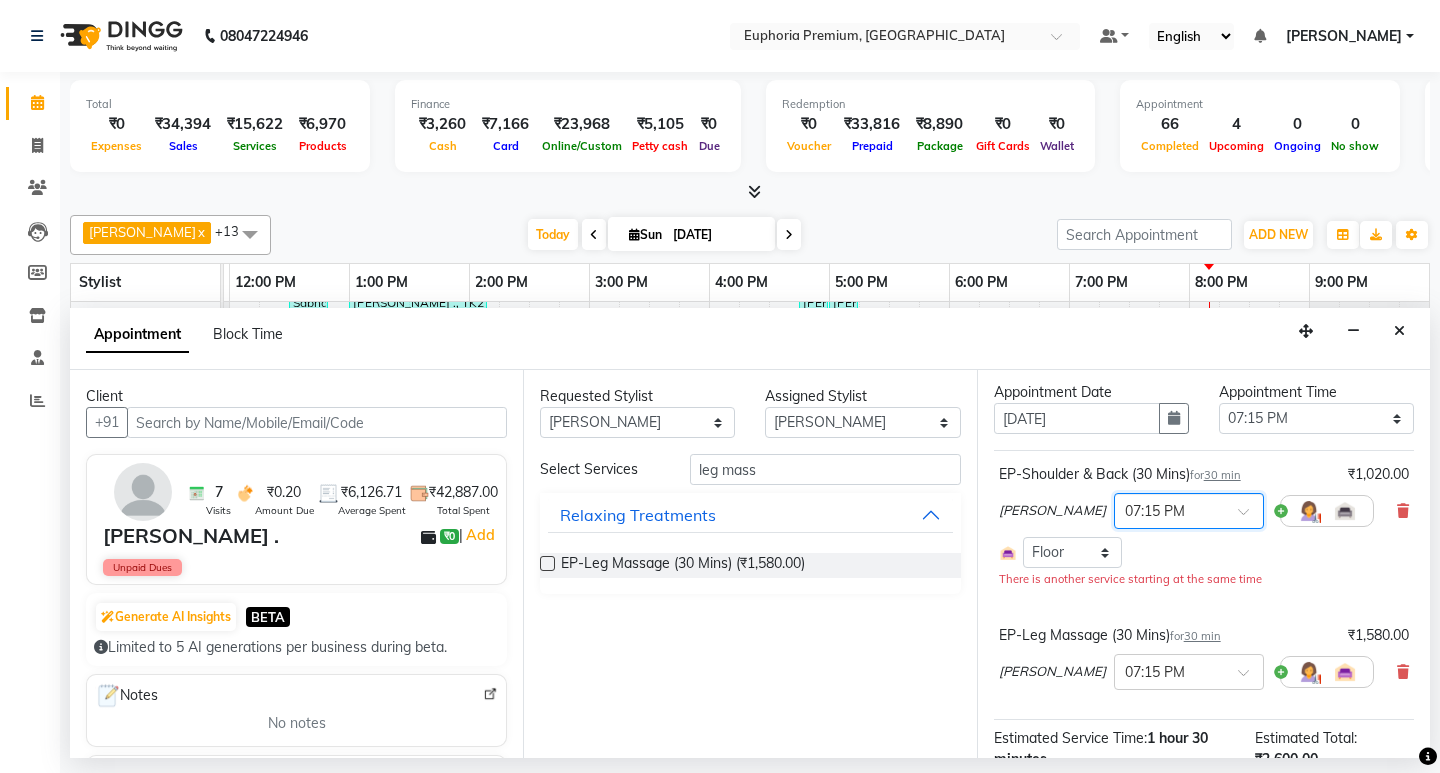 click on "Select Room Floor" at bounding box center (1204, 552) 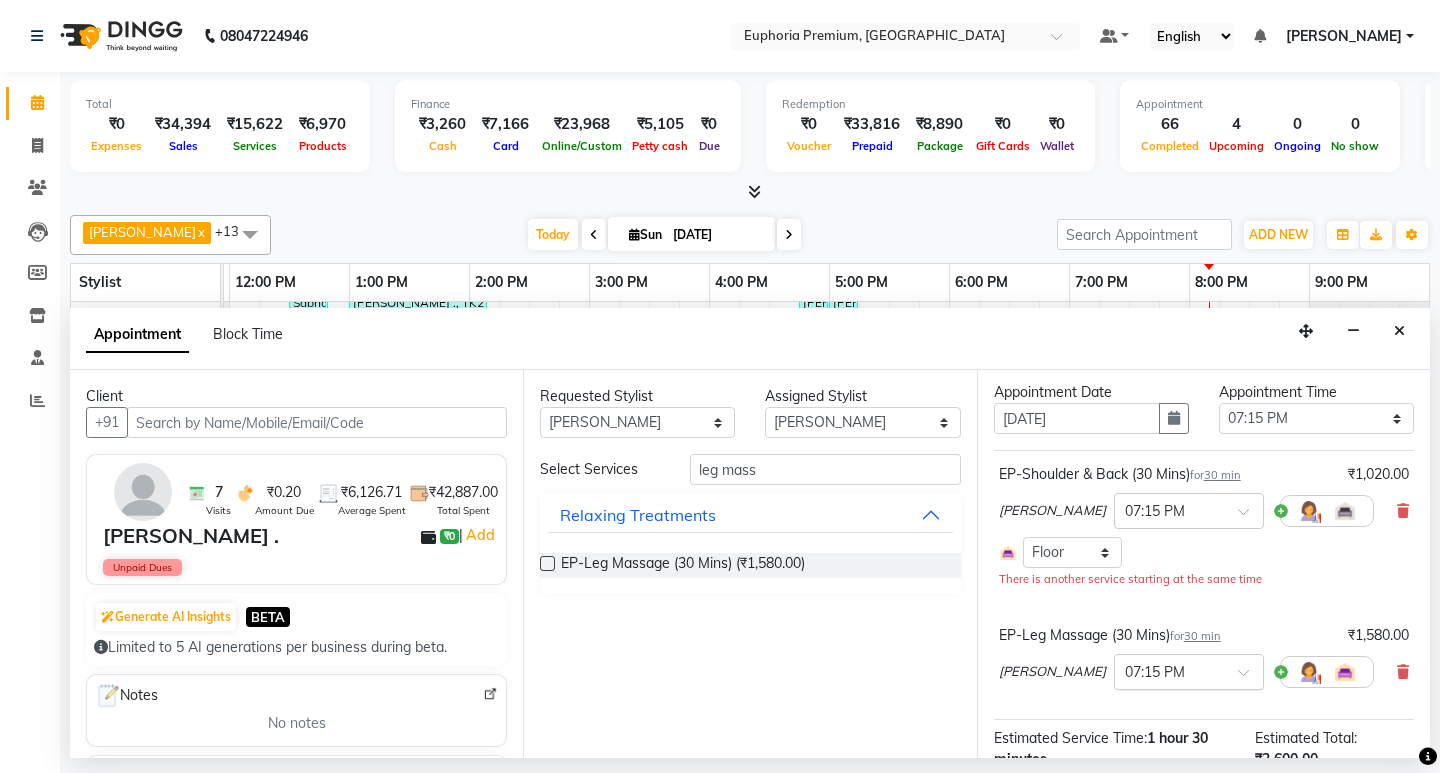 click at bounding box center [1250, 678] 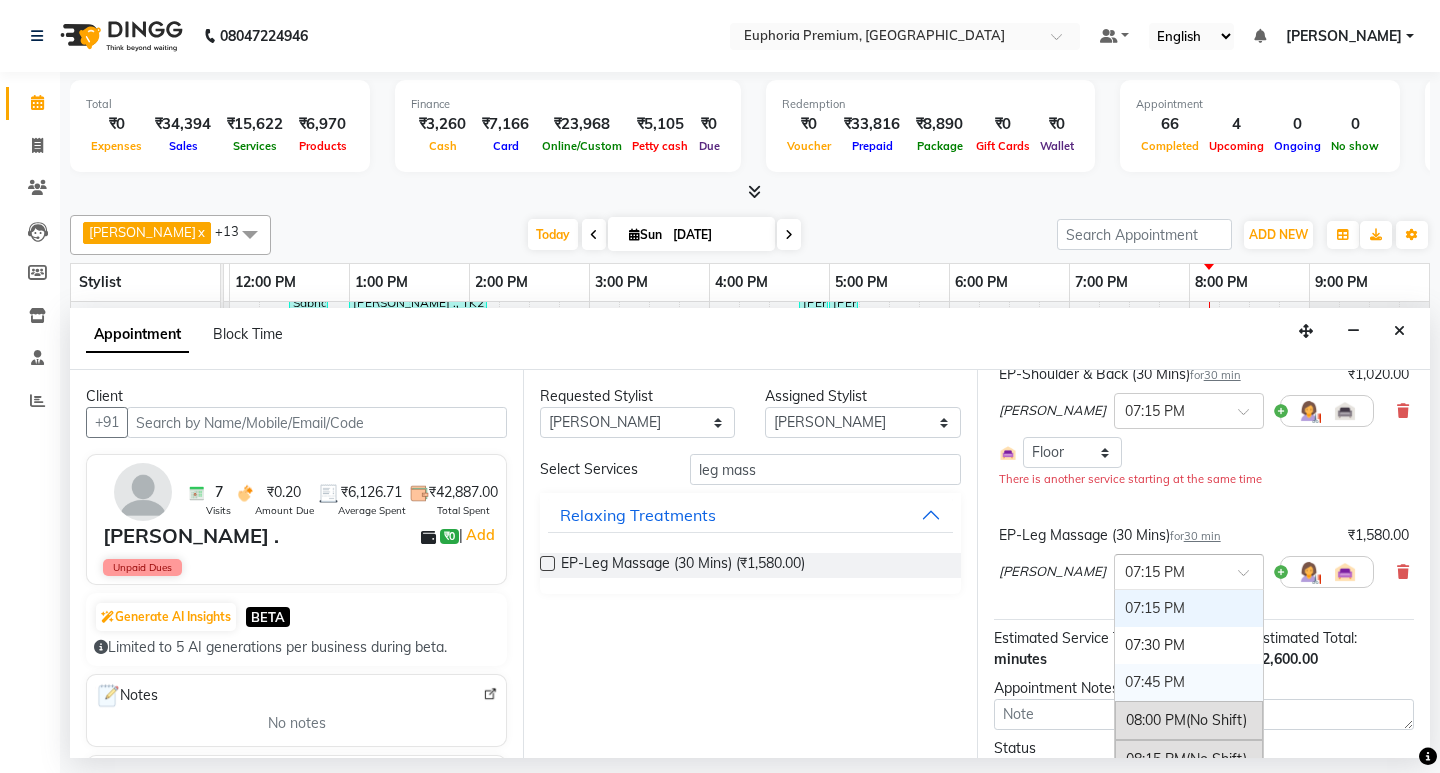 click on "07:45 PM" at bounding box center (1189, 682) 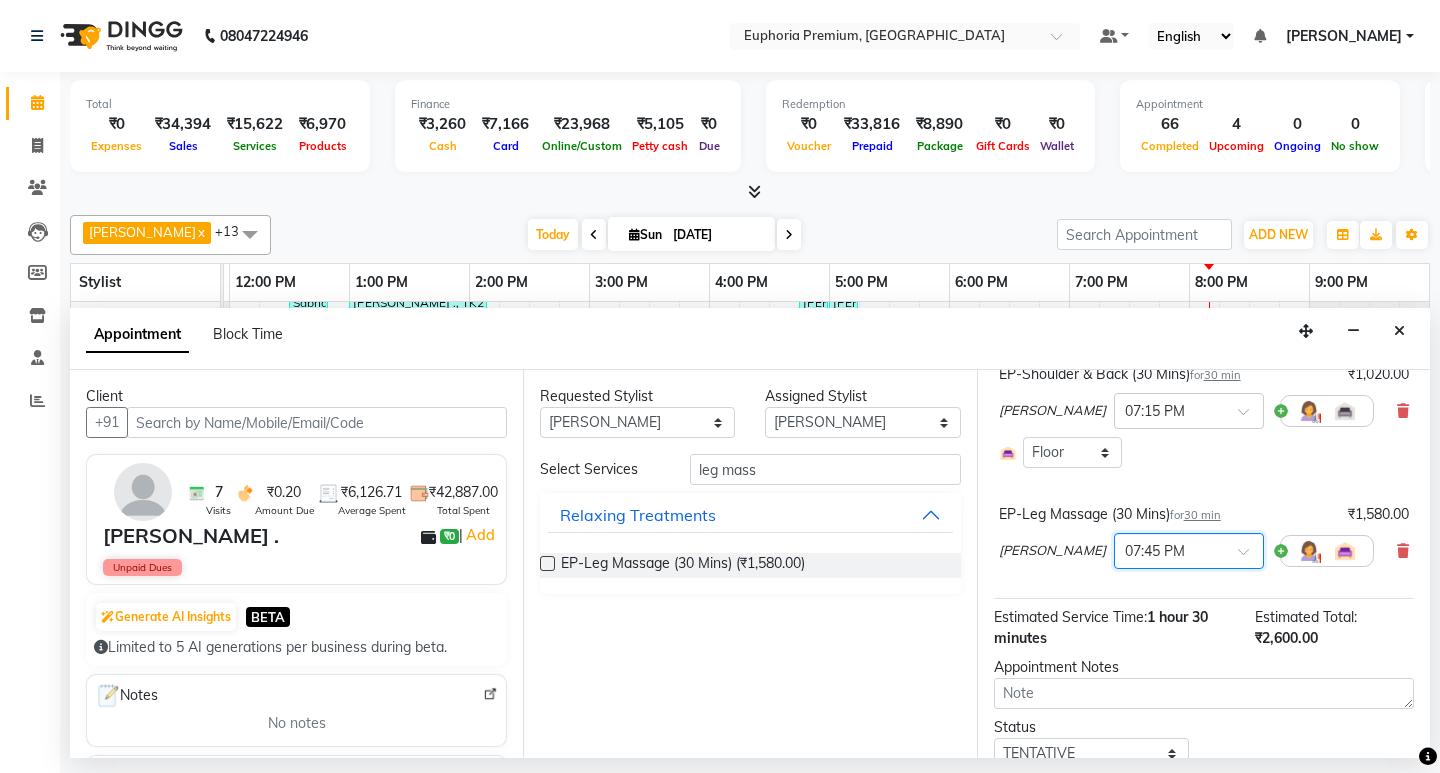 click on "EP-Leg Massage (30 Mins)   for  30 min ₹1,580.00 [PERSON_NAME]  × 07:45 PM" at bounding box center (1204, 540) 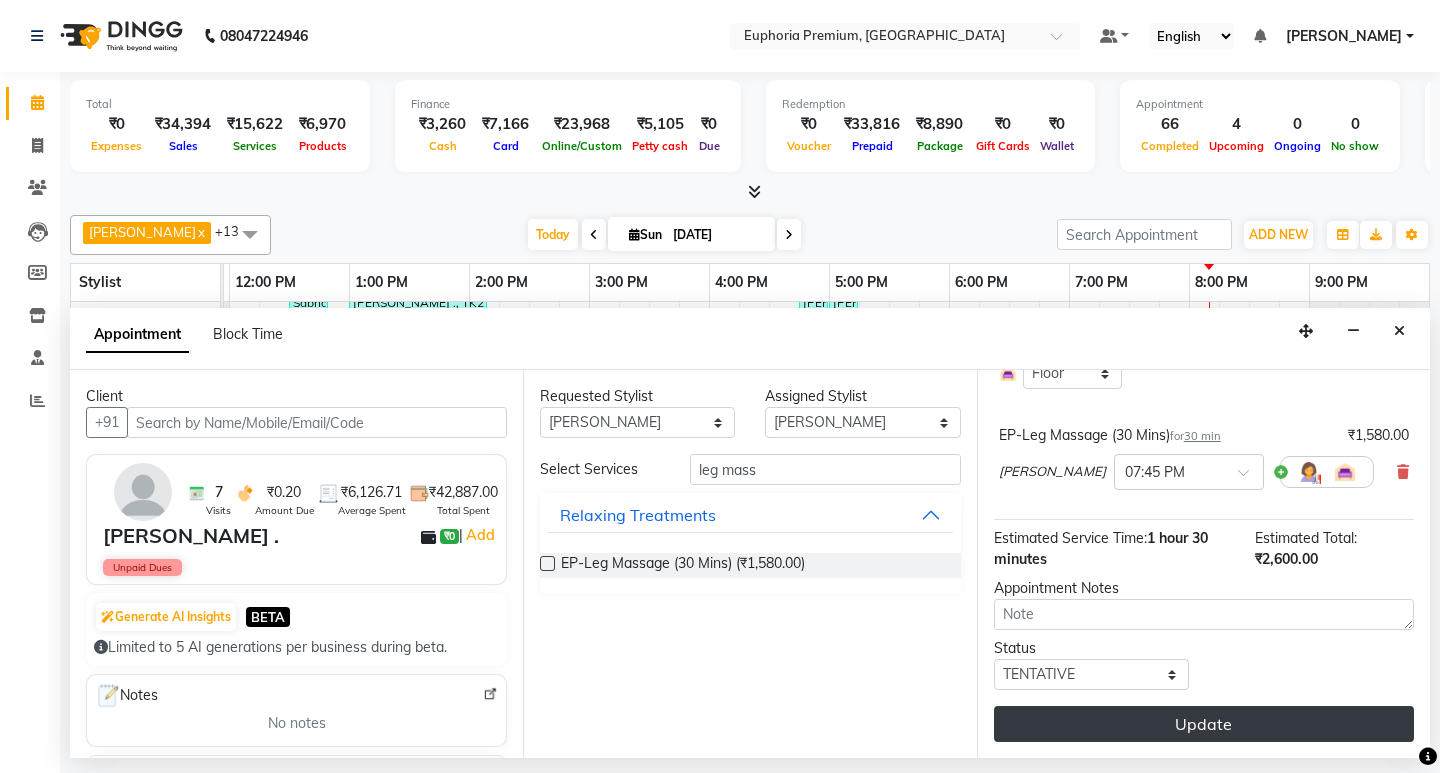 click on "Update" at bounding box center [1204, 724] 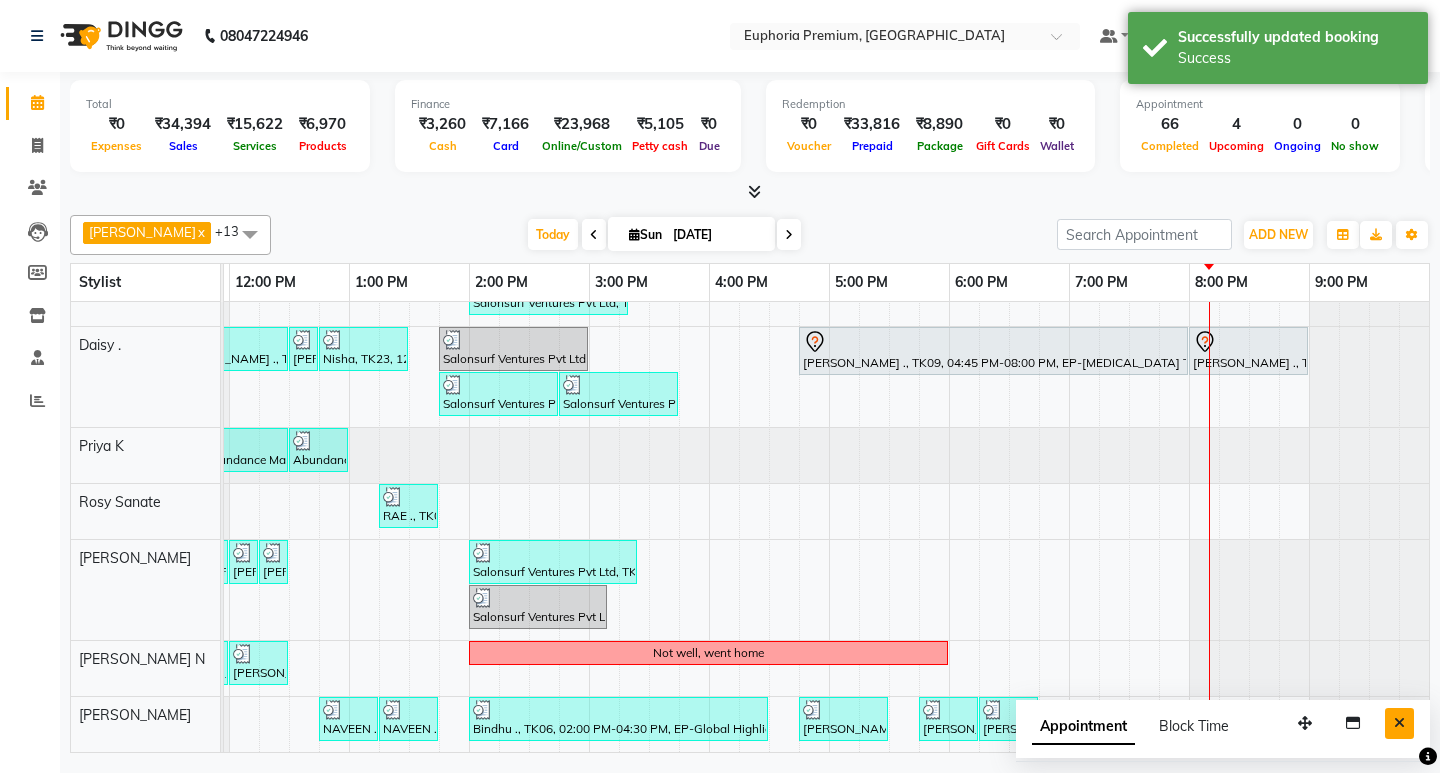click at bounding box center (1399, 723) 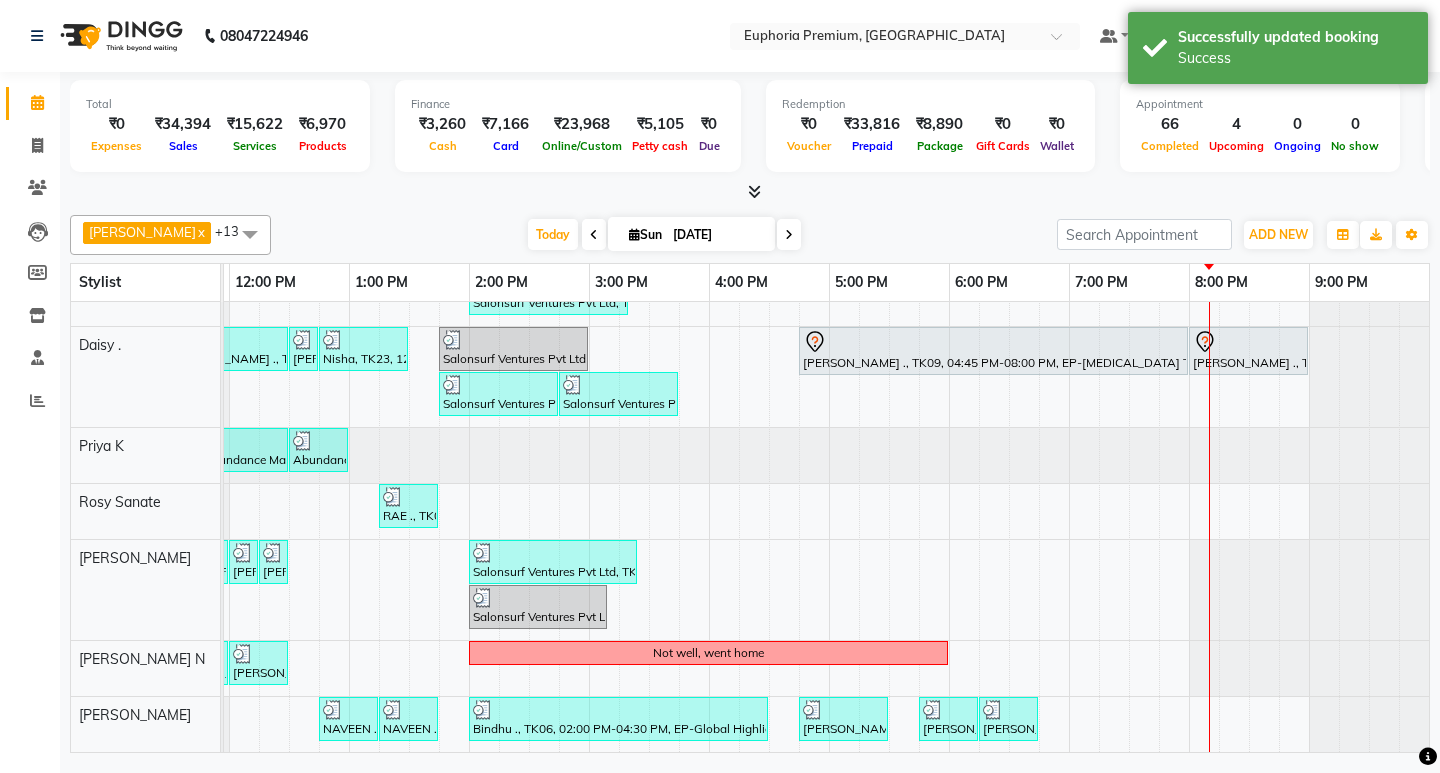 click on "Gisha ., TK20, 11:00 AM-11:55 AM, EP-Derma infusion treatment Pedi     RAE ., TK08, 12:00 PM-01:15 PM, EP-Crystal [PERSON_NAME] ., TK01, 01:45 PM-02:00 PM, EP-Eyebrows Threading     Salonsurf Ventures Pvt Ltd, TK25, 02:00 PM-02:20 PM, EP-Upperlip Threading     Sabha, TK24, 12:30 PM-12:50 PM, EP-Eyebrows Threading     [PERSON_NAME] ., TK21, 01:00 PM-02:10 PM, EP-Gel Paint Application     [PERSON_NAME], TK30, 04:45 PM-05:00 PM, EP-Eyebrows Threading     [PERSON_NAME], TK30, 05:00 PM-05:15 PM, EP-Upperlip Threading     [PERSON_NAME] ., TK01, 11:00 AM-12:30 PM, EP-Natural & Clear - Acrylic     [PERSON_NAME] ., TK01, 12:30 PM-01:10 PM, EP-Gel Paint Application     RAE ., TK08, 01:45 PM-02:25 PM, EP-Gel Paint Application  Body massage for [PERSON_NAME] sir      VINI ., TK19, 01:00 PM-01:30 PM, EP-Feet Reflexology (30 Mins)     VINI ., TK19, 01:30 PM-02:00 PM, EP-Feet Reflexology (30 Mins)     VINI ., TK19, 02:30 PM-03:00 PM, EP-Feet Reflexology (30 Mins)     VINI ., TK19, 03:00 PM-03:30 PM, EP-Feet Reflexology (30 Mins)" at bounding box center [589, 291] 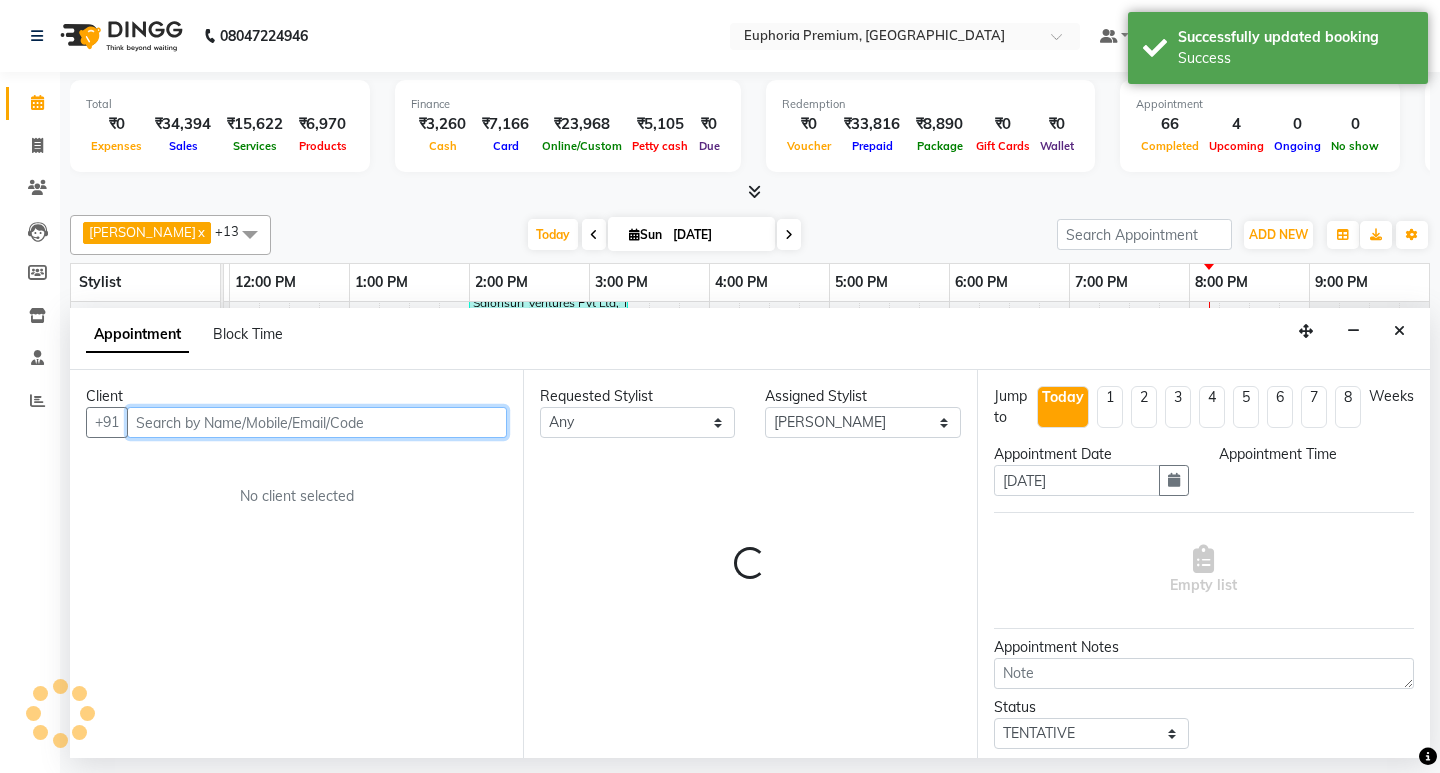 select on "1125" 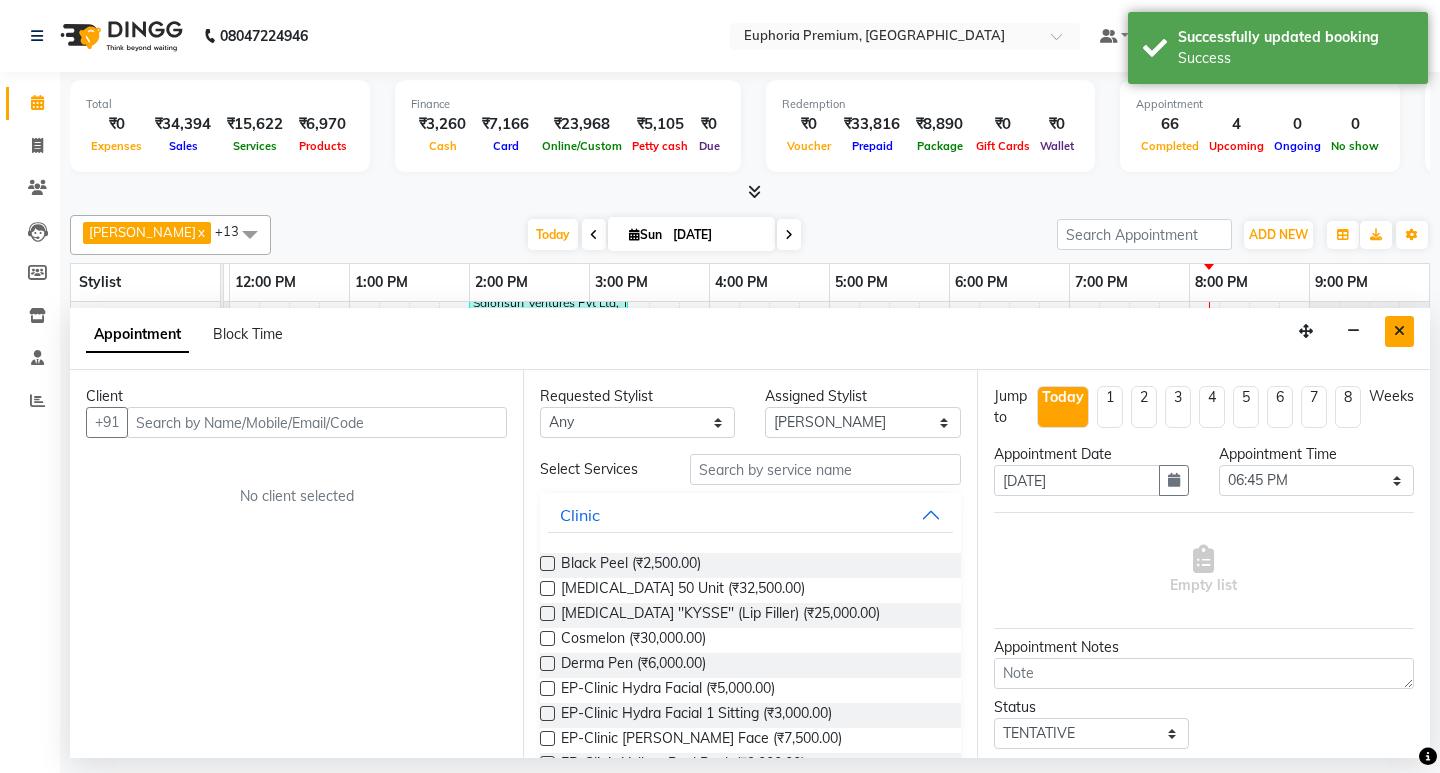 click at bounding box center (1399, 331) 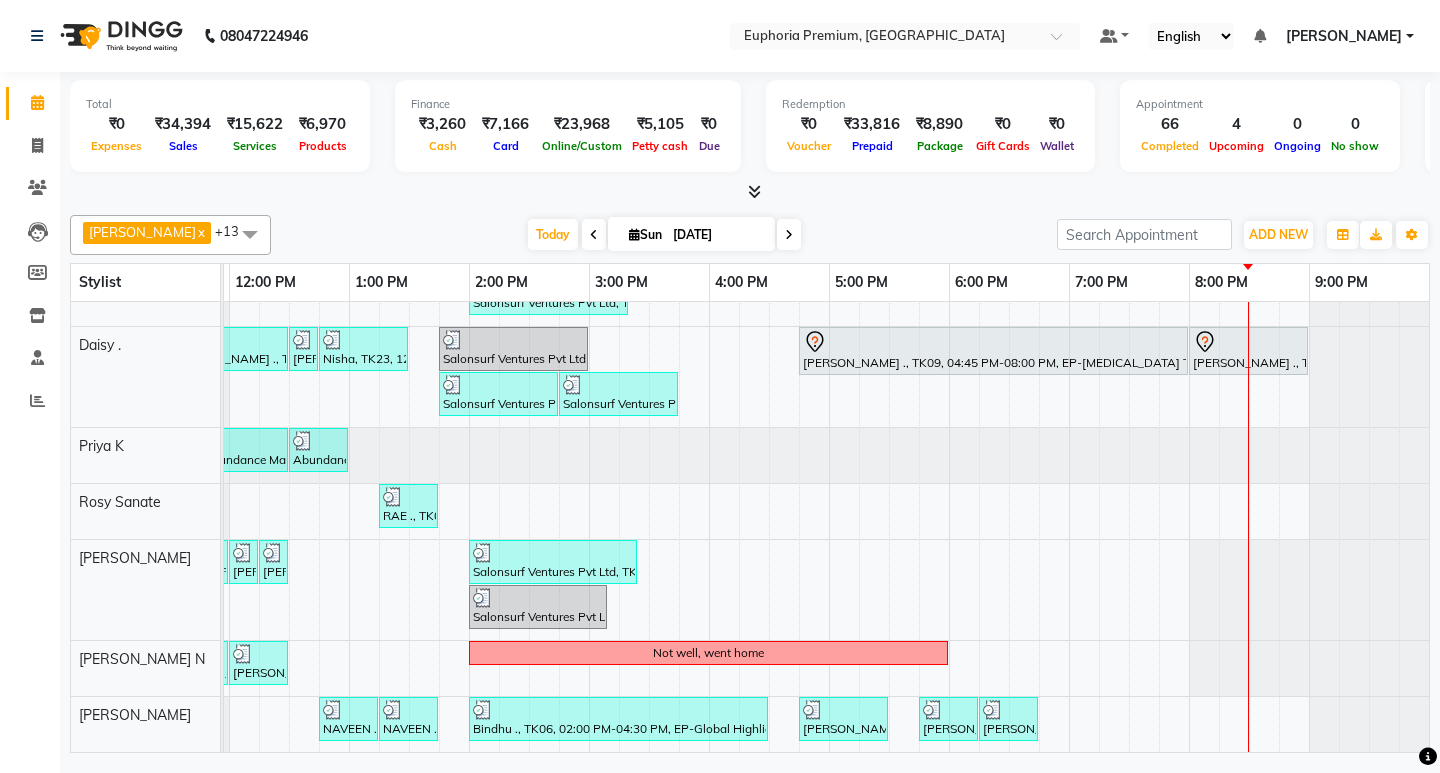 scroll, scrollTop: 487, scrollLeft: 490, axis: both 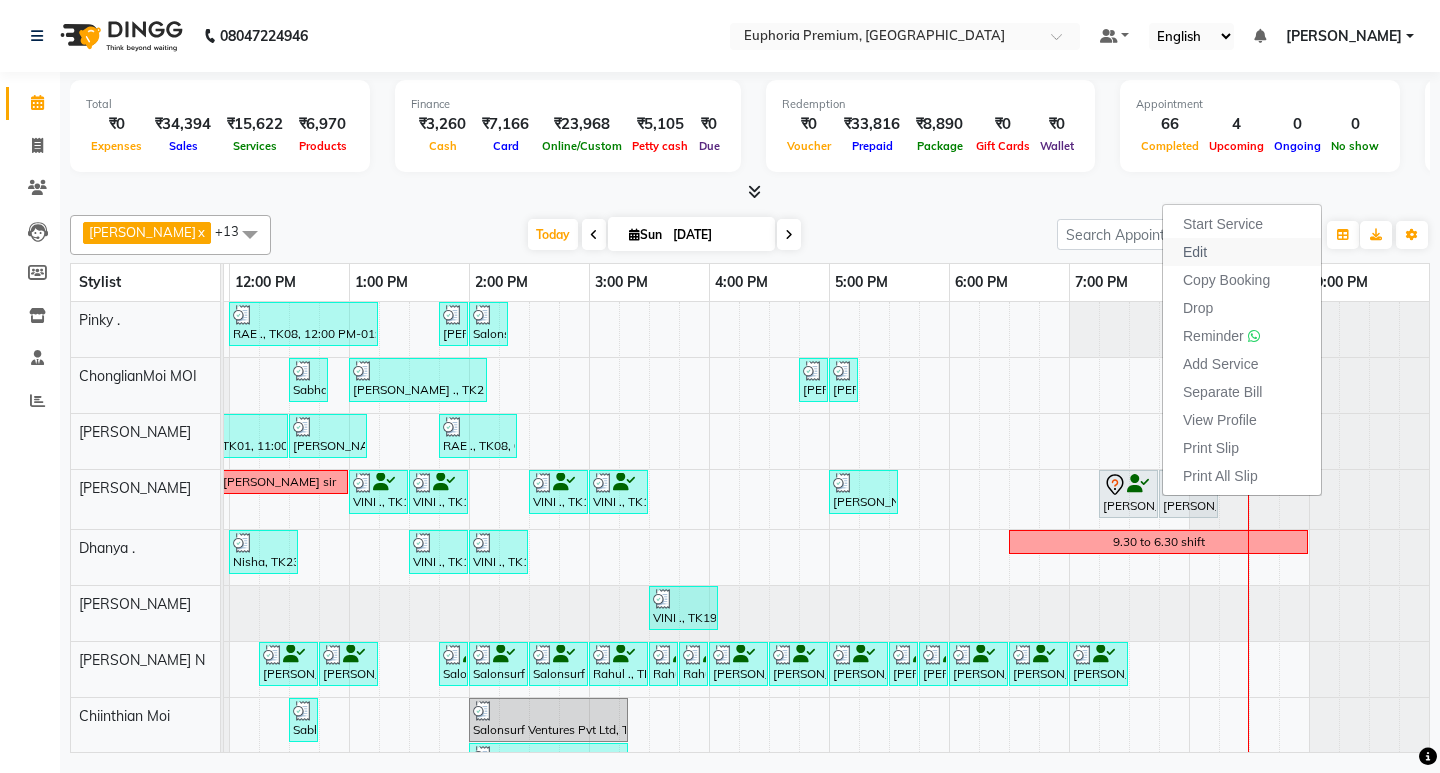 click on "Edit" at bounding box center (1195, 252) 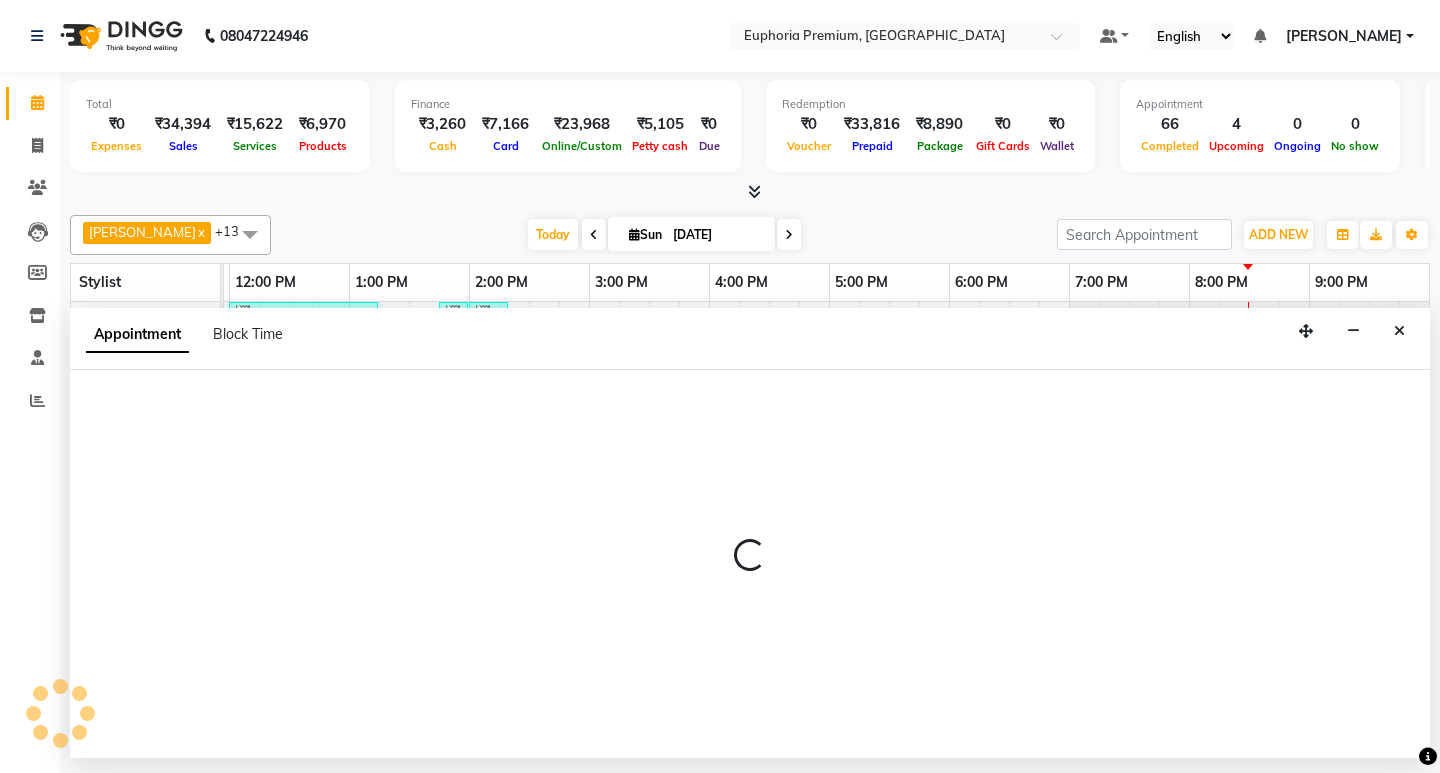 select on "tentative" 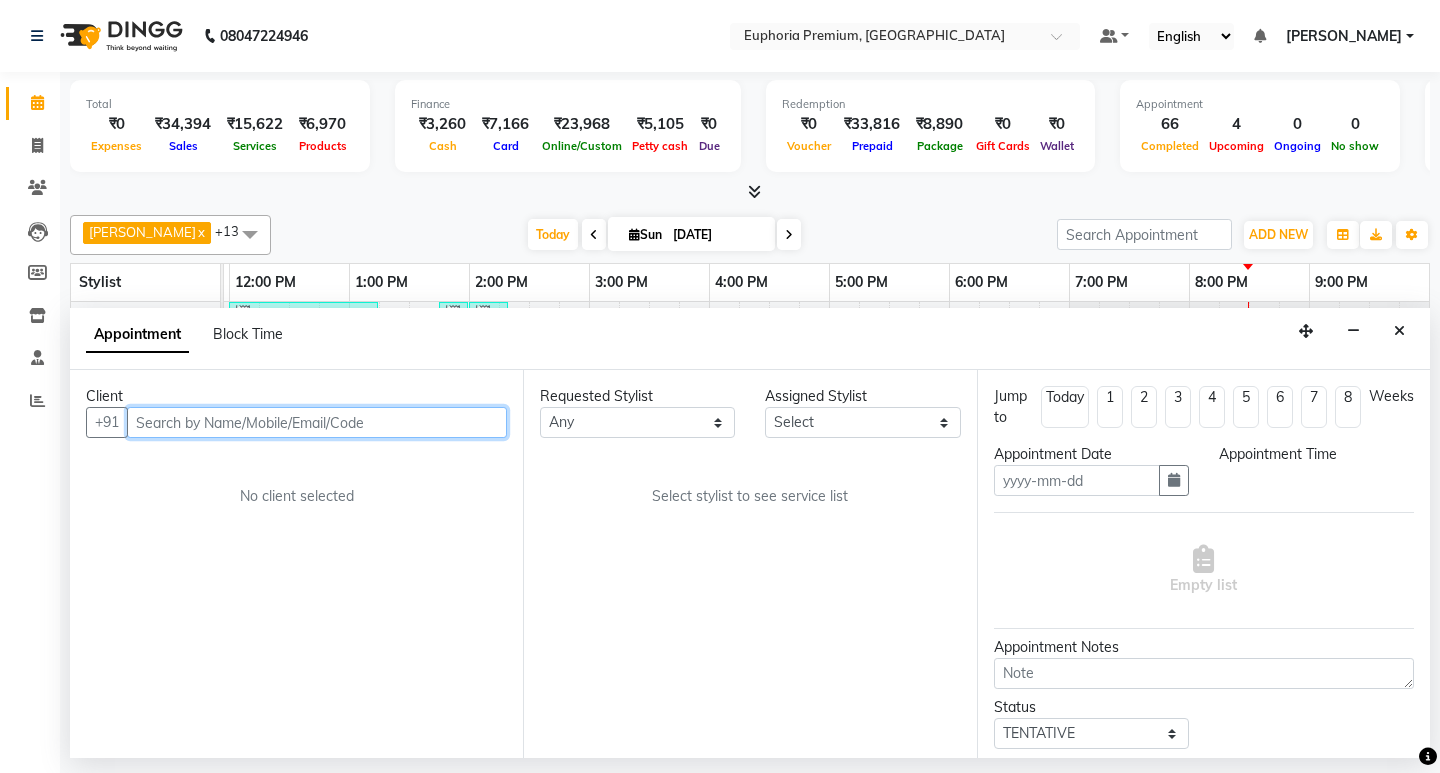type on "[DATE]" 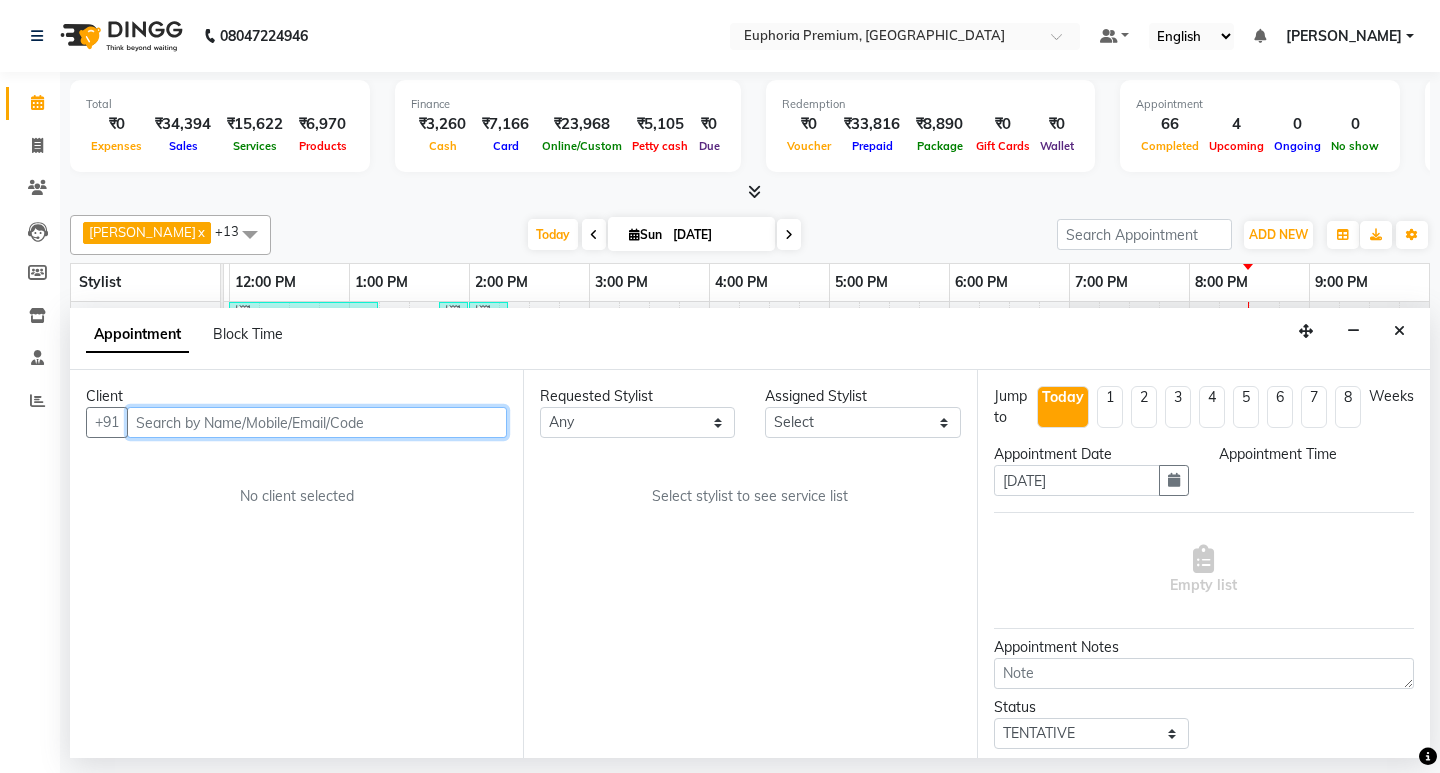 select on "71603" 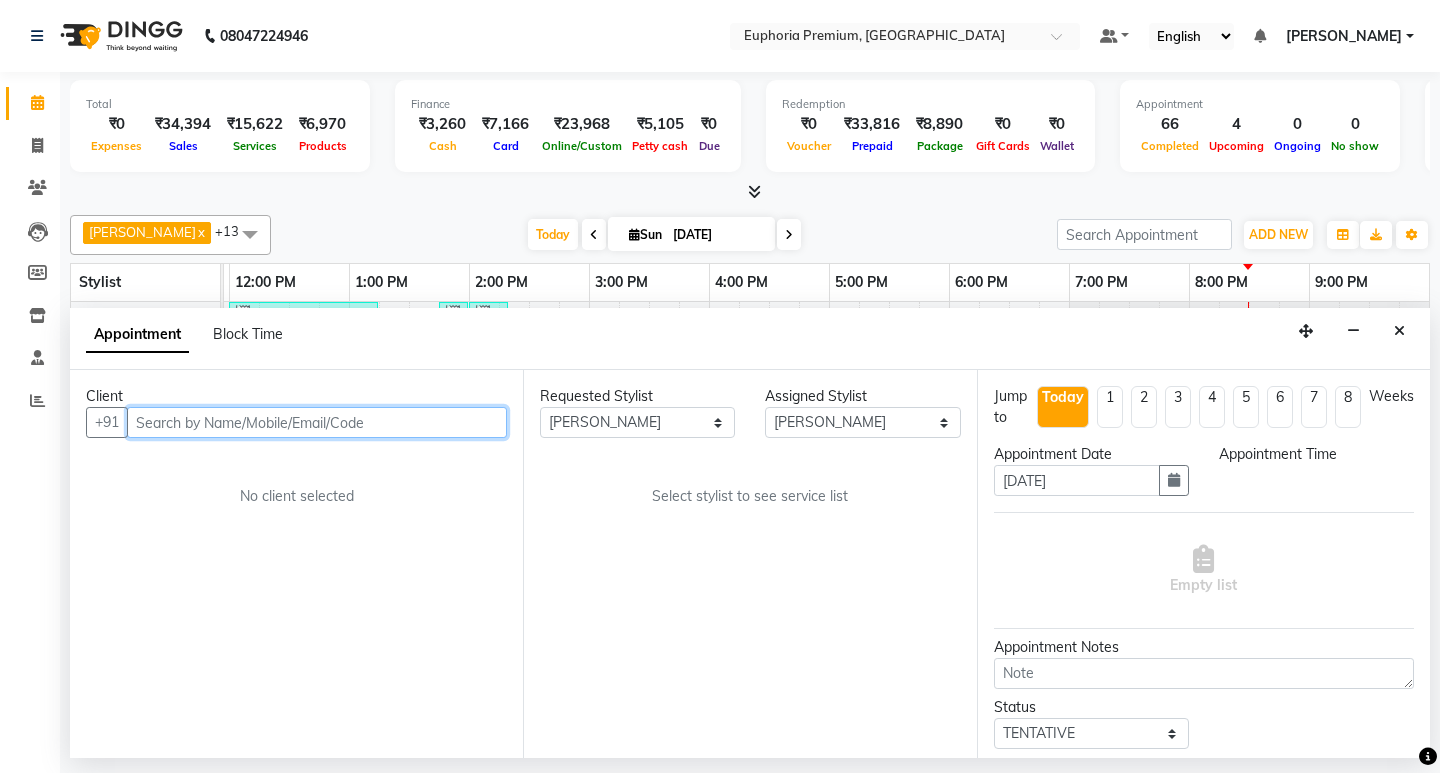 select on "1155" 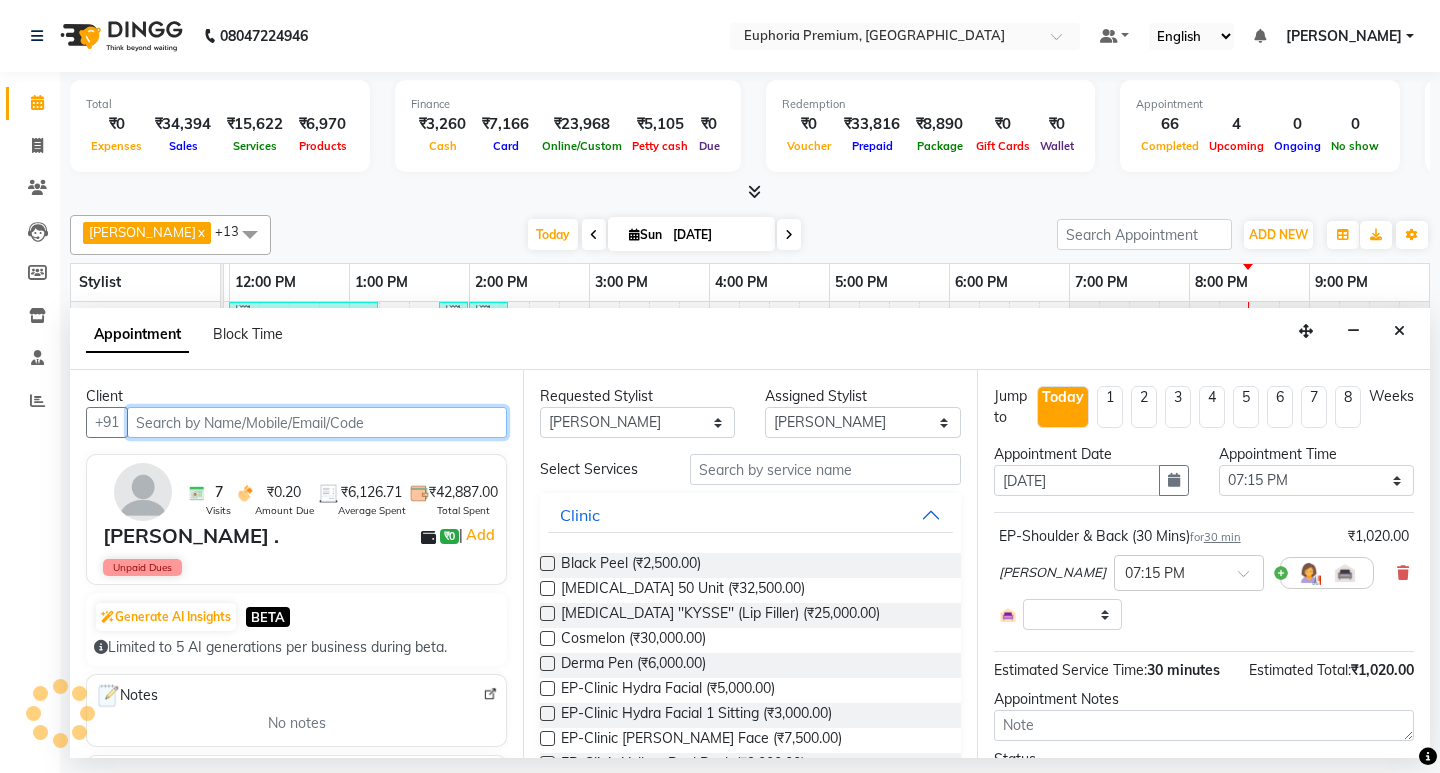 select on "4006" 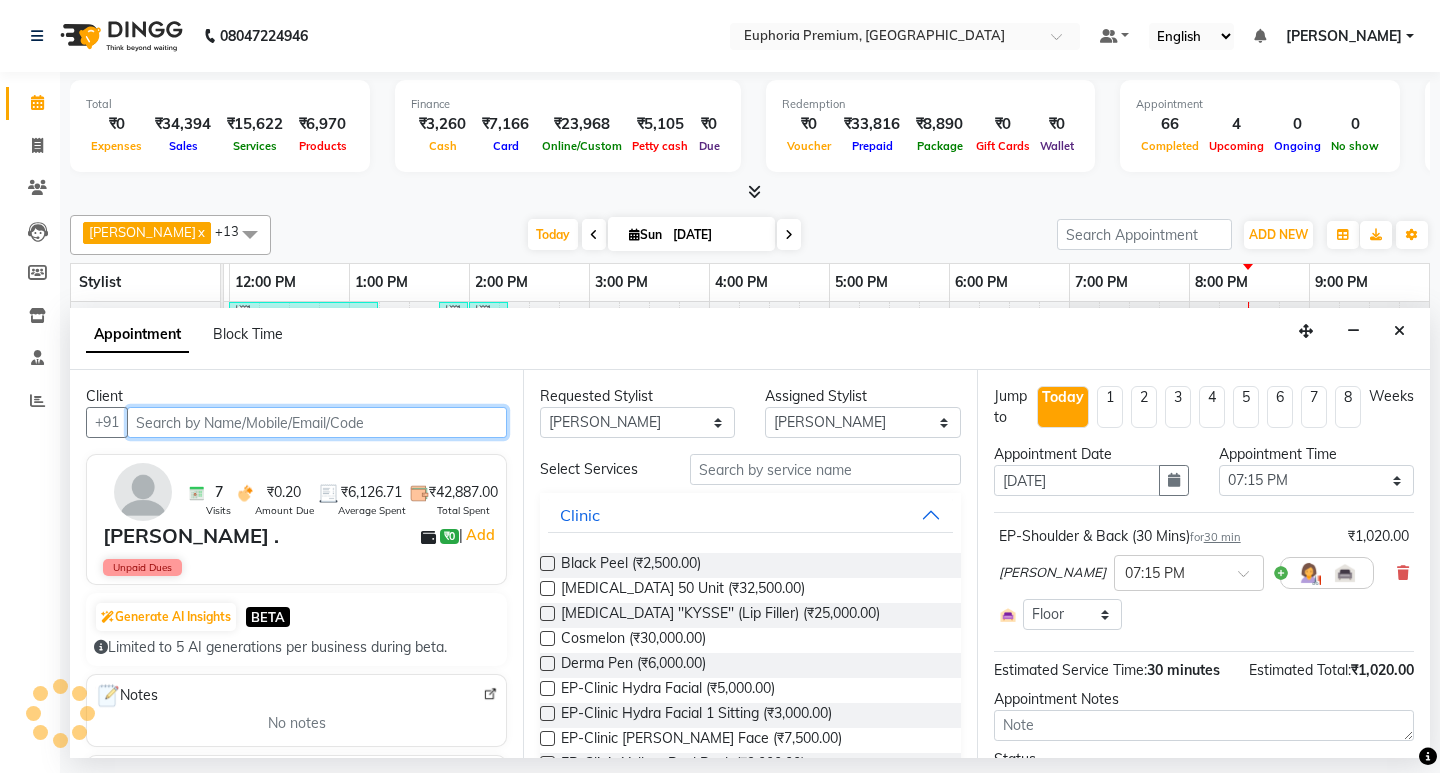 select on "4006" 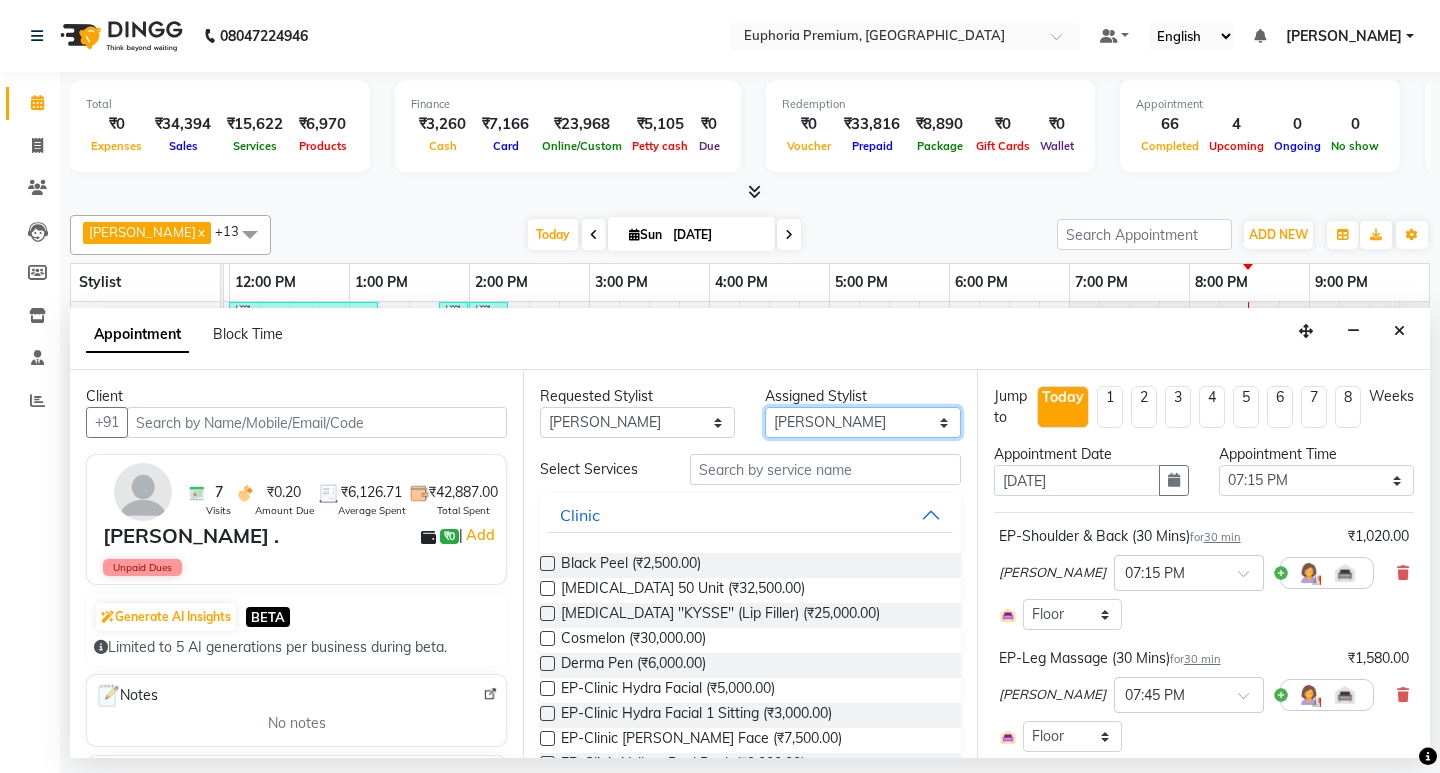 click on "Select Babu V Bharath N [PERSON_NAME] [PERSON_NAME] N  Chiinthian [PERSON_NAME] MOI [PERSON_NAME] . [PERSON_NAME] . [PERSON_NAME] [PERSON_NAME] K [PERSON_NAME] [PERSON_NAME] [MEDICAL_DATA] Pinky . Priya  K Rosy Sanate [PERSON_NAME] [PERSON_NAME] Shishi L [PERSON_NAME] M [PERSON_NAME]" at bounding box center [862, 422] 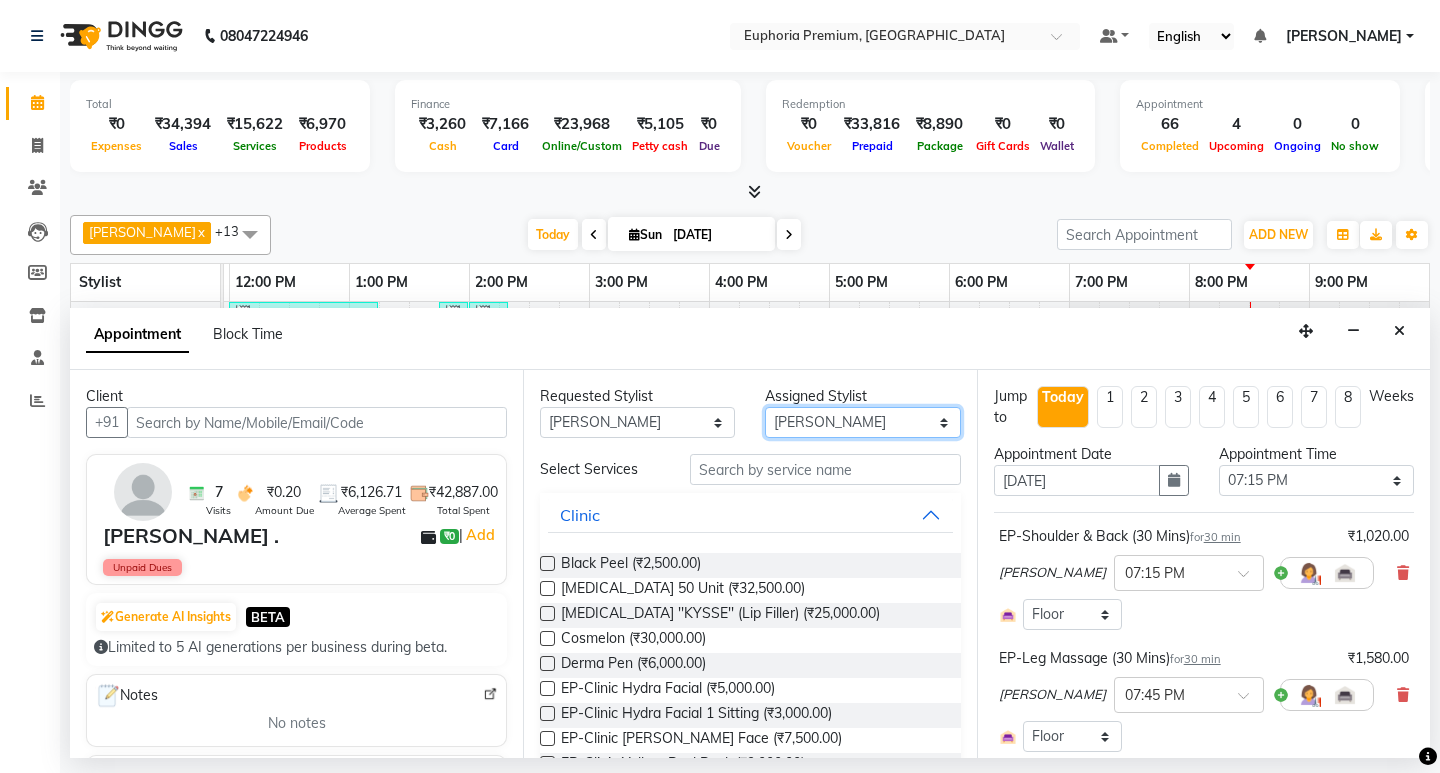select on "71614" 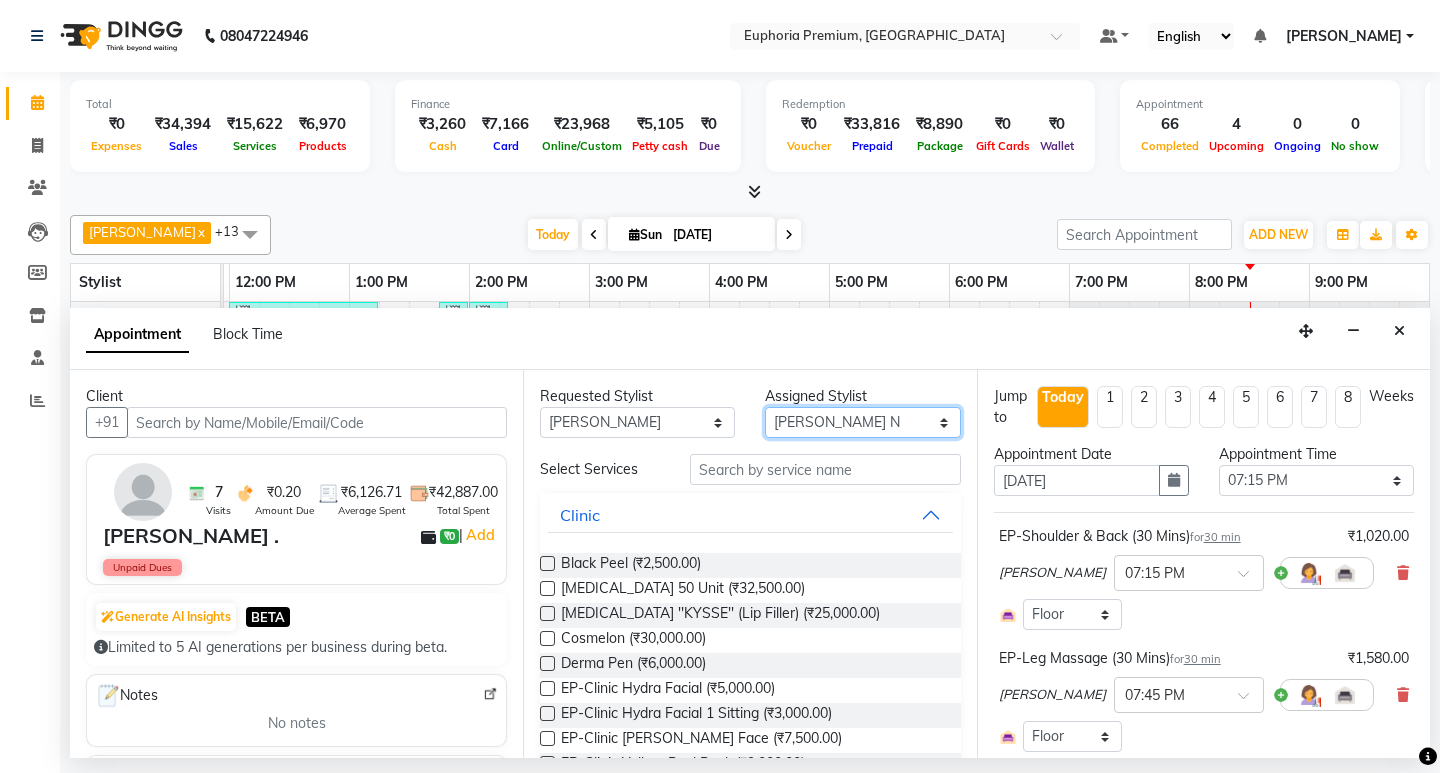 click on "Select Babu V Bharath N [PERSON_NAME] [PERSON_NAME] N  Chiinthian [PERSON_NAME] MOI [PERSON_NAME] . [PERSON_NAME] . [PERSON_NAME] [PERSON_NAME] K [PERSON_NAME] [PERSON_NAME] [MEDICAL_DATA] Pinky . Priya  K Rosy Sanate [PERSON_NAME] [PERSON_NAME] Shishi L [PERSON_NAME] M [PERSON_NAME]" at bounding box center [862, 422] 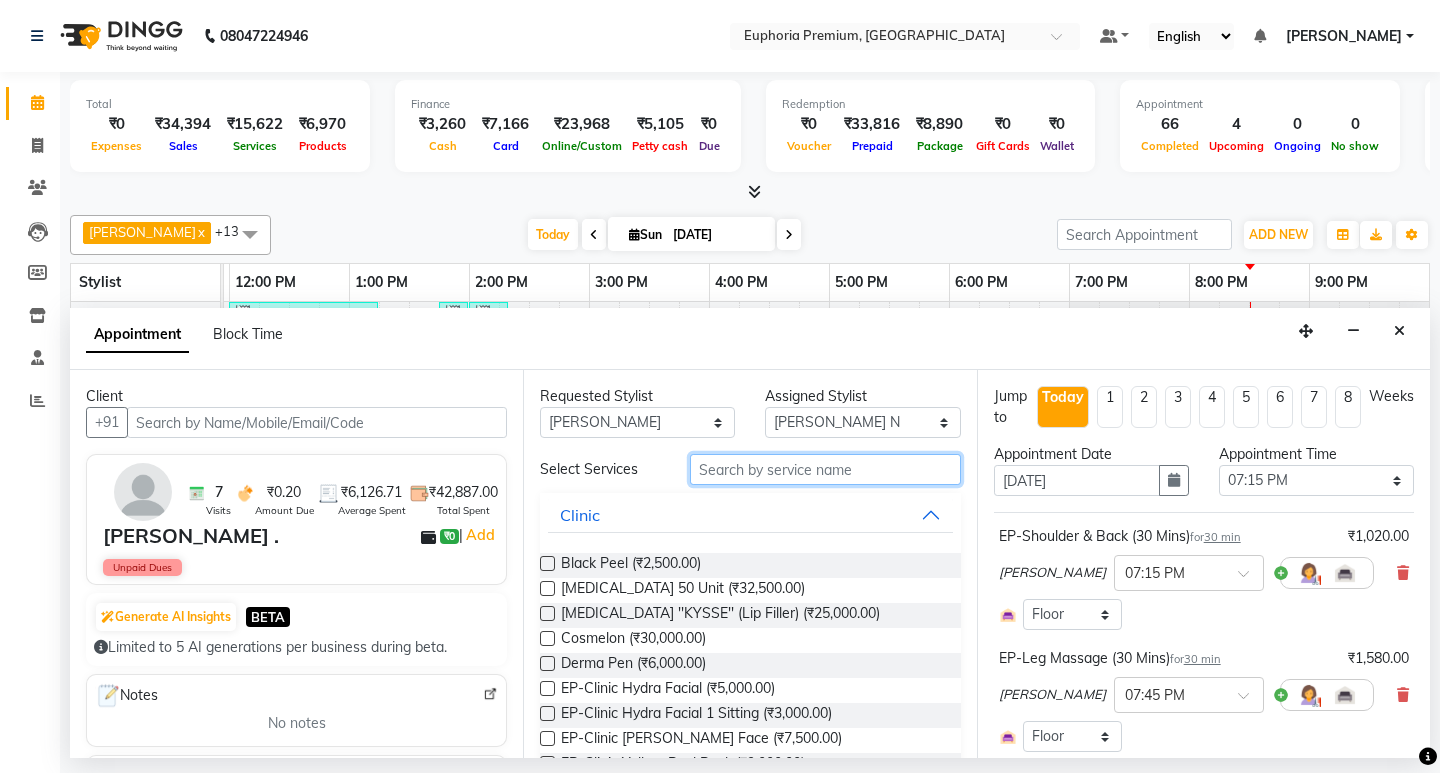 click at bounding box center [825, 469] 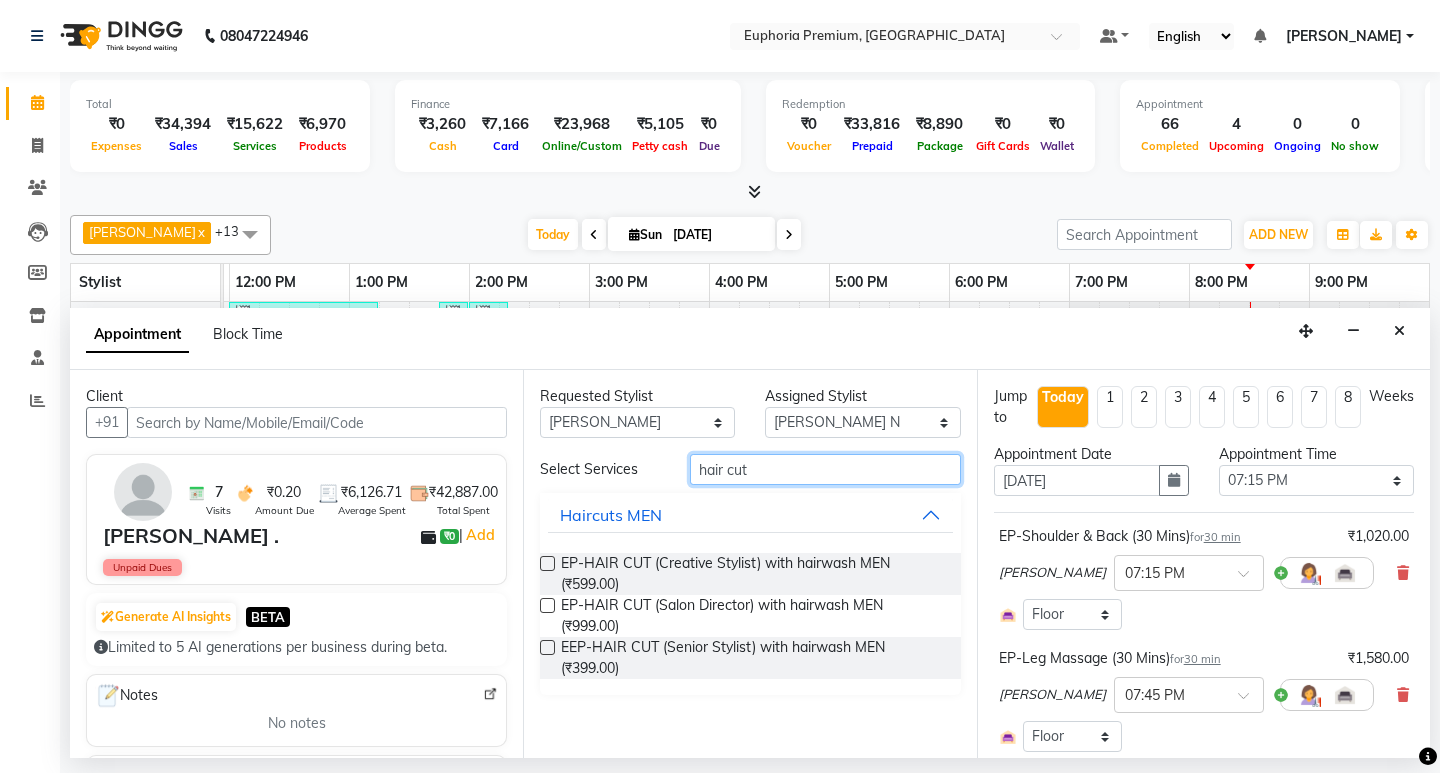type on "hair cut" 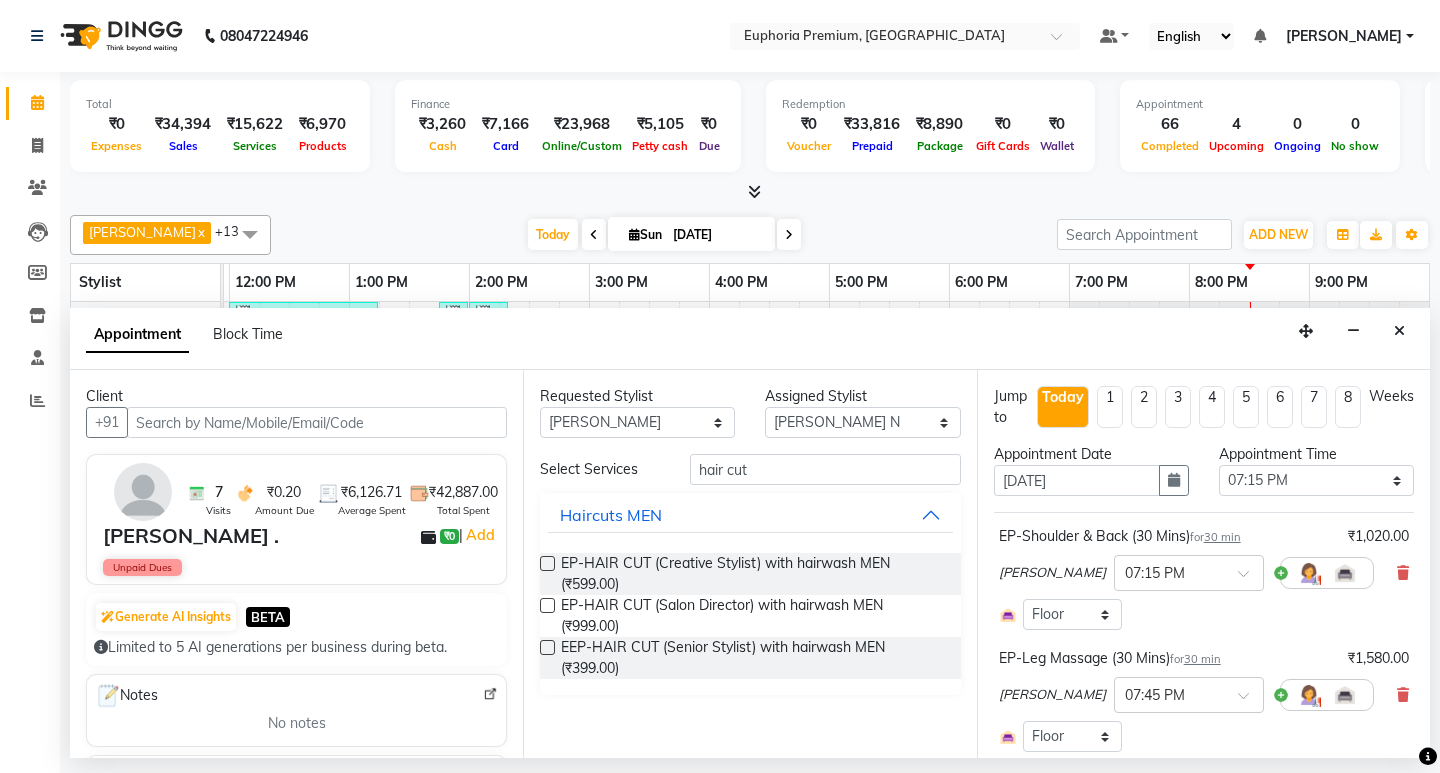 click at bounding box center [547, 647] 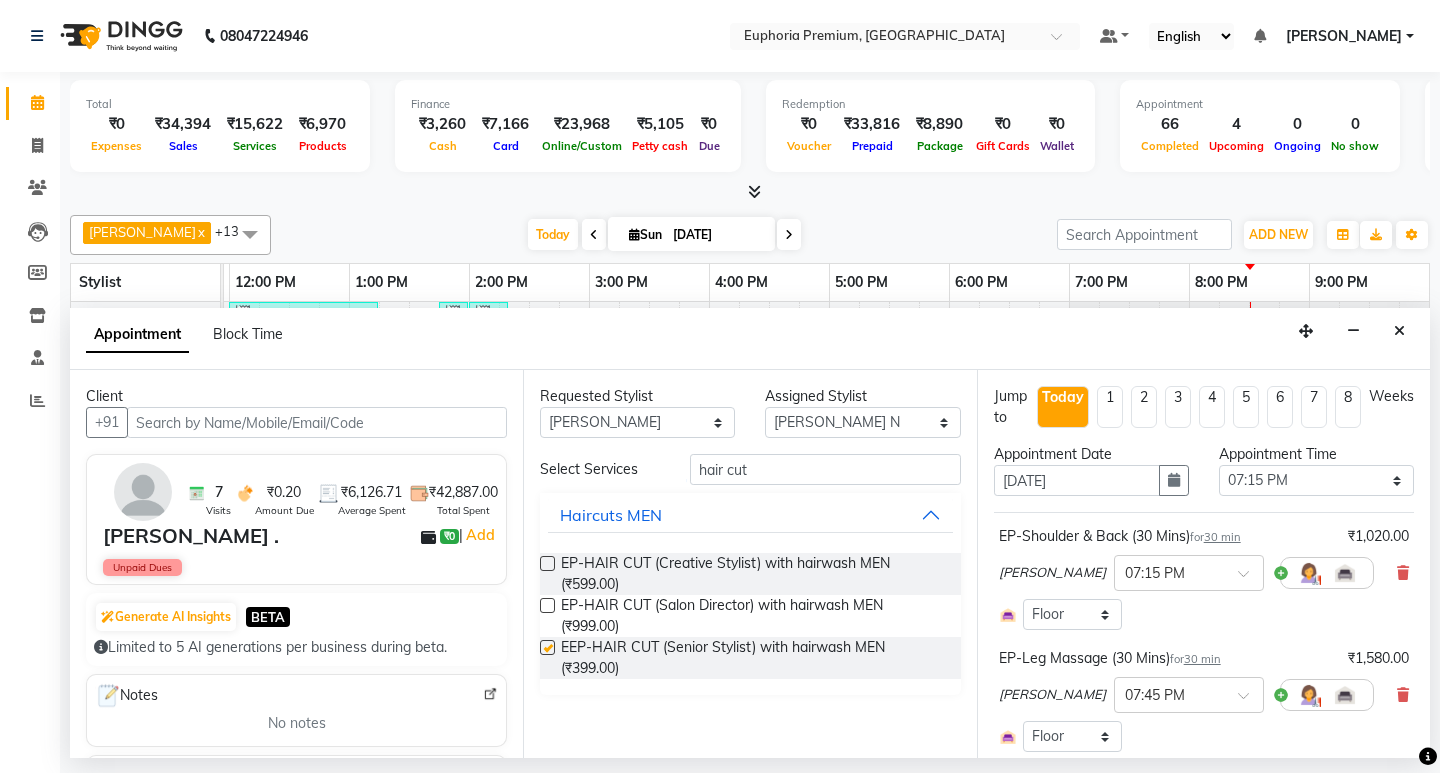 checkbox on "false" 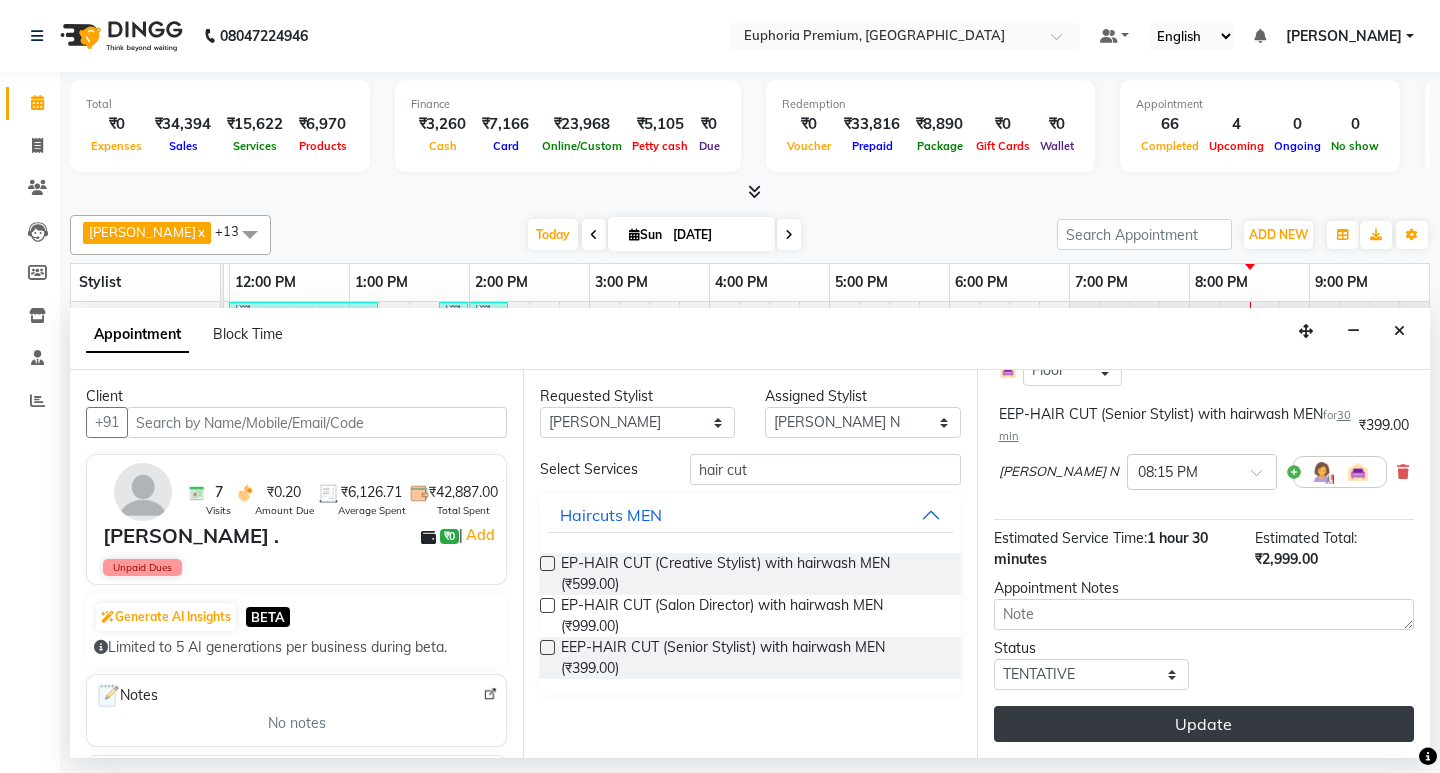 click on "Update" at bounding box center [1204, 724] 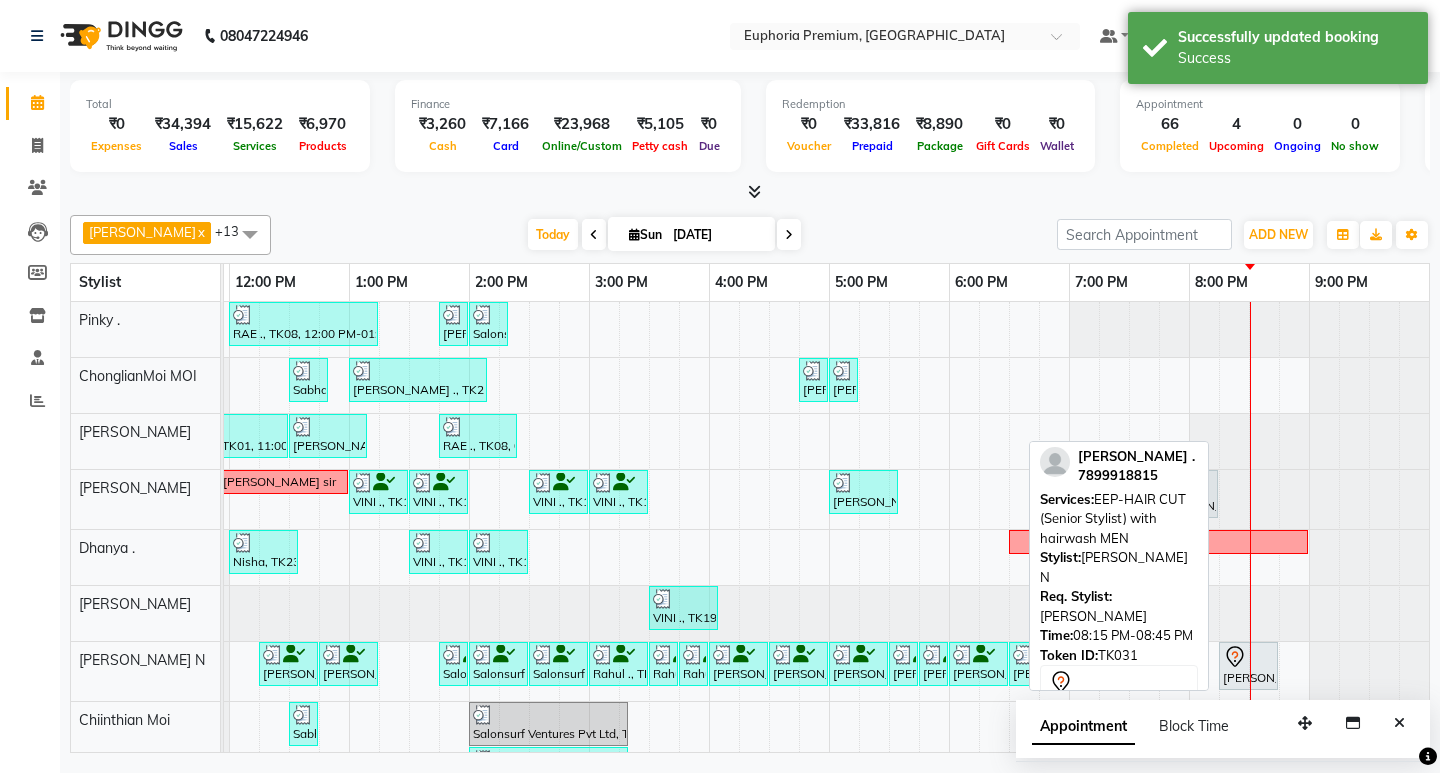 click 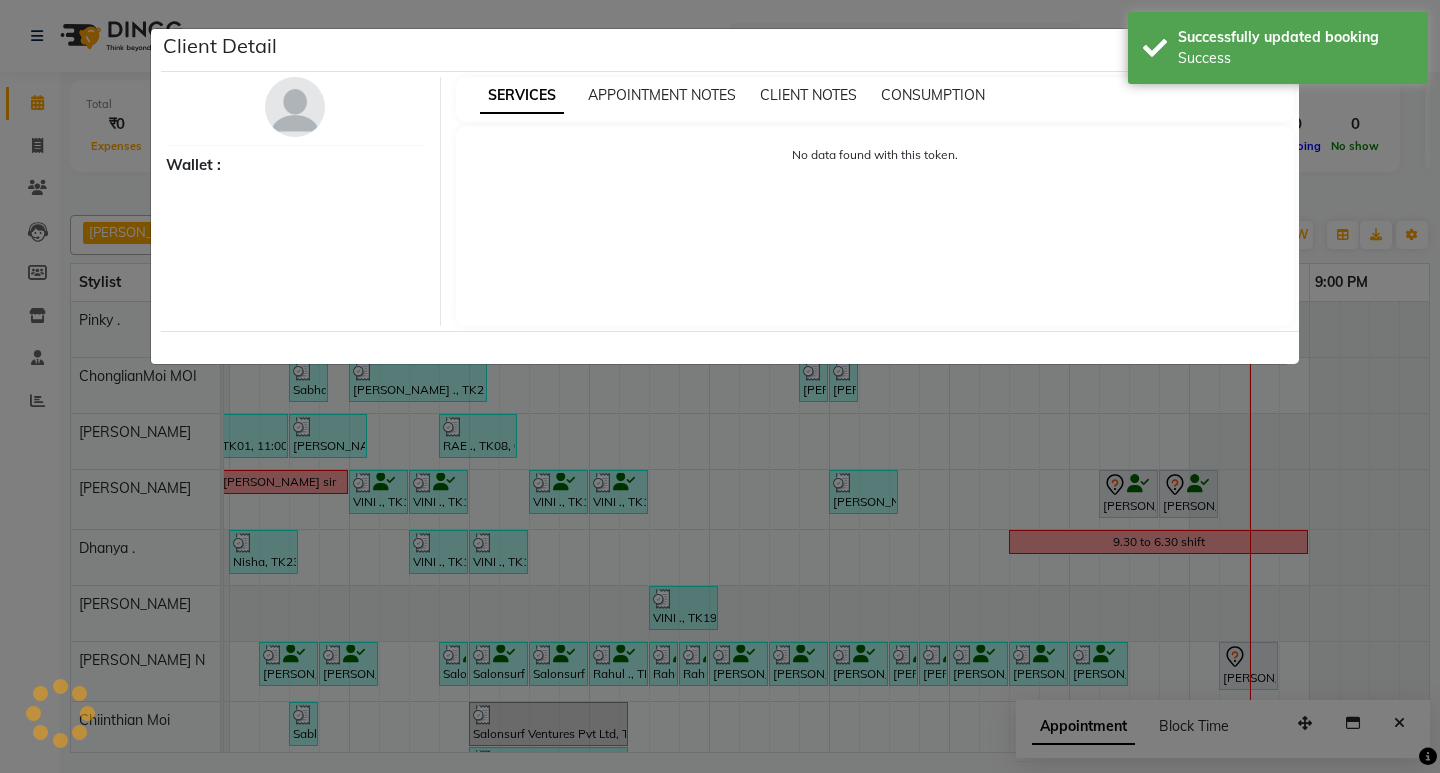 select on "7" 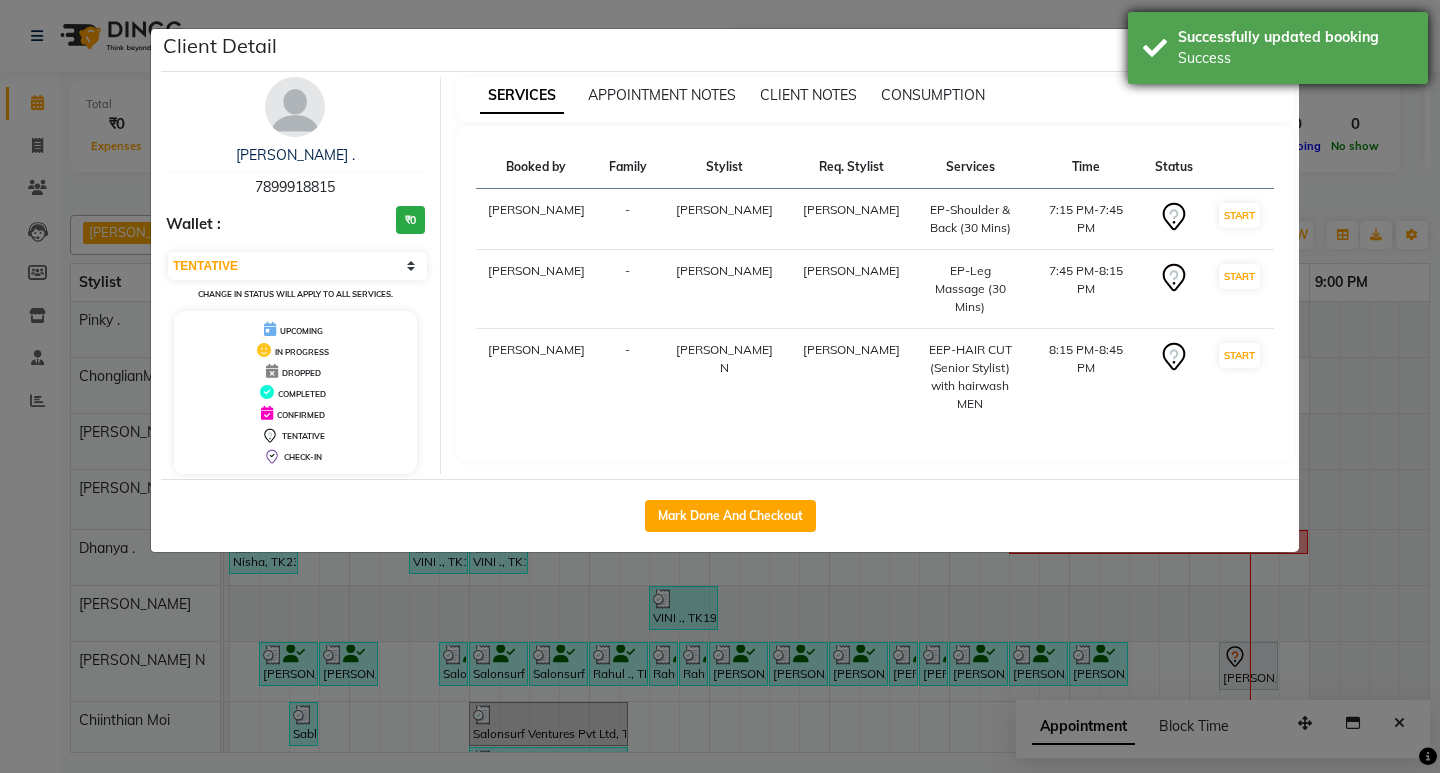 click on "Successfully updated booking   Success" at bounding box center [1278, 48] 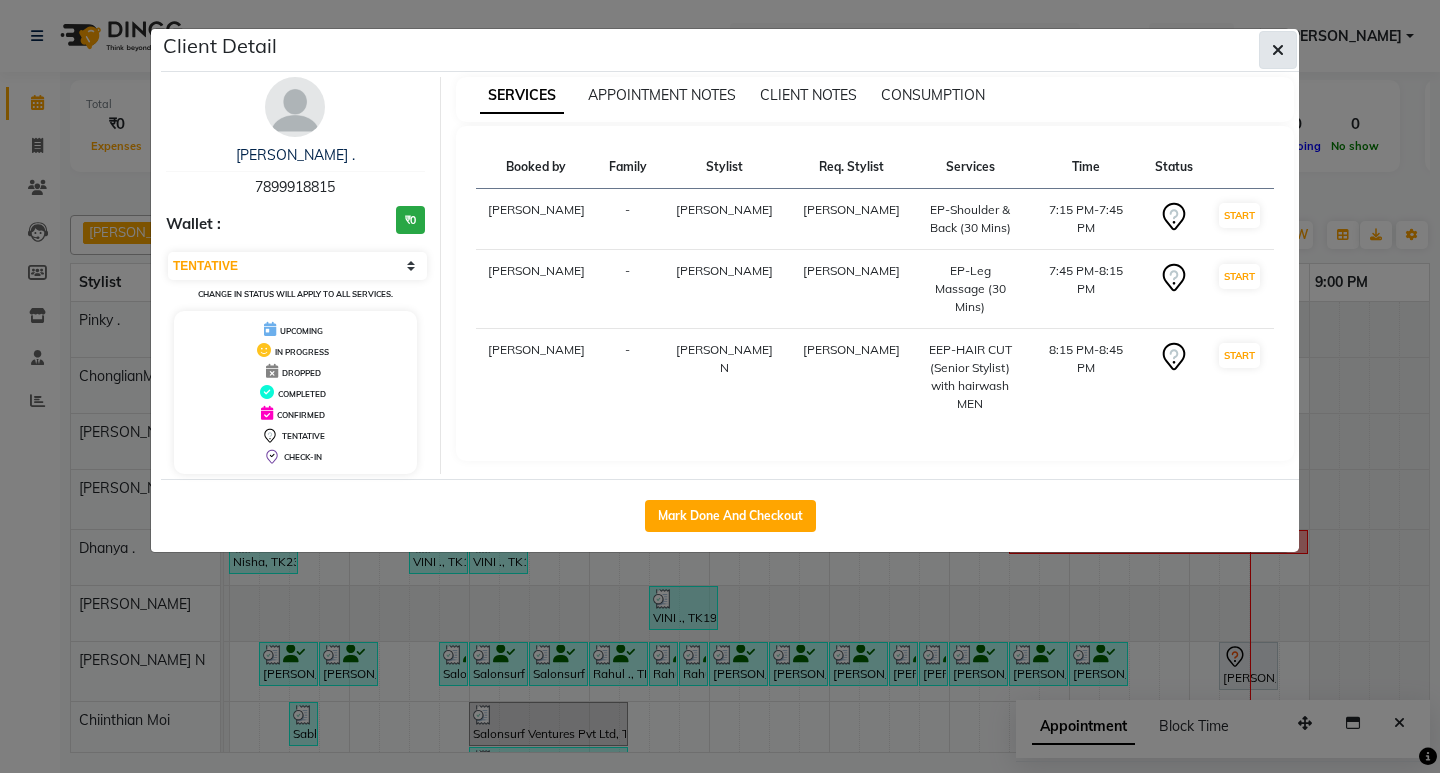 click 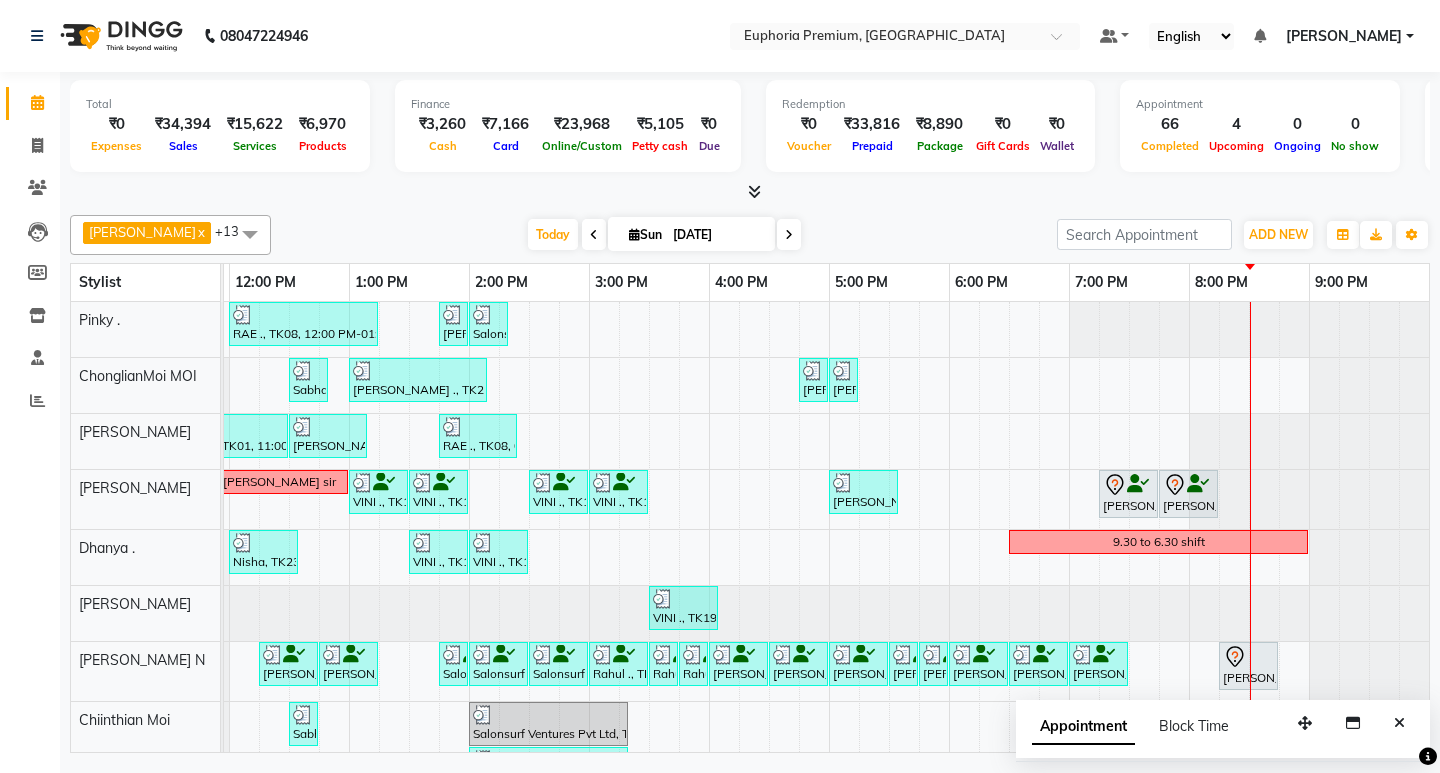 click on "Gisha ., TK20, 11:00 AM-11:55 AM, EP-Derma infusion treatment Pedi     RAE ., TK08, 12:00 PM-01:15 PM, EP-Crystal [PERSON_NAME] ., TK01, 01:45 PM-02:00 PM, EP-Eyebrows Threading     Salonsurf Ventures Pvt Ltd, TK25, 02:00 PM-02:20 PM, EP-Upperlip Threading     Sabha, TK24, 12:30 PM-12:50 PM, EP-Eyebrows Threading     [PERSON_NAME] ., TK21, 01:00 PM-02:10 PM, EP-Gel Paint Application     [PERSON_NAME], TK30, 04:45 PM-05:00 PM, EP-Eyebrows Threading     [PERSON_NAME], TK30, 05:00 PM-05:15 PM, EP-Upperlip Threading     [PERSON_NAME] ., TK01, 11:00 AM-12:30 PM, EP-Natural & Clear - Acrylic     [PERSON_NAME] ., TK01, 12:30 PM-01:10 PM, EP-Gel Paint Application     RAE ., TK08, 01:45 PM-02:25 PM, EP-Gel Paint Application  Body massage for [PERSON_NAME] sir      VINI ., TK19, 01:00 PM-01:30 PM, EP-Feet Reflexology (30 Mins)     VINI ., TK19, 01:30 PM-02:00 PM, EP-Feet Reflexology (30 Mins)     VINI ., TK19, 02:30 PM-03:00 PM, EP-Feet Reflexology (30 Mins)     VINI ., TK19, 03:00 PM-03:30 PM, EP-Feet Reflexology (30 Mins)" at bounding box center (589, 765) 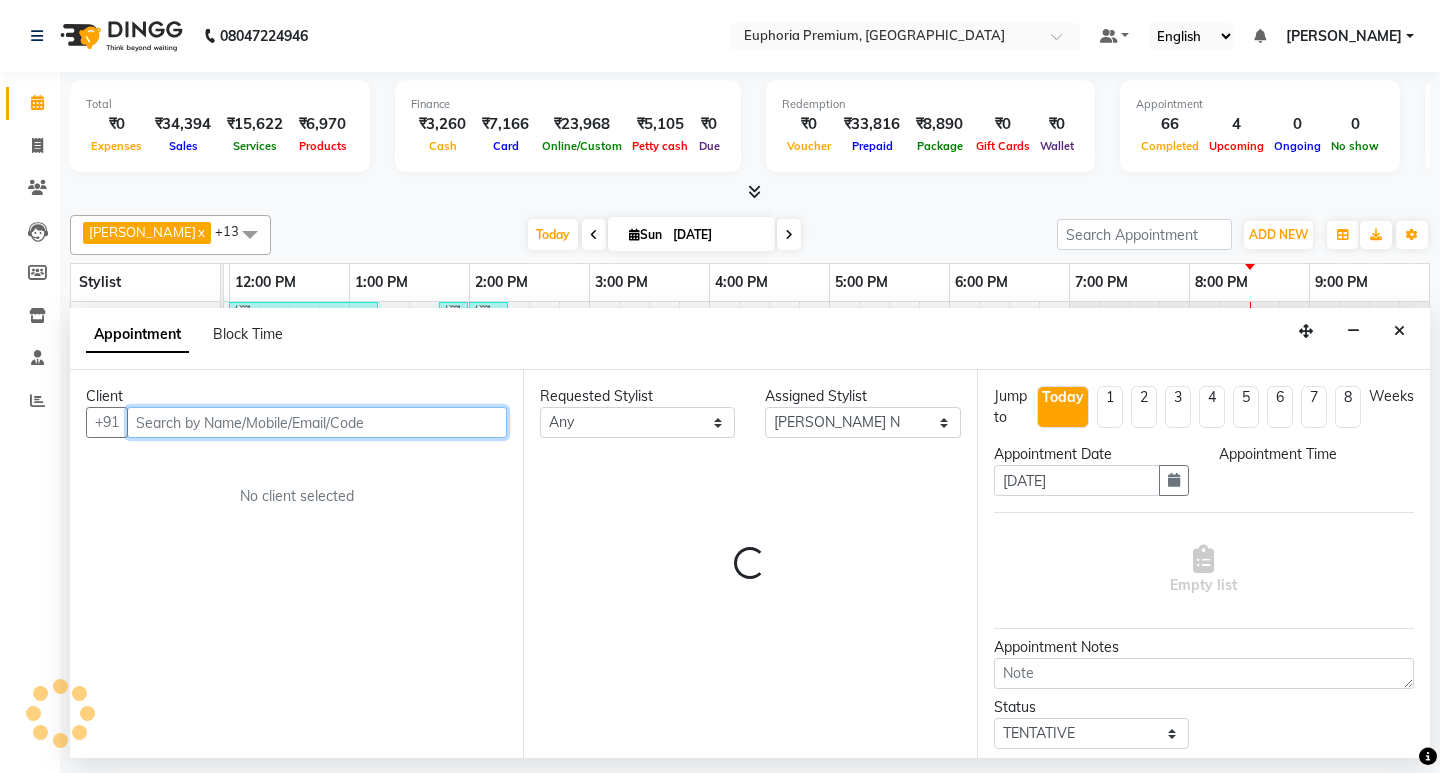 select on "1245" 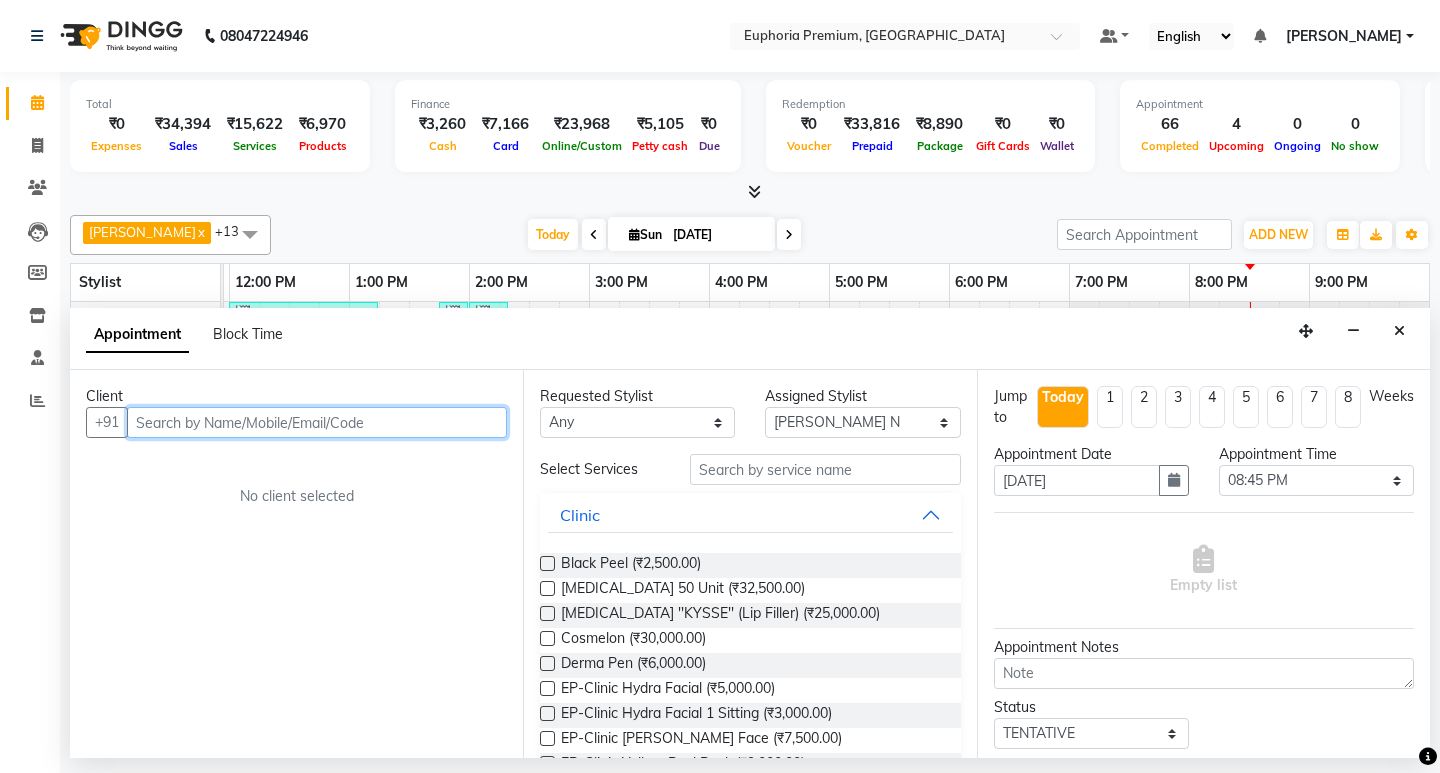 click at bounding box center (317, 422) 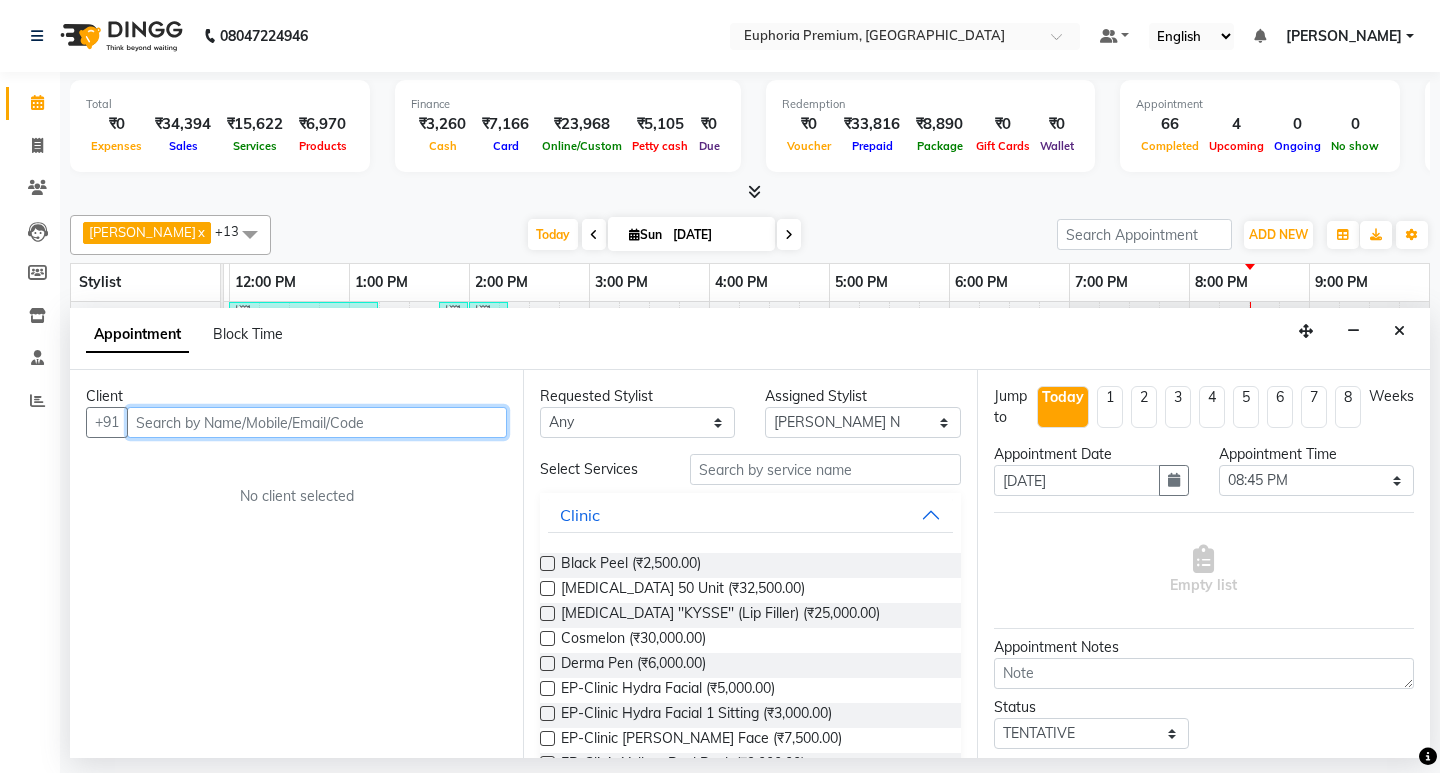 click at bounding box center [317, 422] 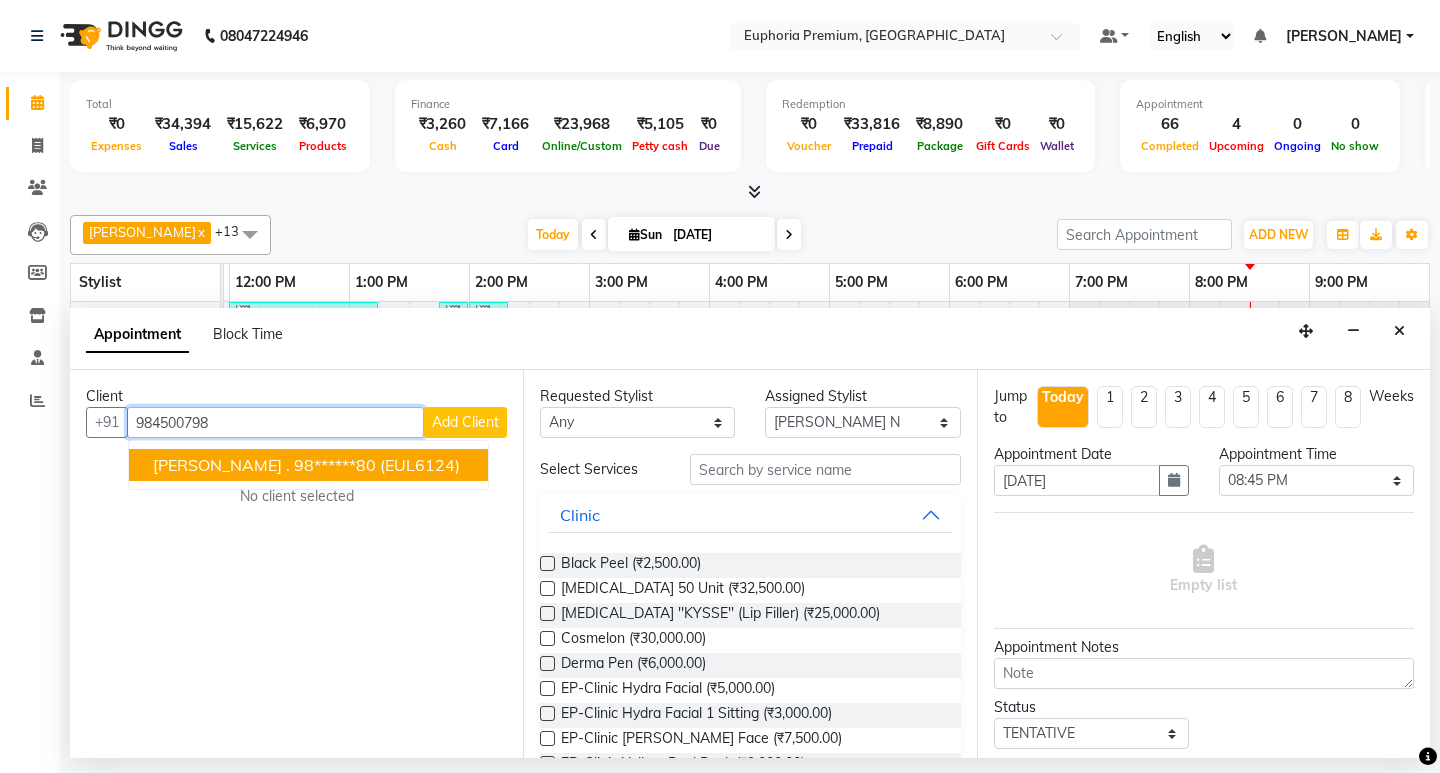 click on "[PERSON_NAME] .  98******80 (EUL6124)" at bounding box center [308, 465] 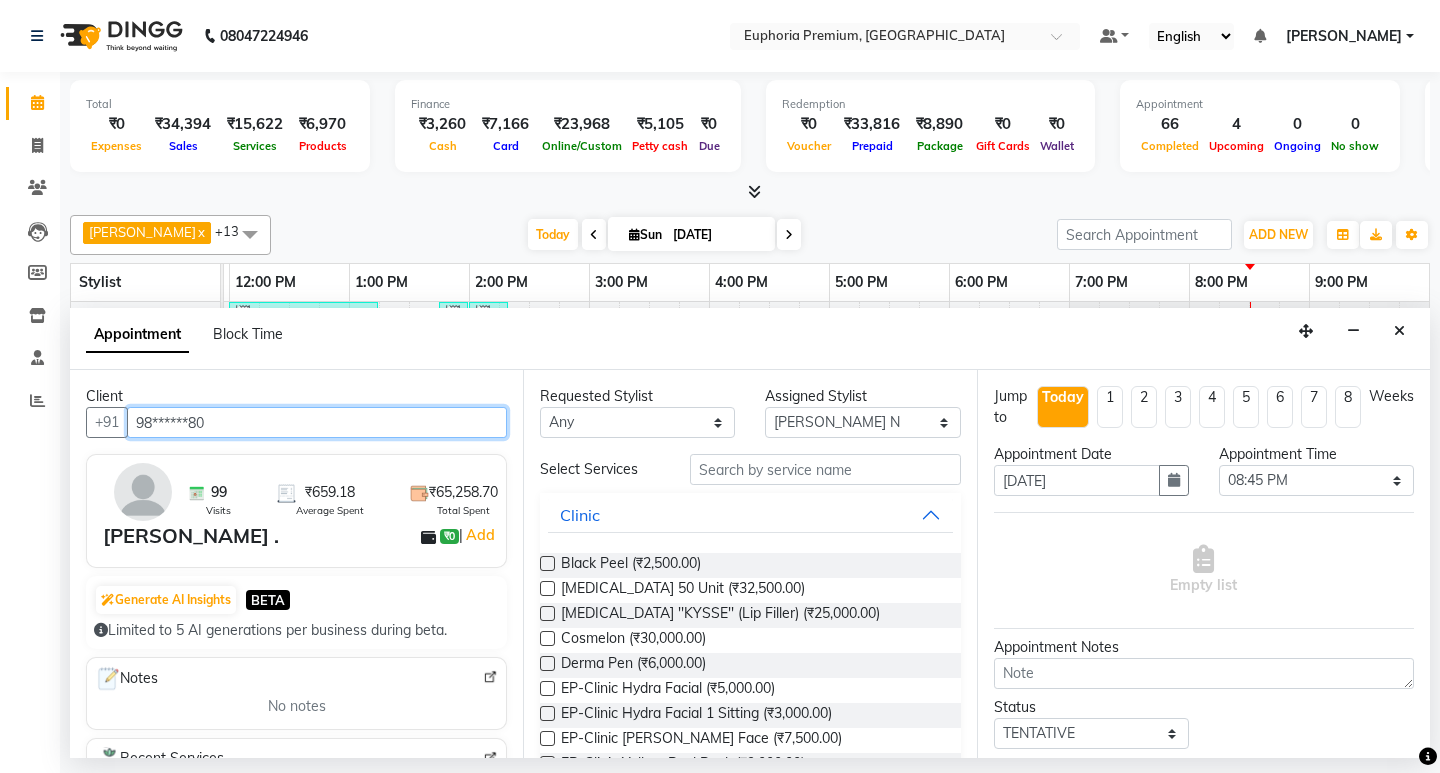 type on "98******80" 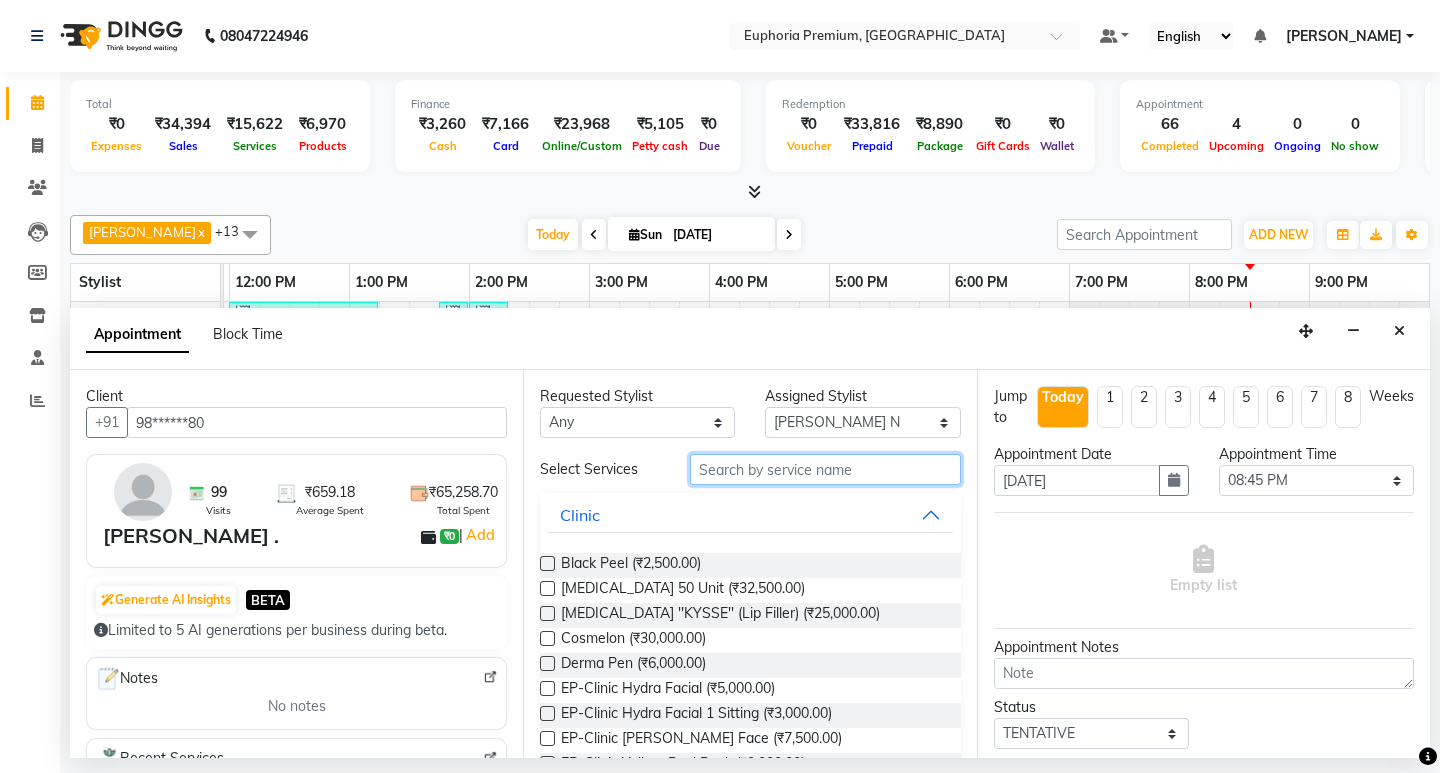 click at bounding box center (825, 469) 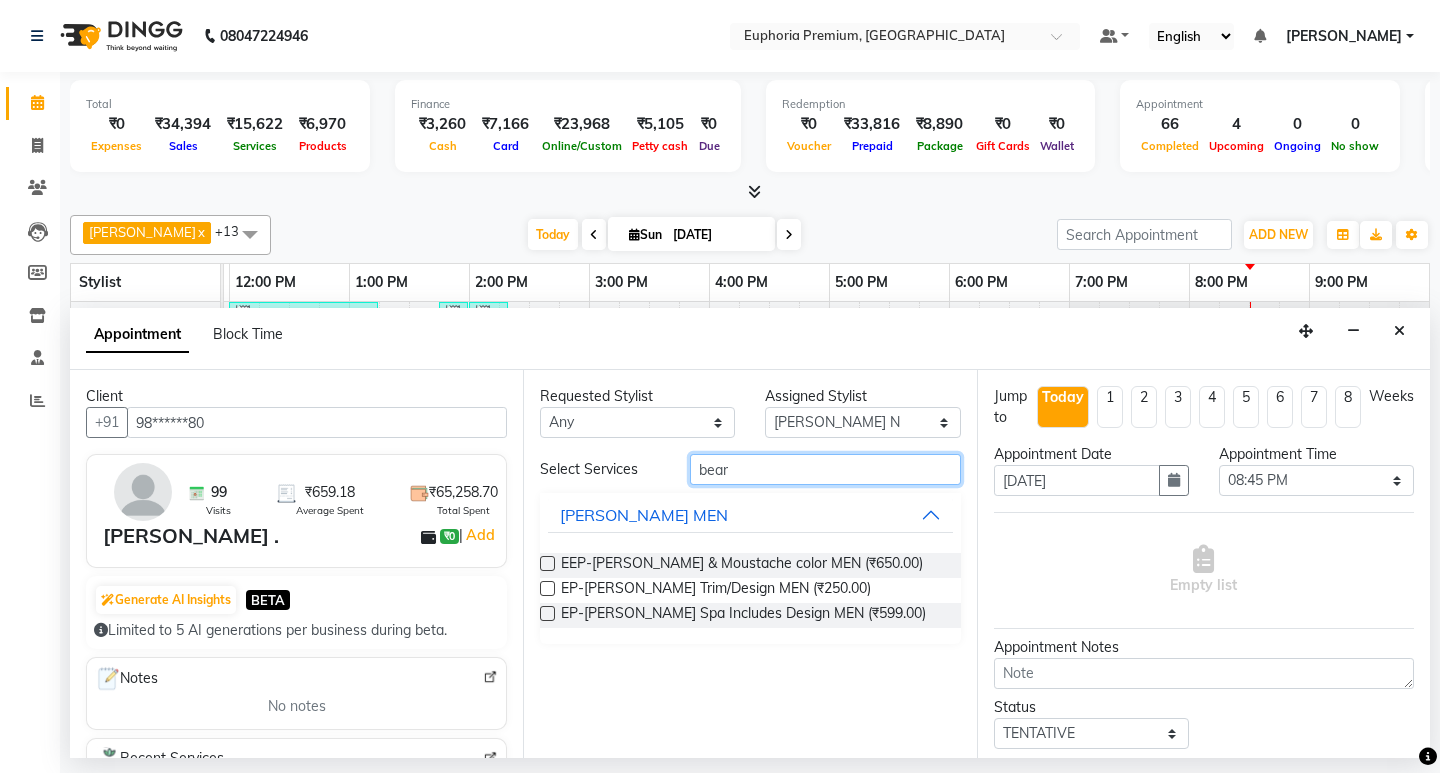type on "bear" 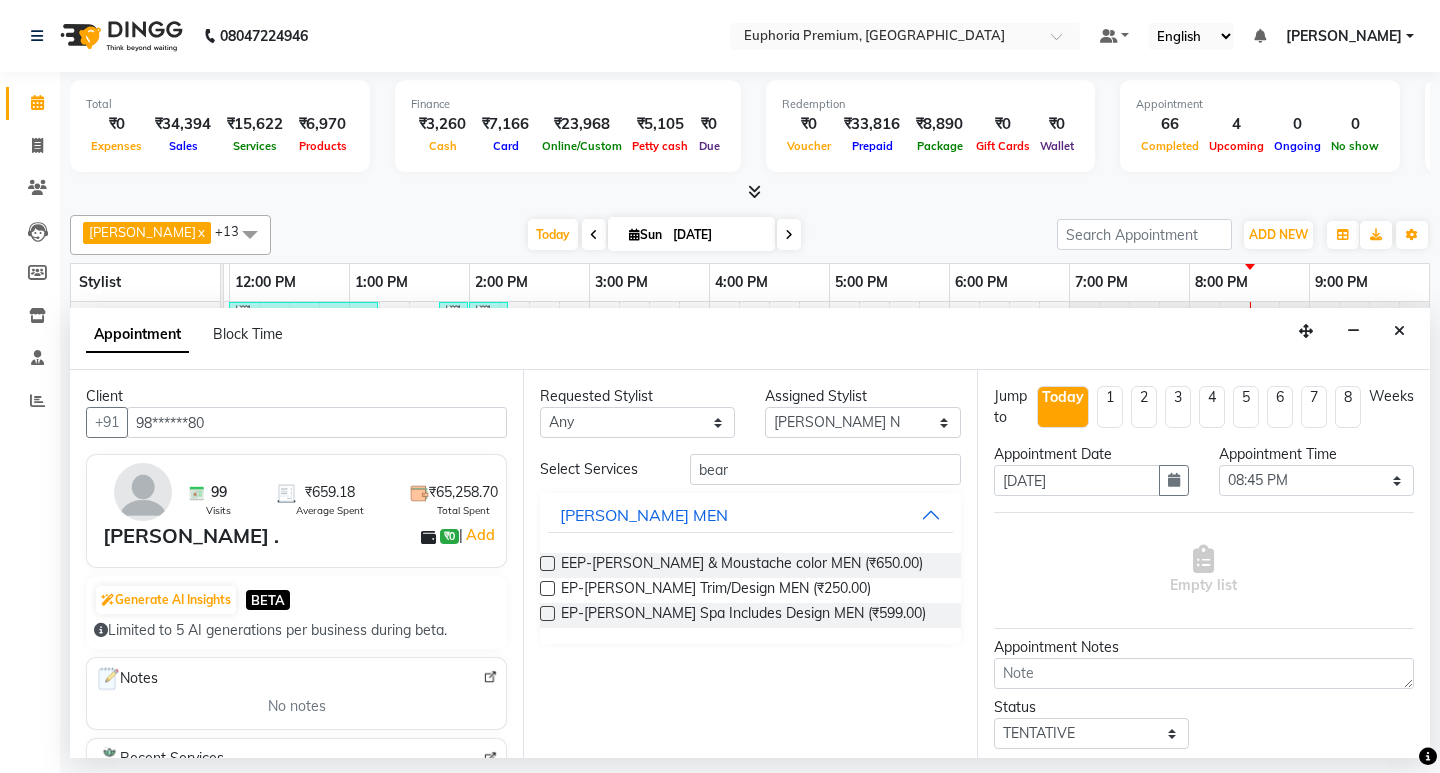 click at bounding box center (547, 588) 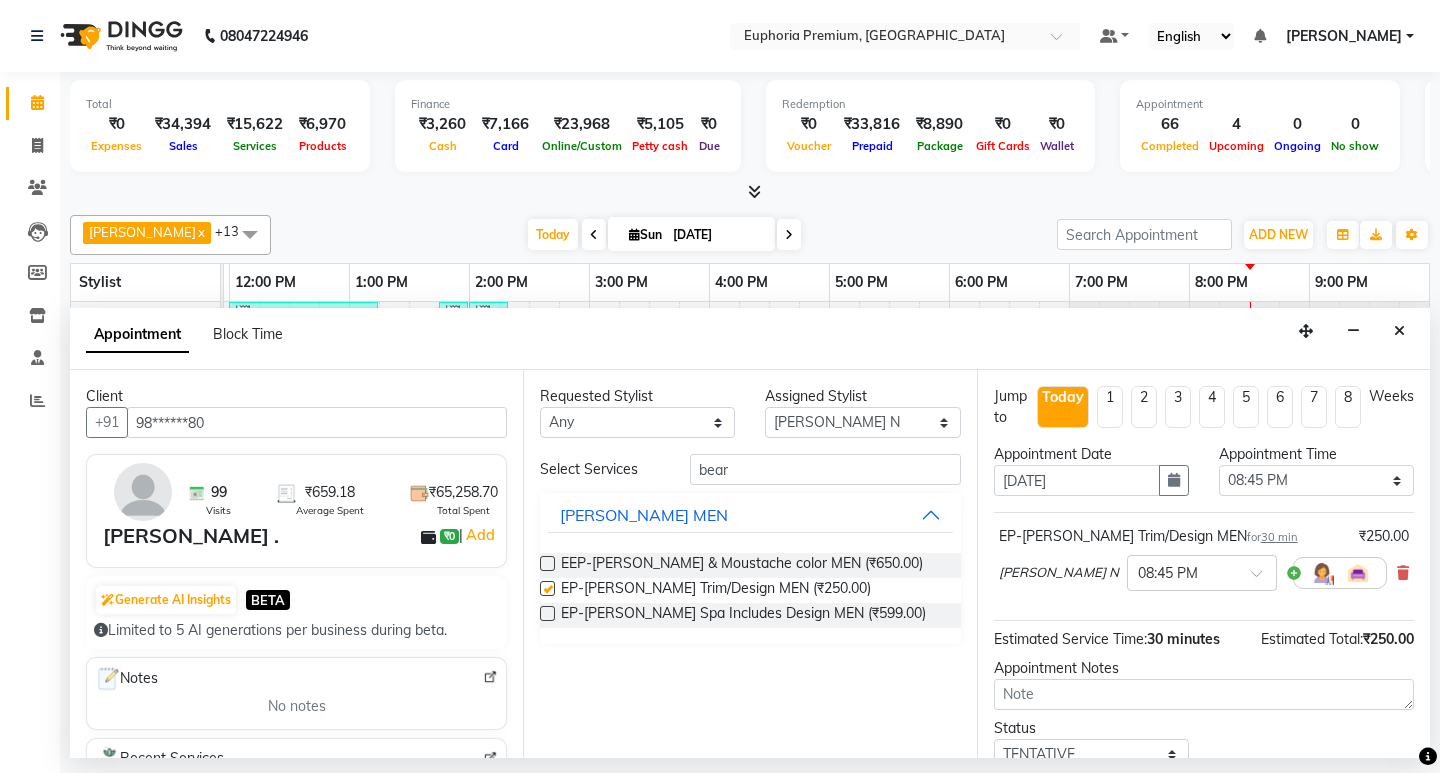 checkbox on "false" 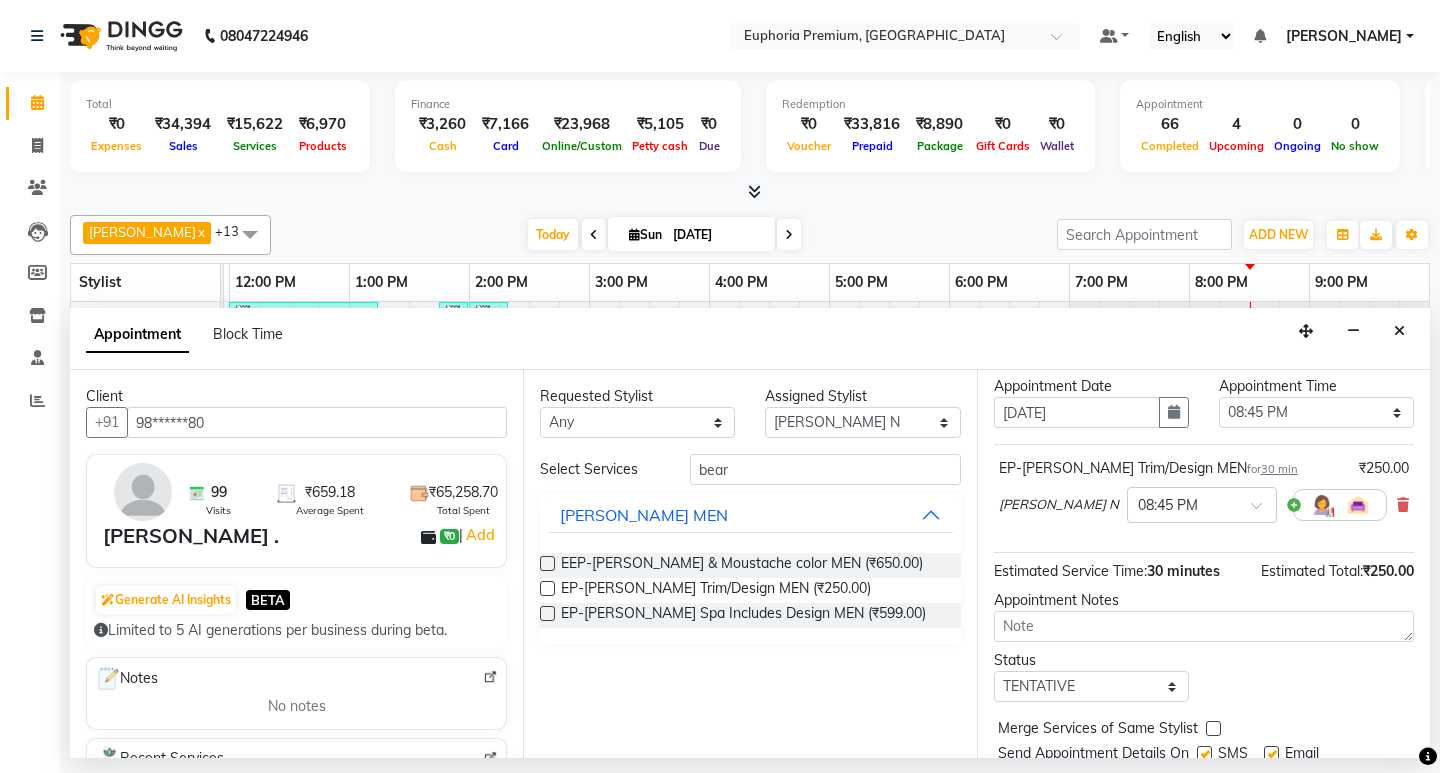 scroll, scrollTop: 138, scrollLeft: 0, axis: vertical 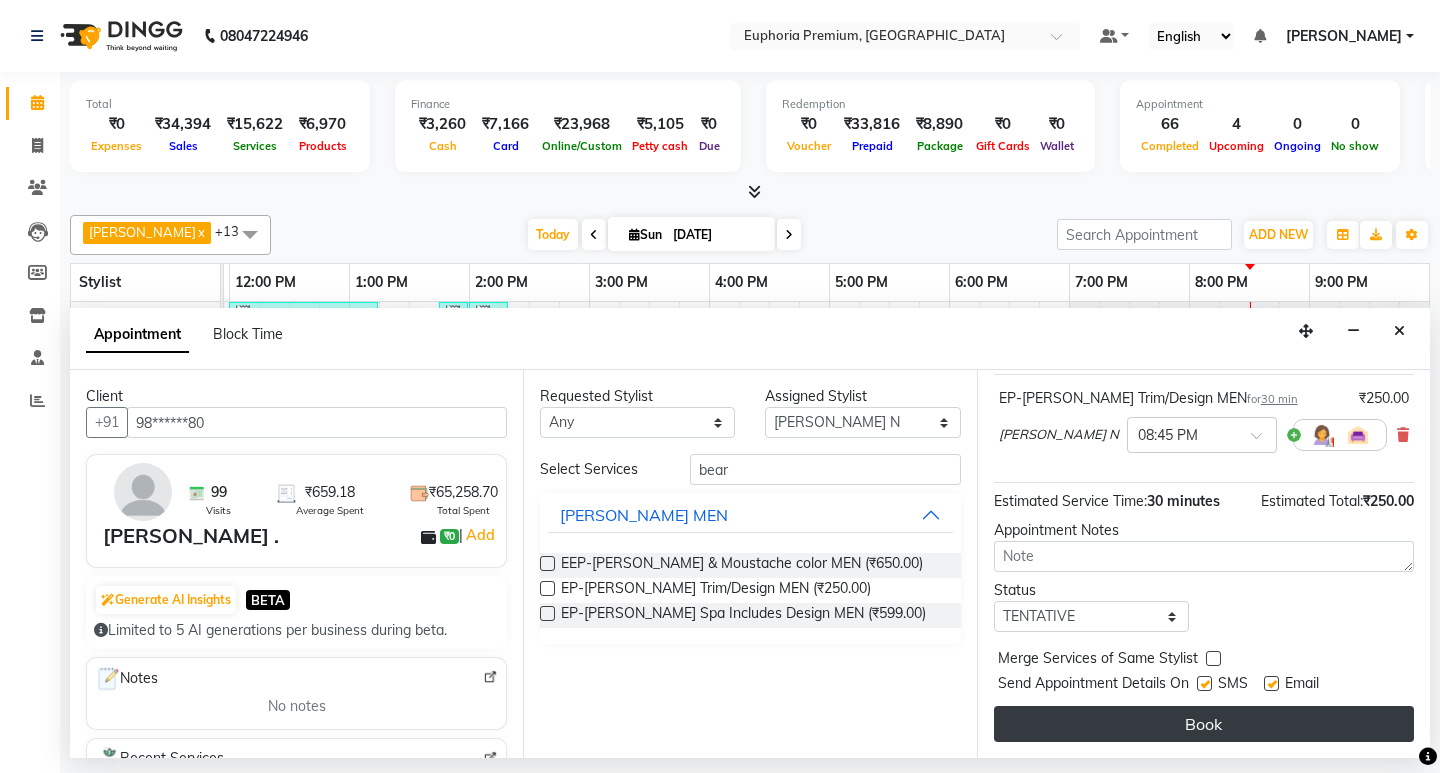 click on "Book" at bounding box center [1204, 724] 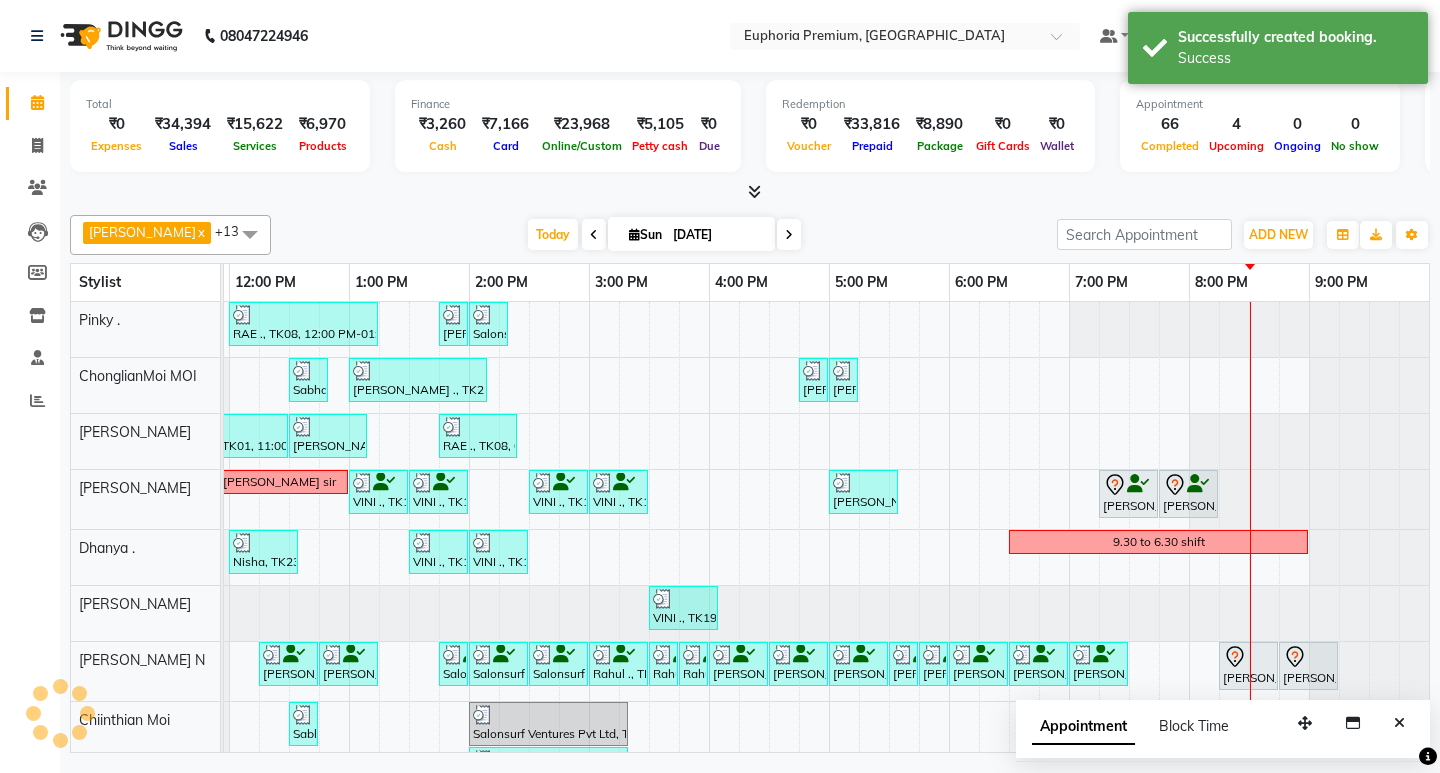scroll, scrollTop: 220, scrollLeft: 475, axis: both 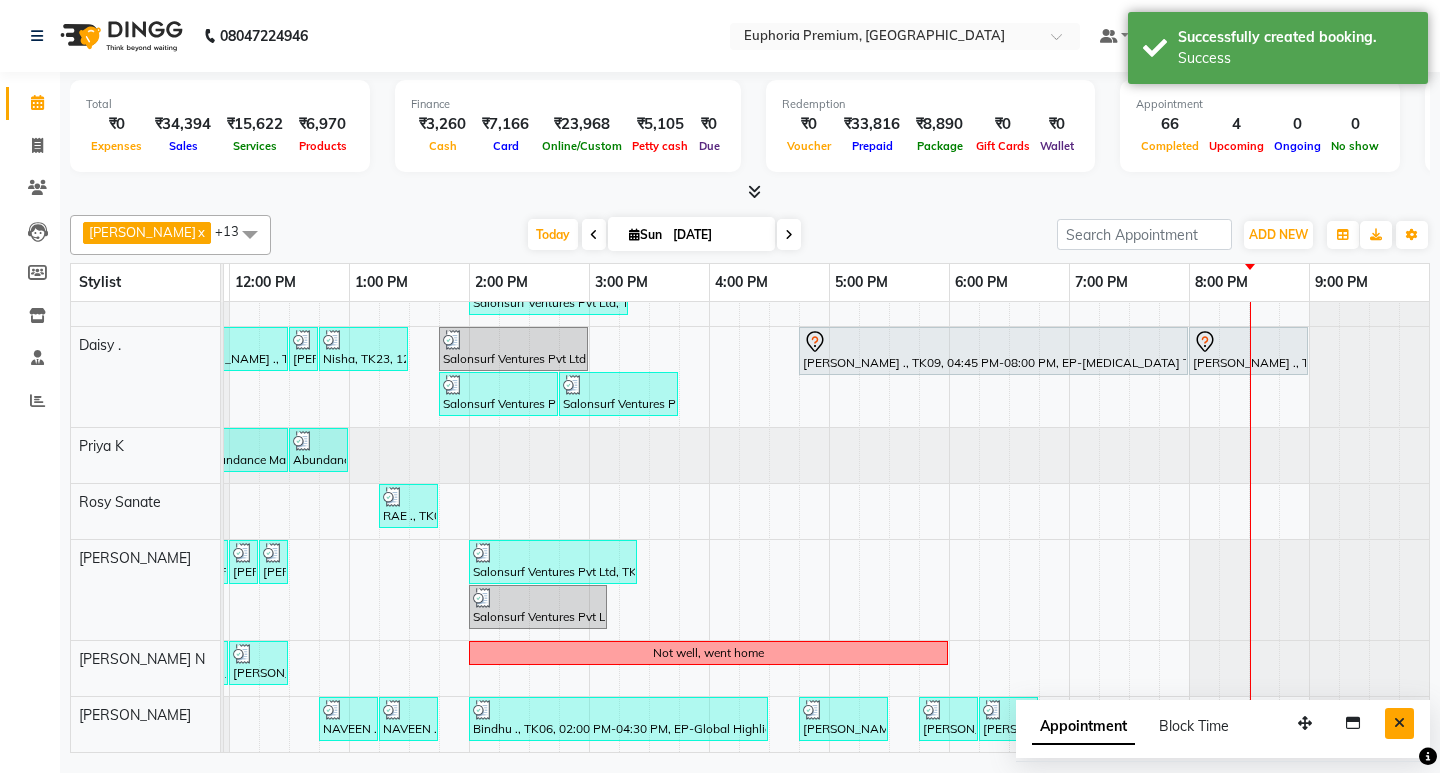 click at bounding box center (1399, 723) 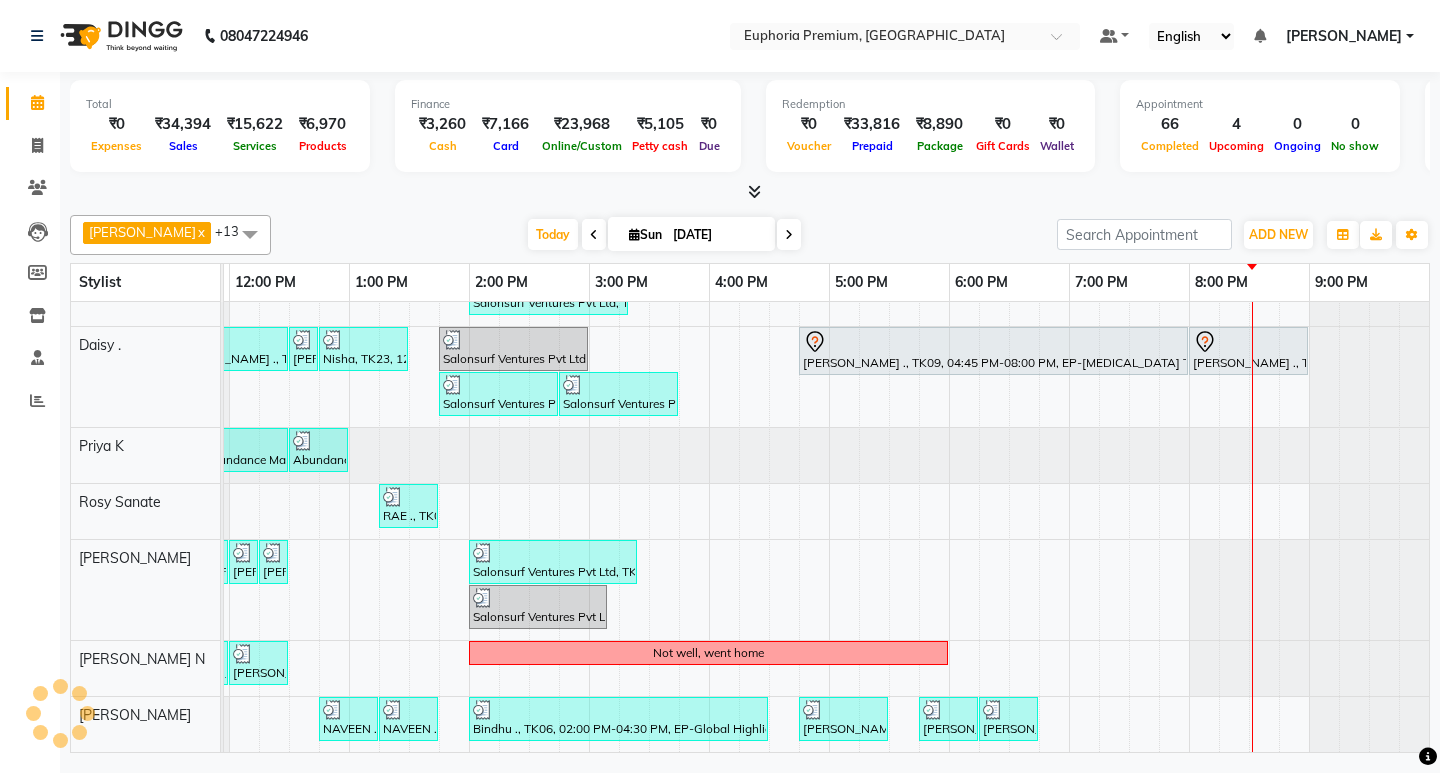 scroll, scrollTop: 378, scrollLeft: 475, axis: both 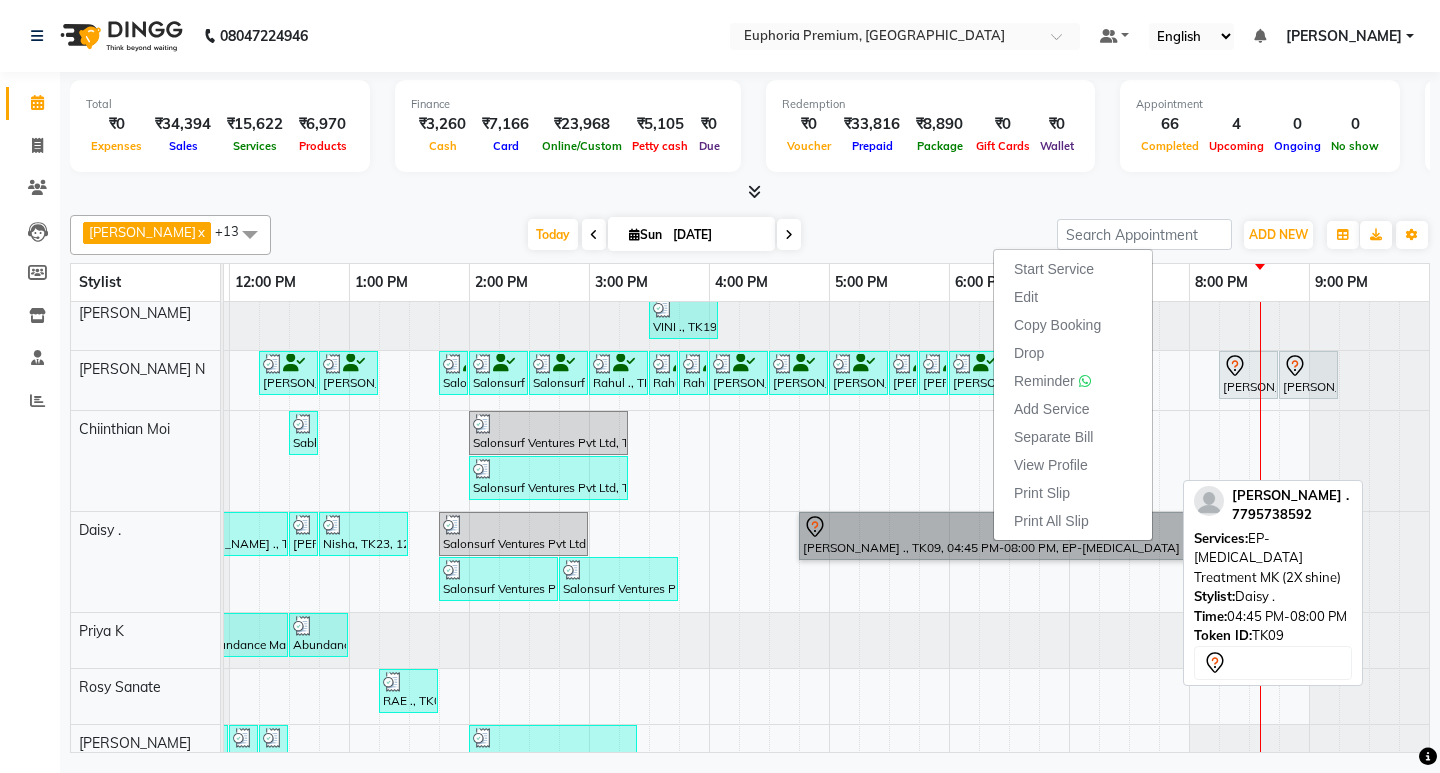 click on "[PERSON_NAME] ., TK09, 04:45 PM-08:00 PM, EP-[MEDICAL_DATA] Treatment MK (2X shine)" at bounding box center (993, 536) 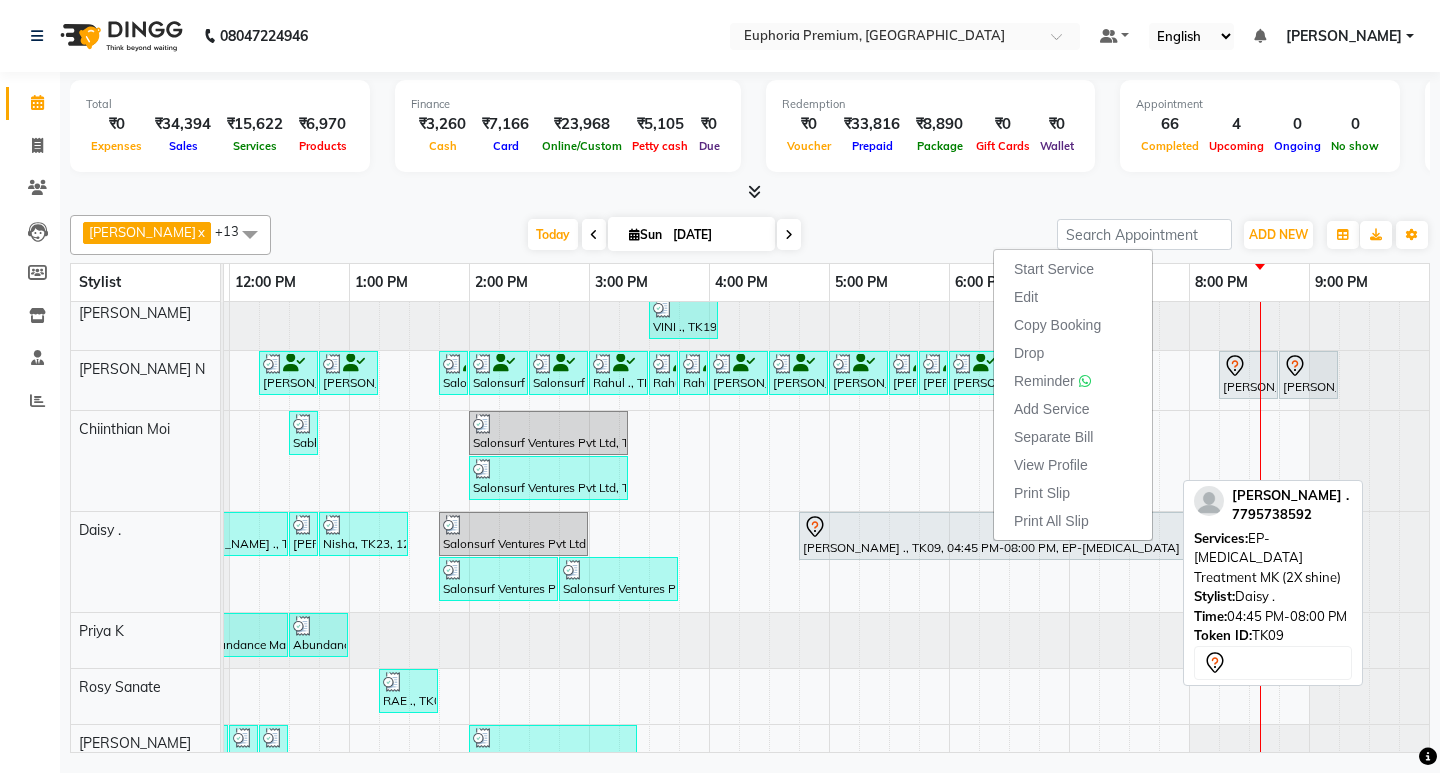 select on "7" 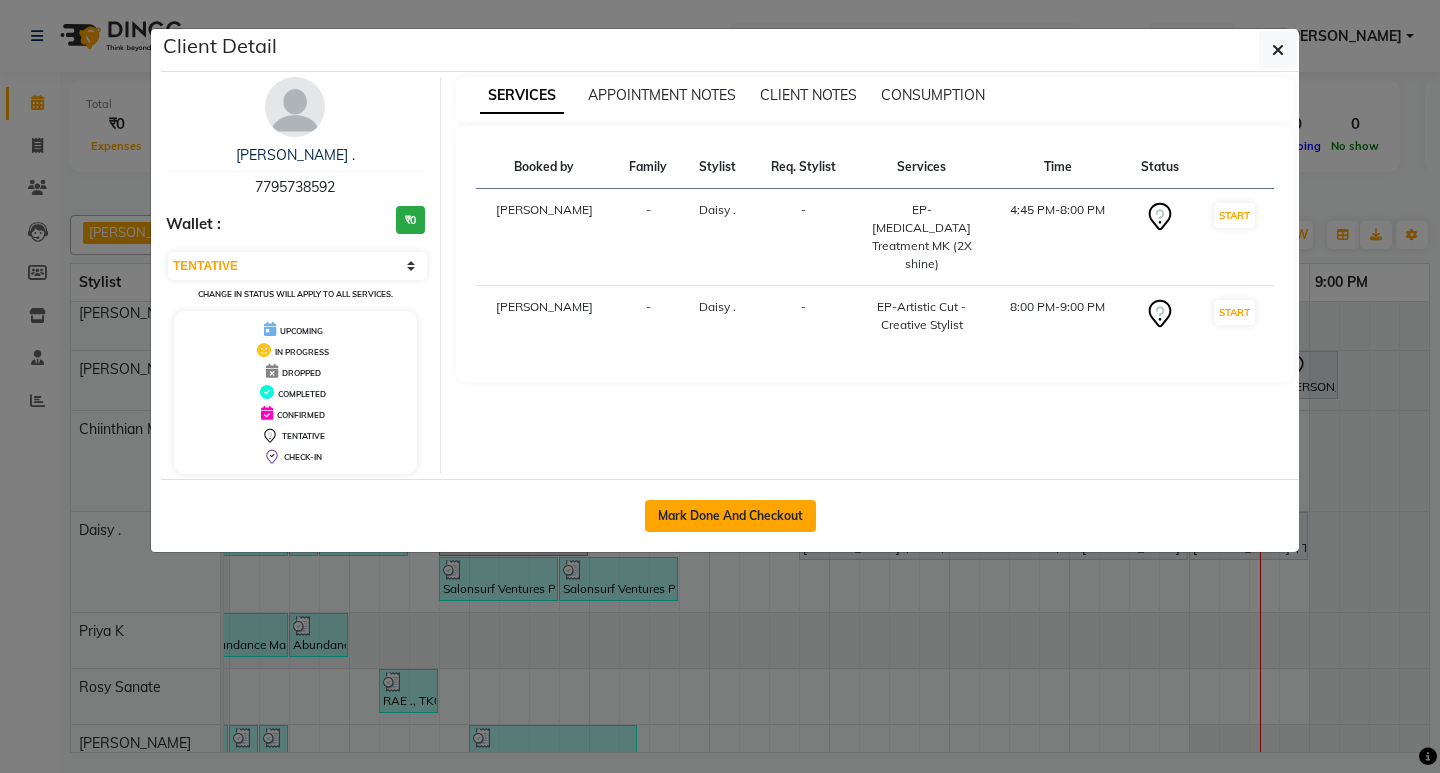 click on "Mark Done And Checkout" 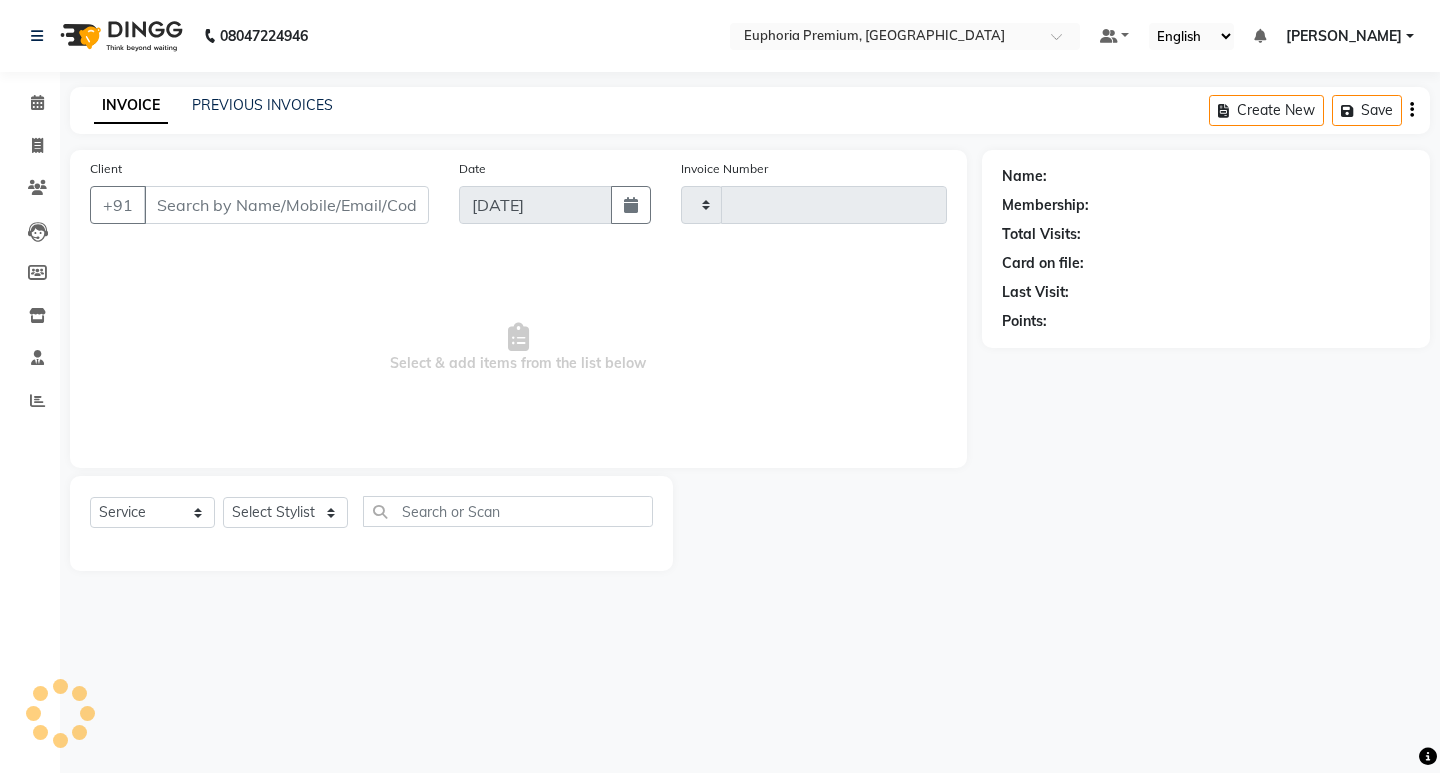 type on "1734" 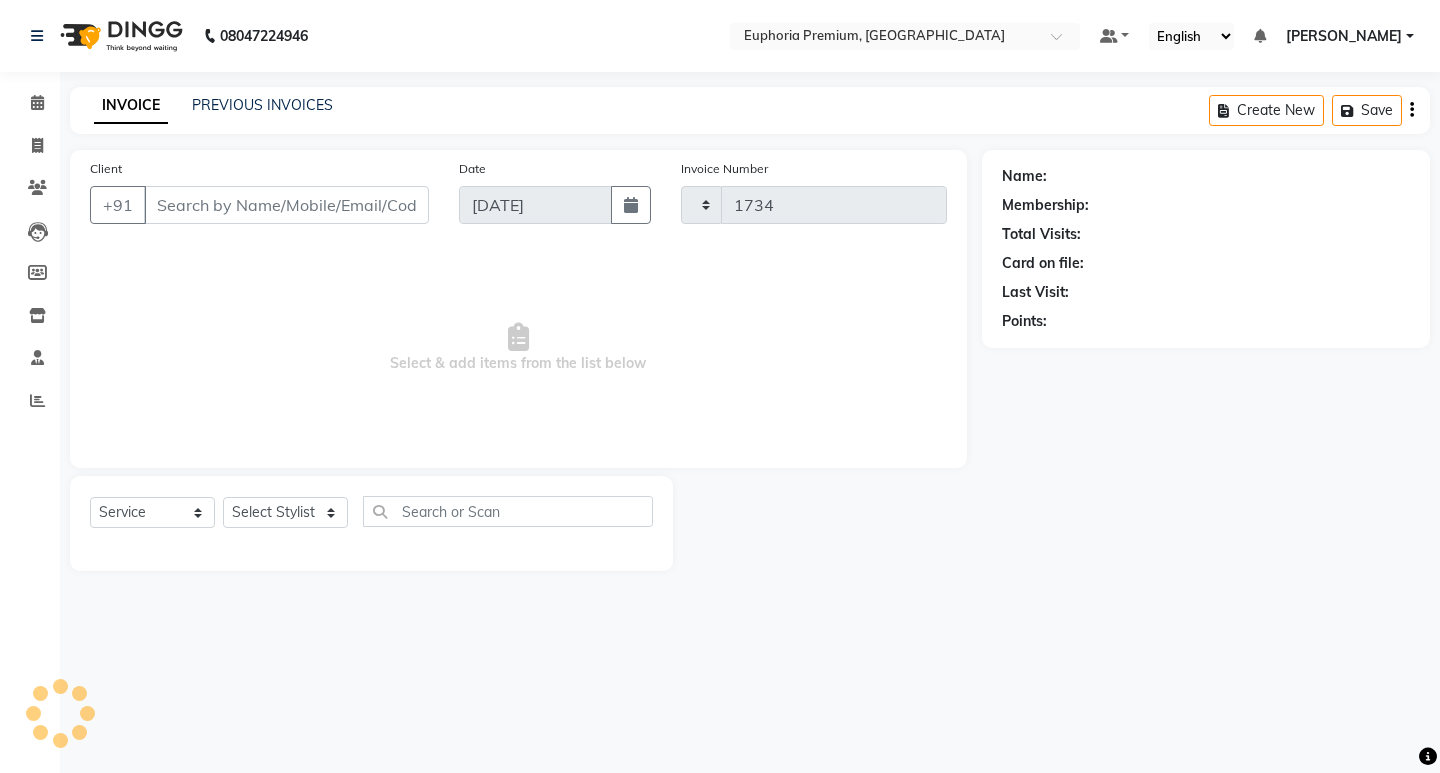 select on "3" 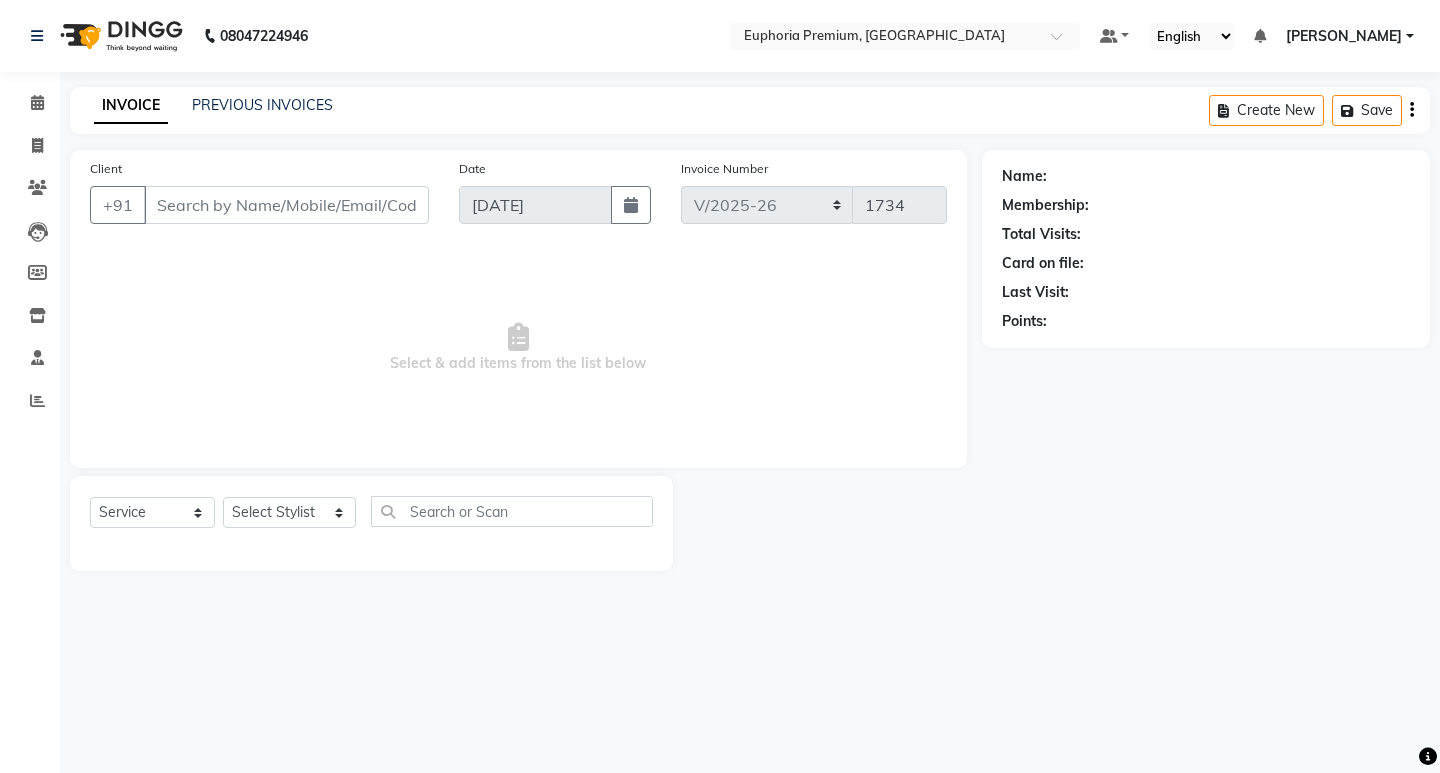 type on "77******92" 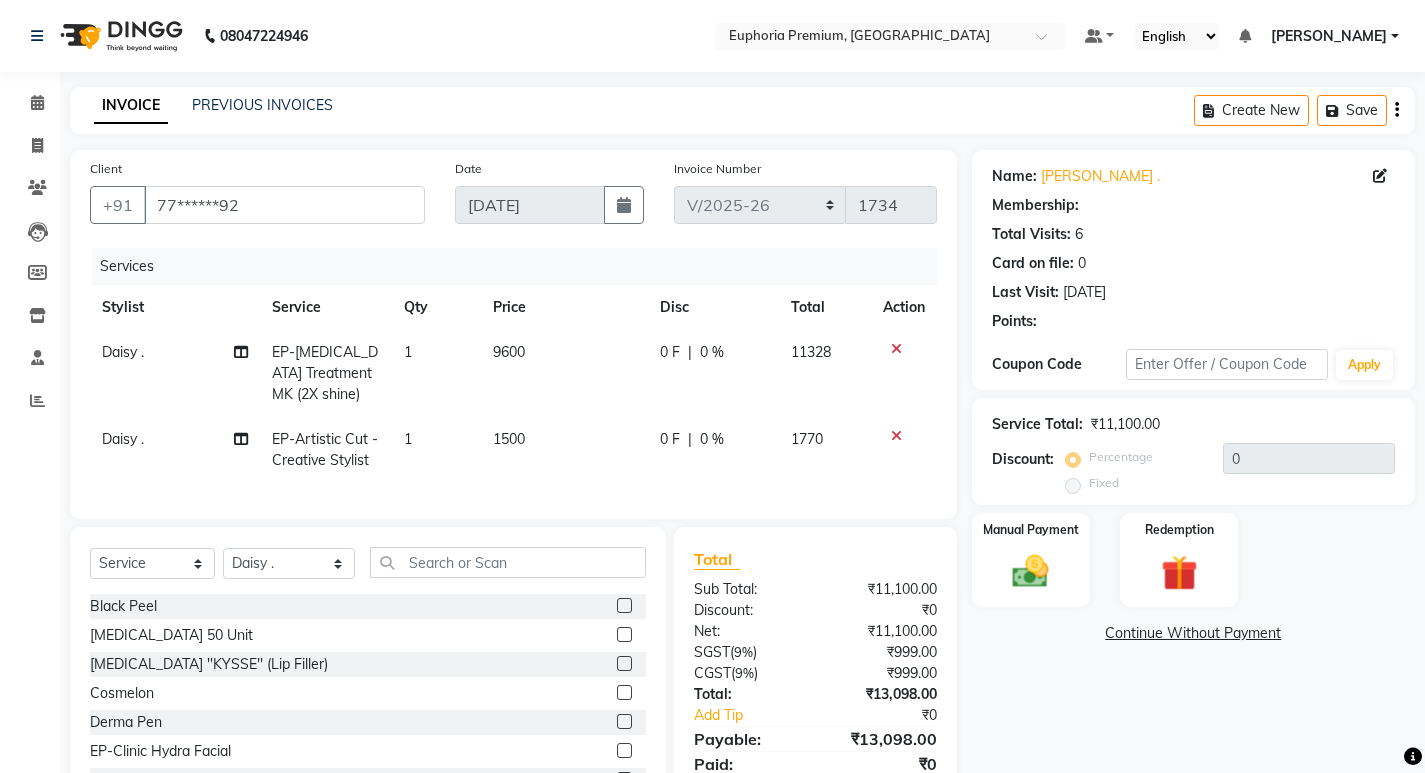 select on "1: Object" 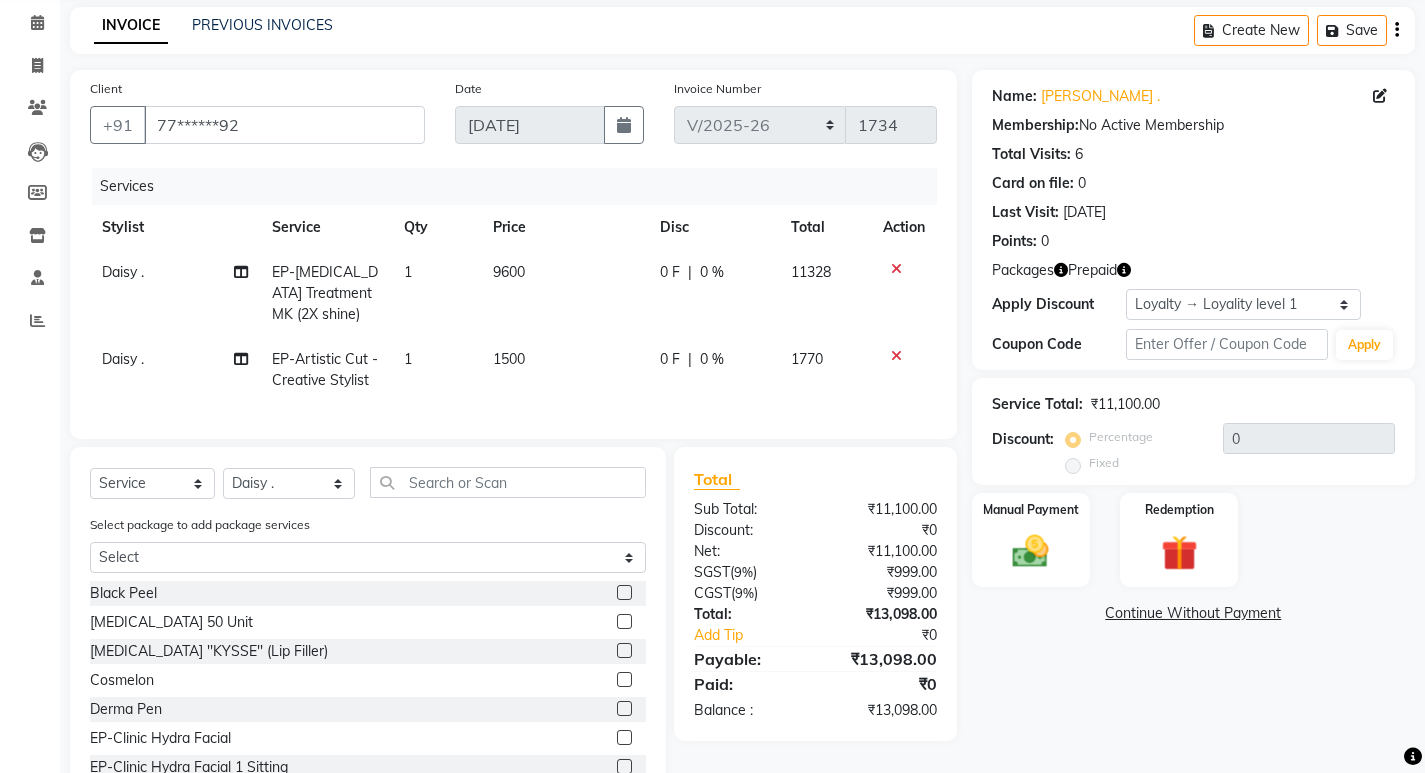 scroll, scrollTop: 161, scrollLeft: 0, axis: vertical 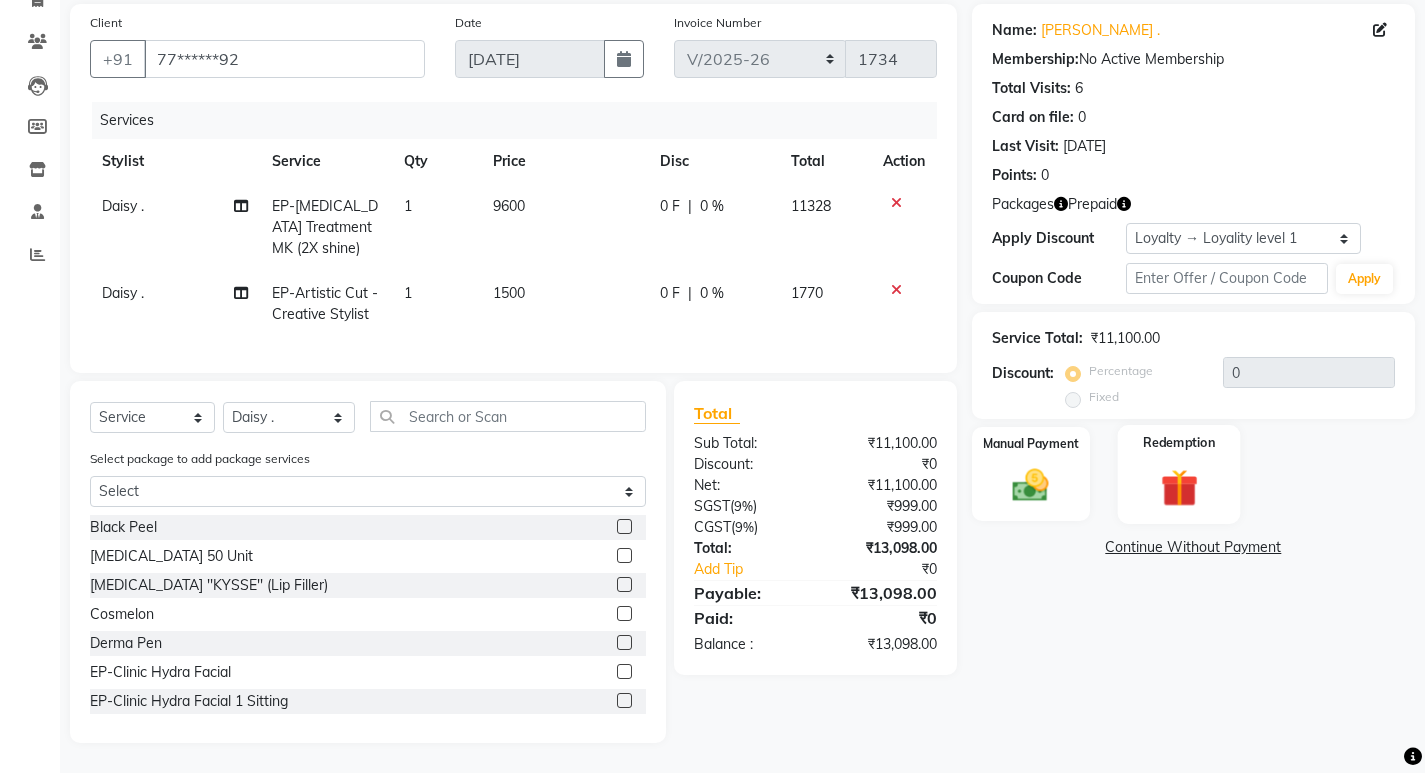 click 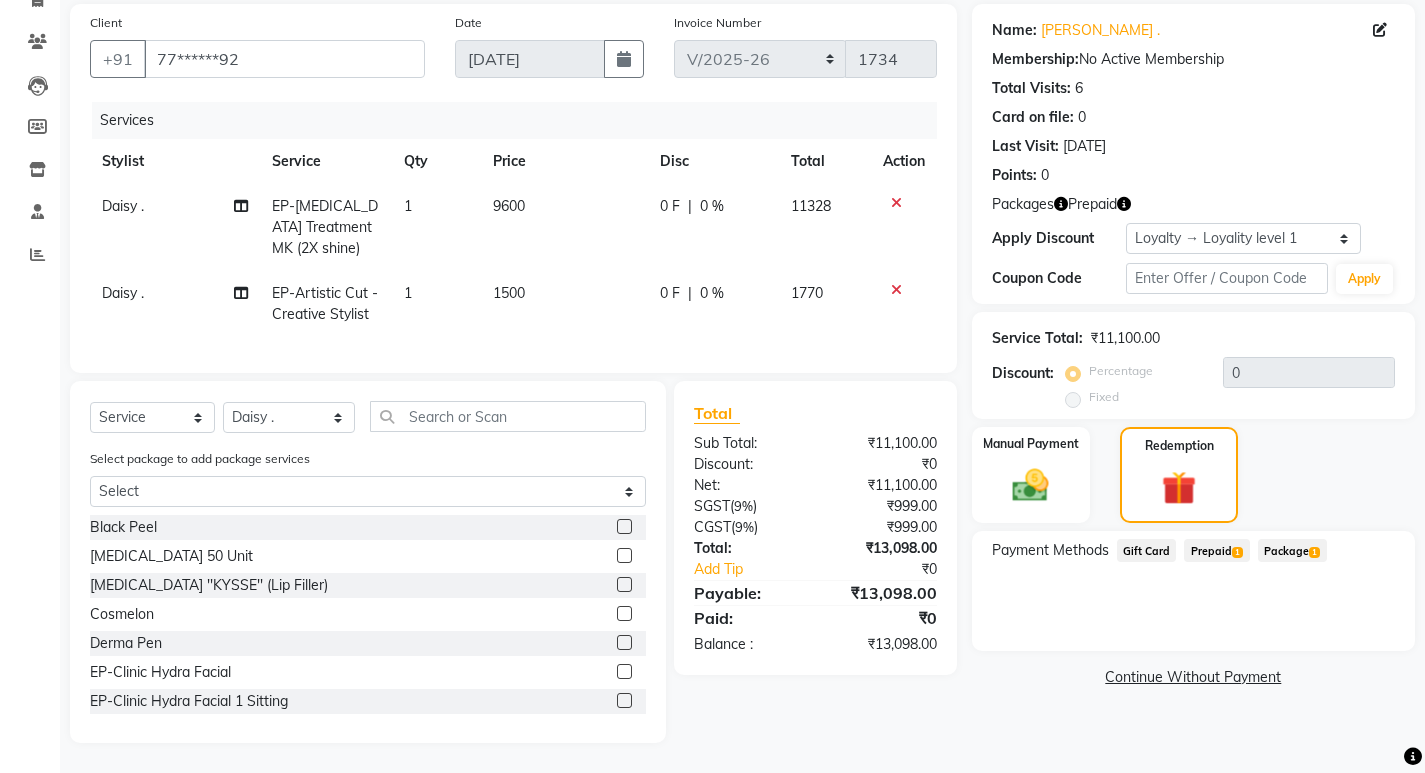 click on "Prepaid  1" 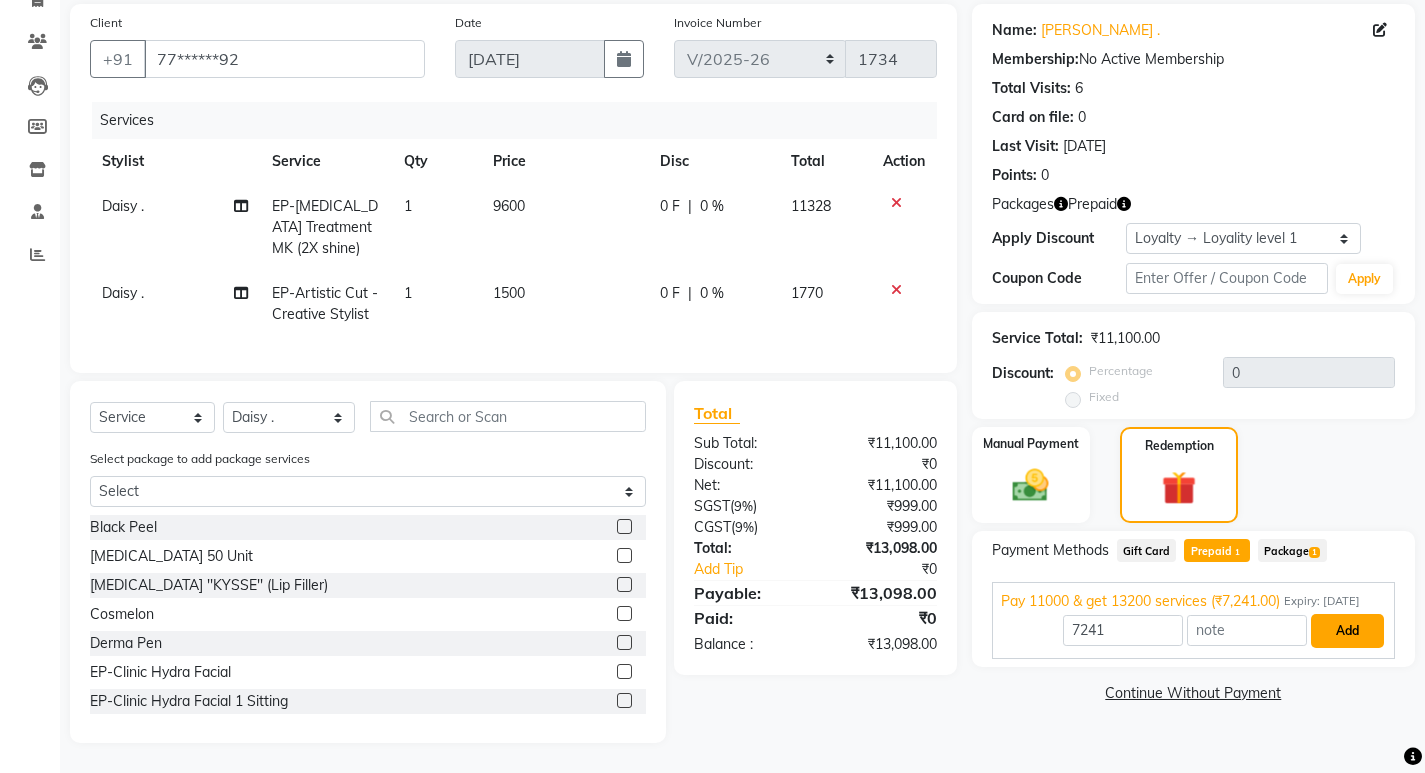 click on "Add" at bounding box center (1347, 631) 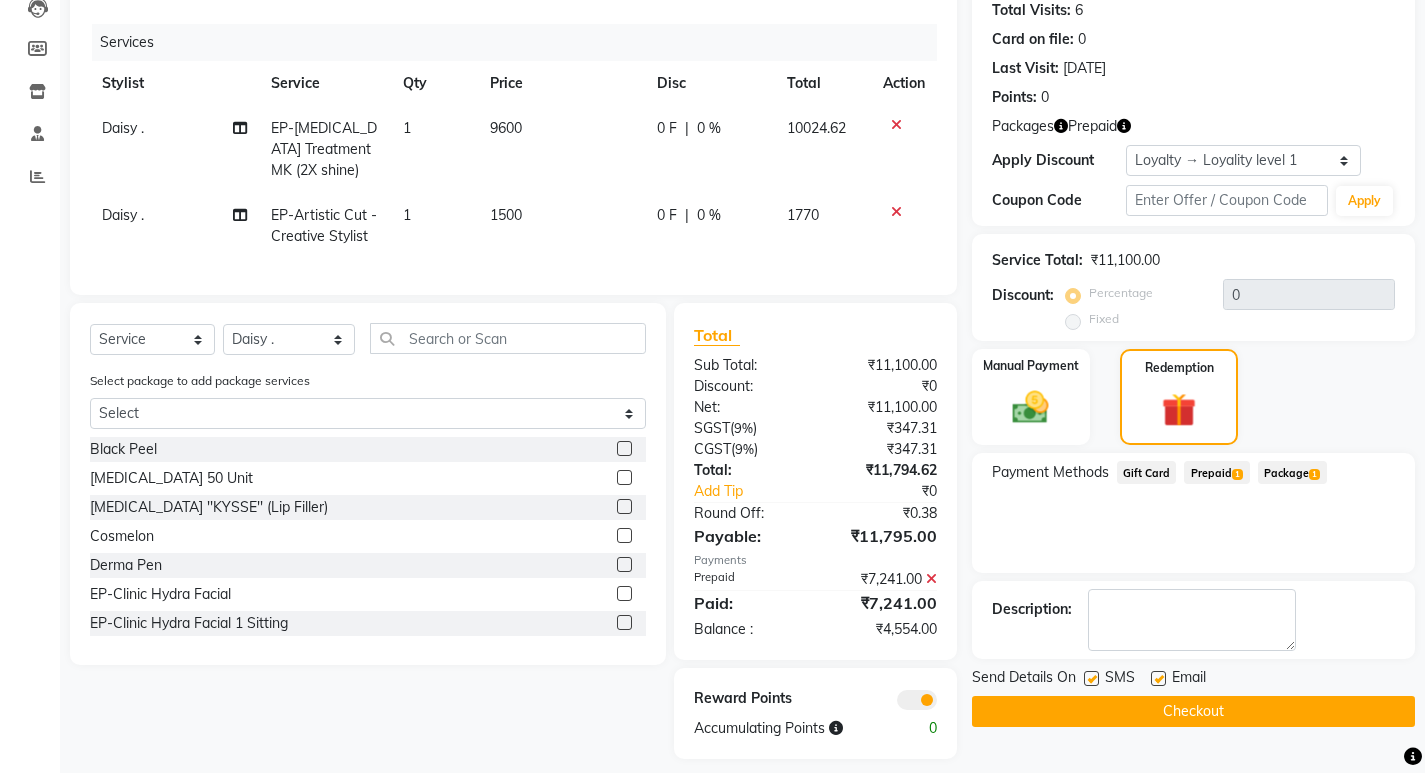 scroll, scrollTop: 255, scrollLeft: 0, axis: vertical 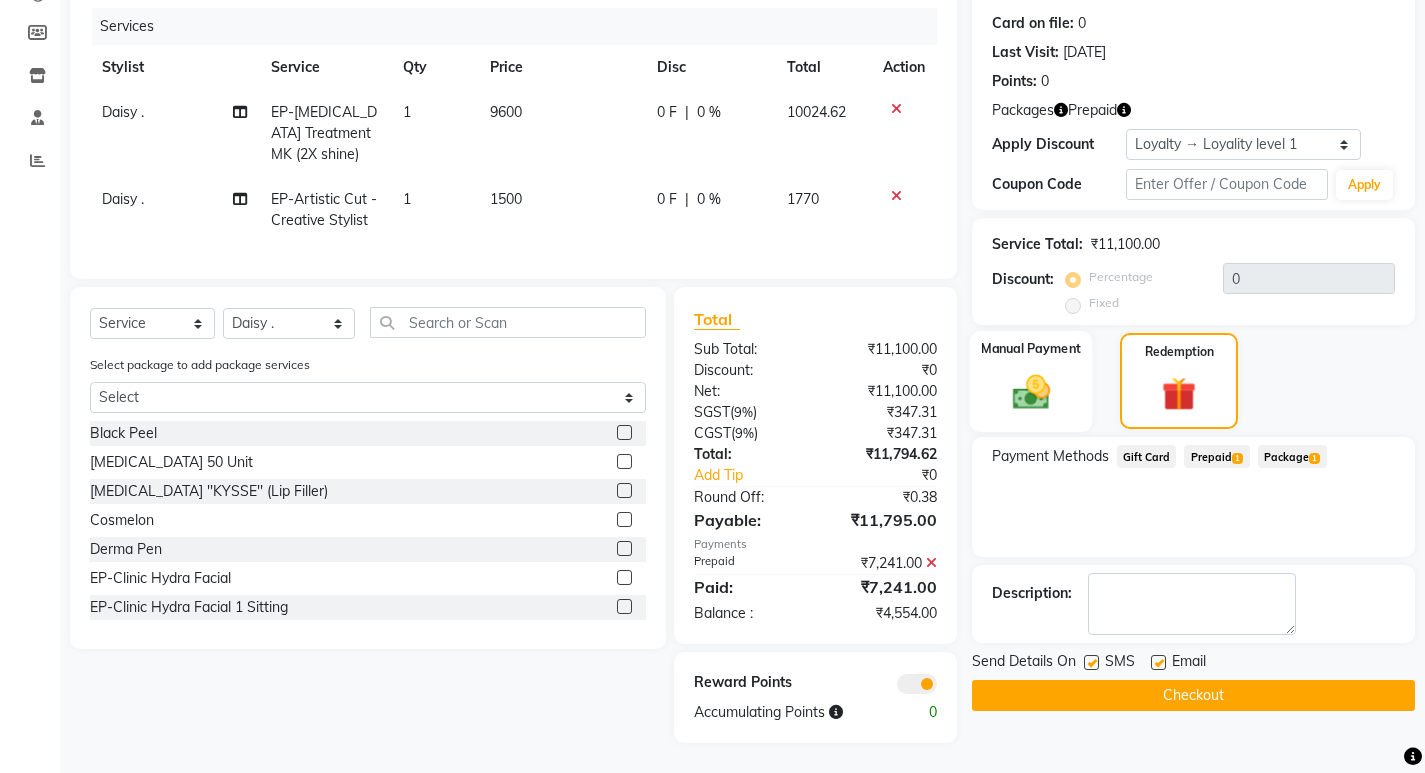 click 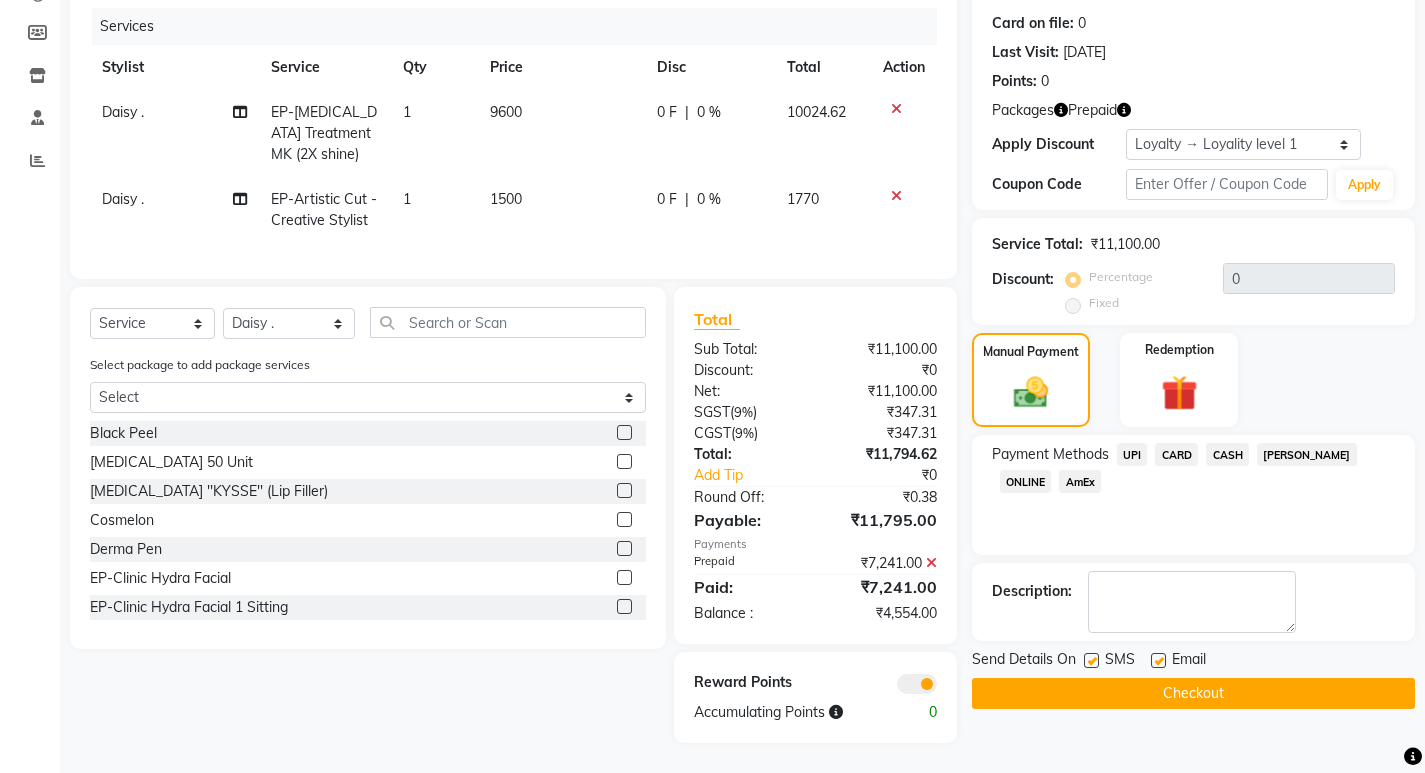 click on "CARD" 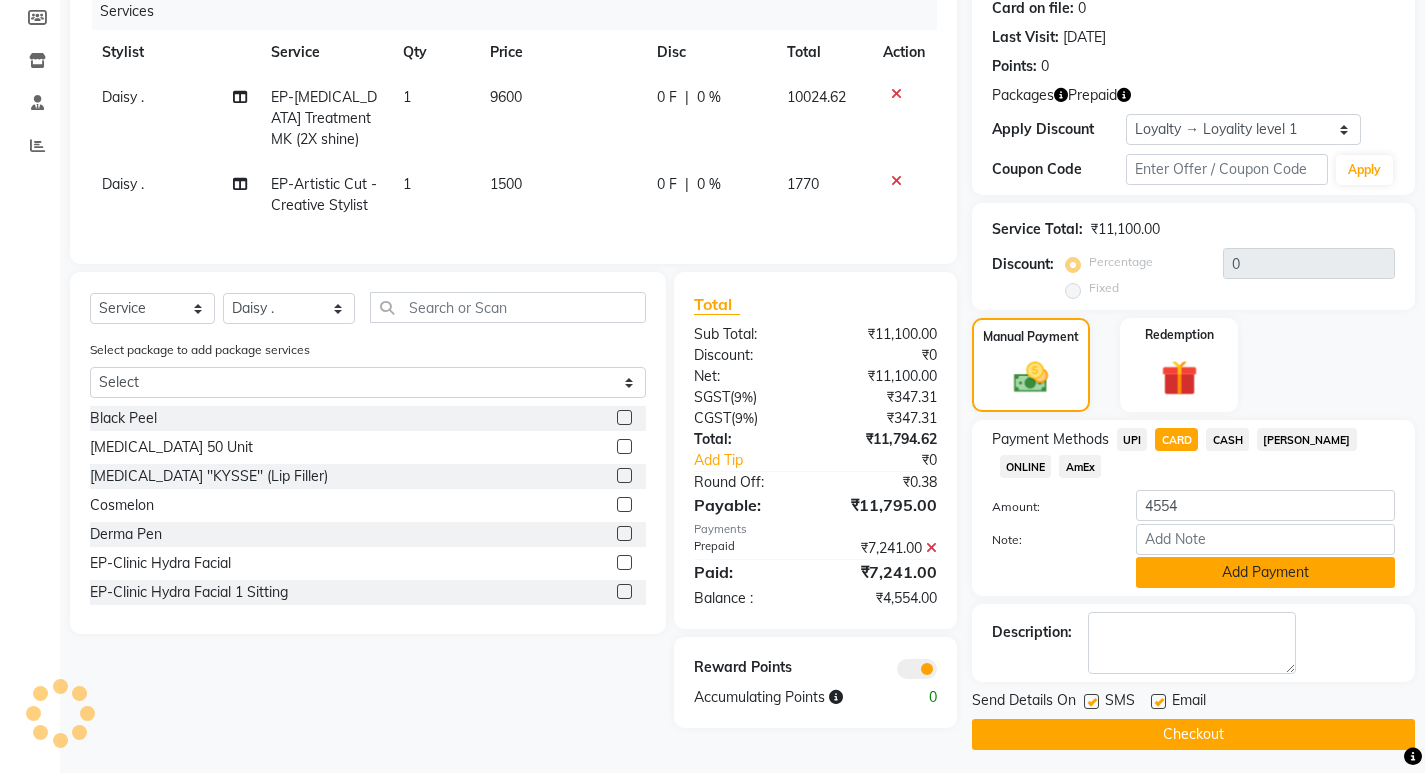 click on "Add Payment" 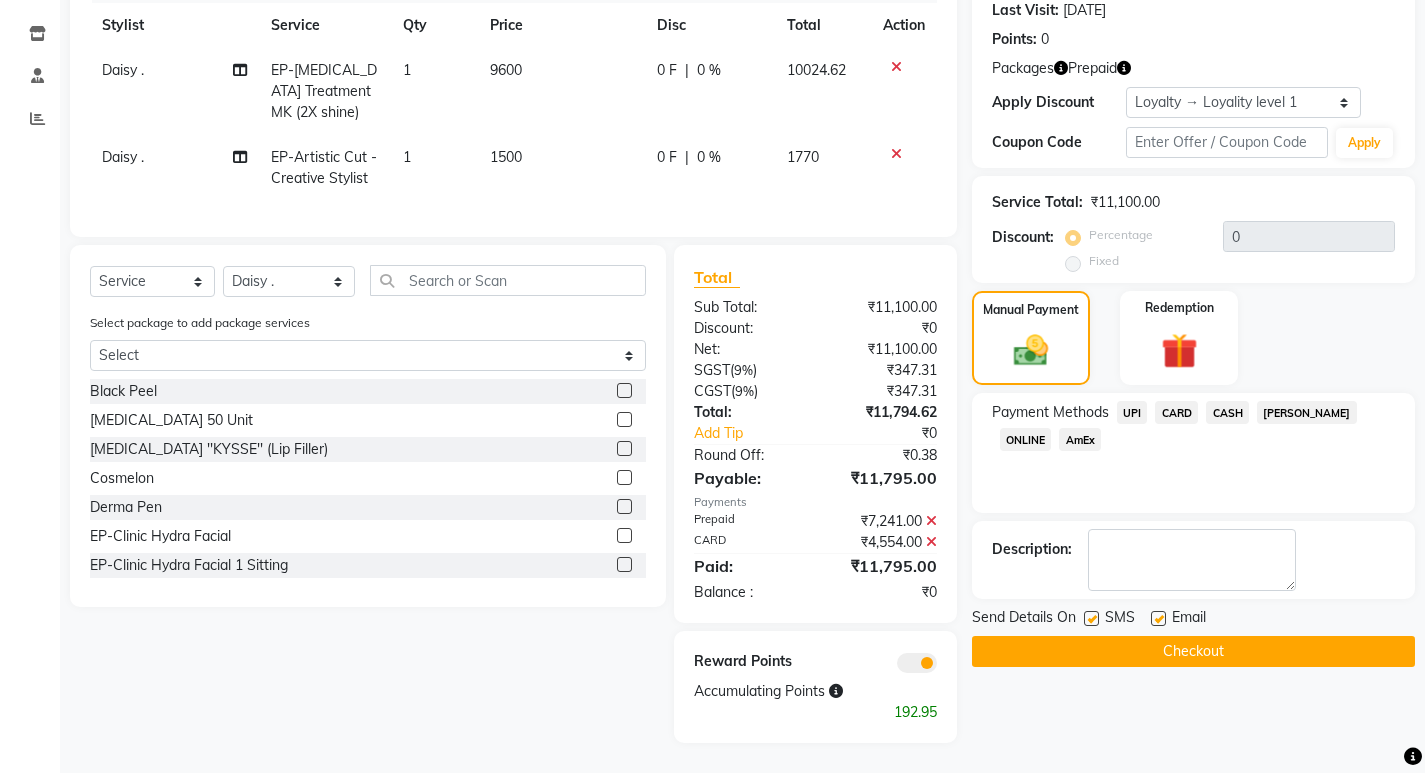 scroll, scrollTop: 297, scrollLeft: 0, axis: vertical 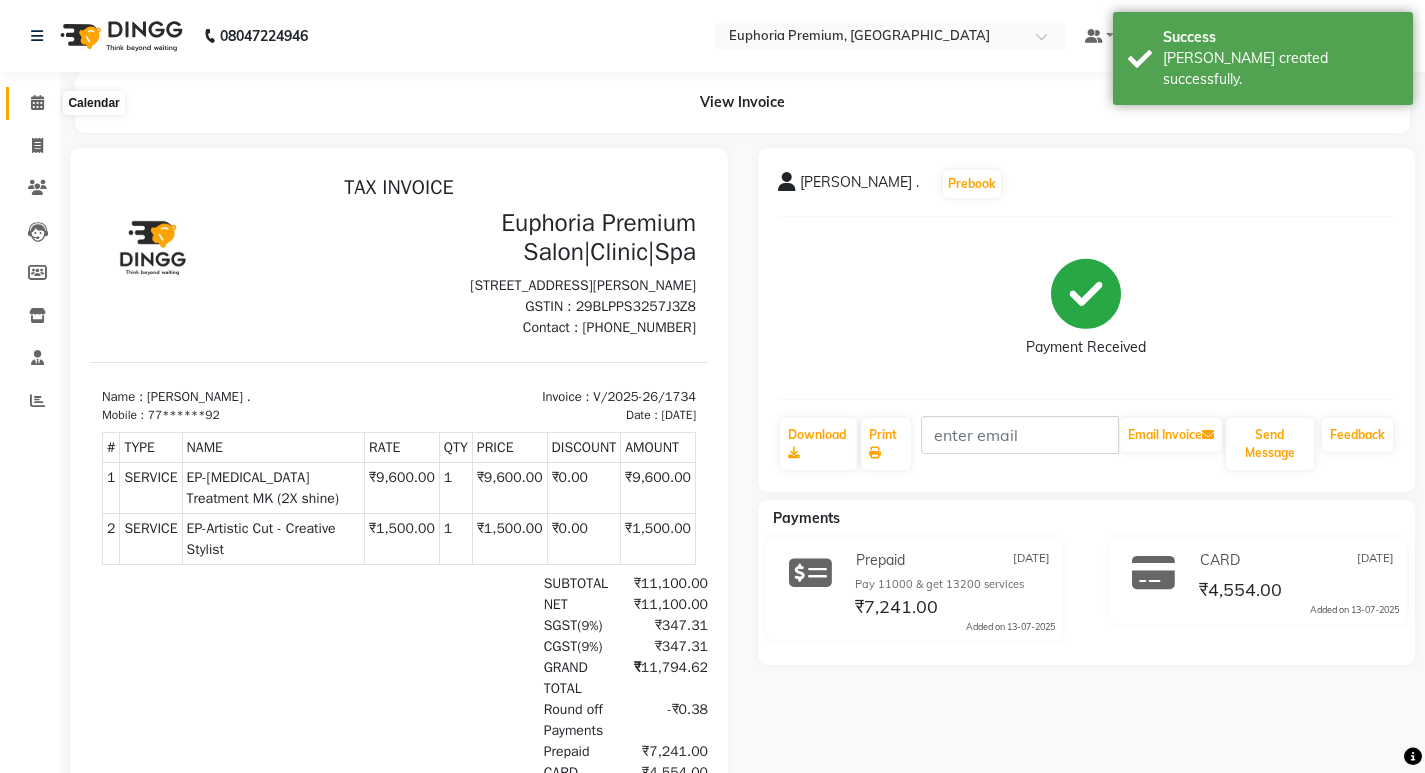click 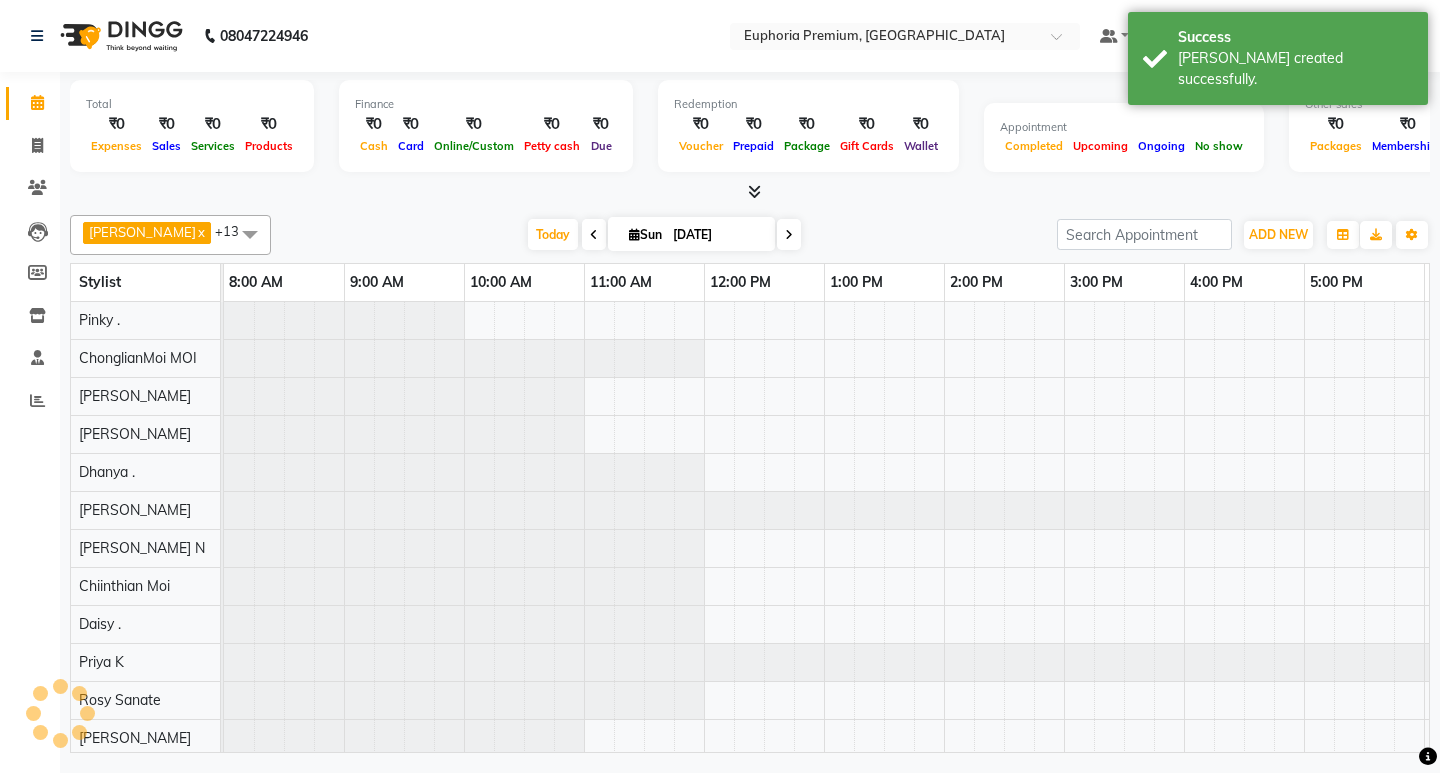 scroll, scrollTop: 0, scrollLeft: 0, axis: both 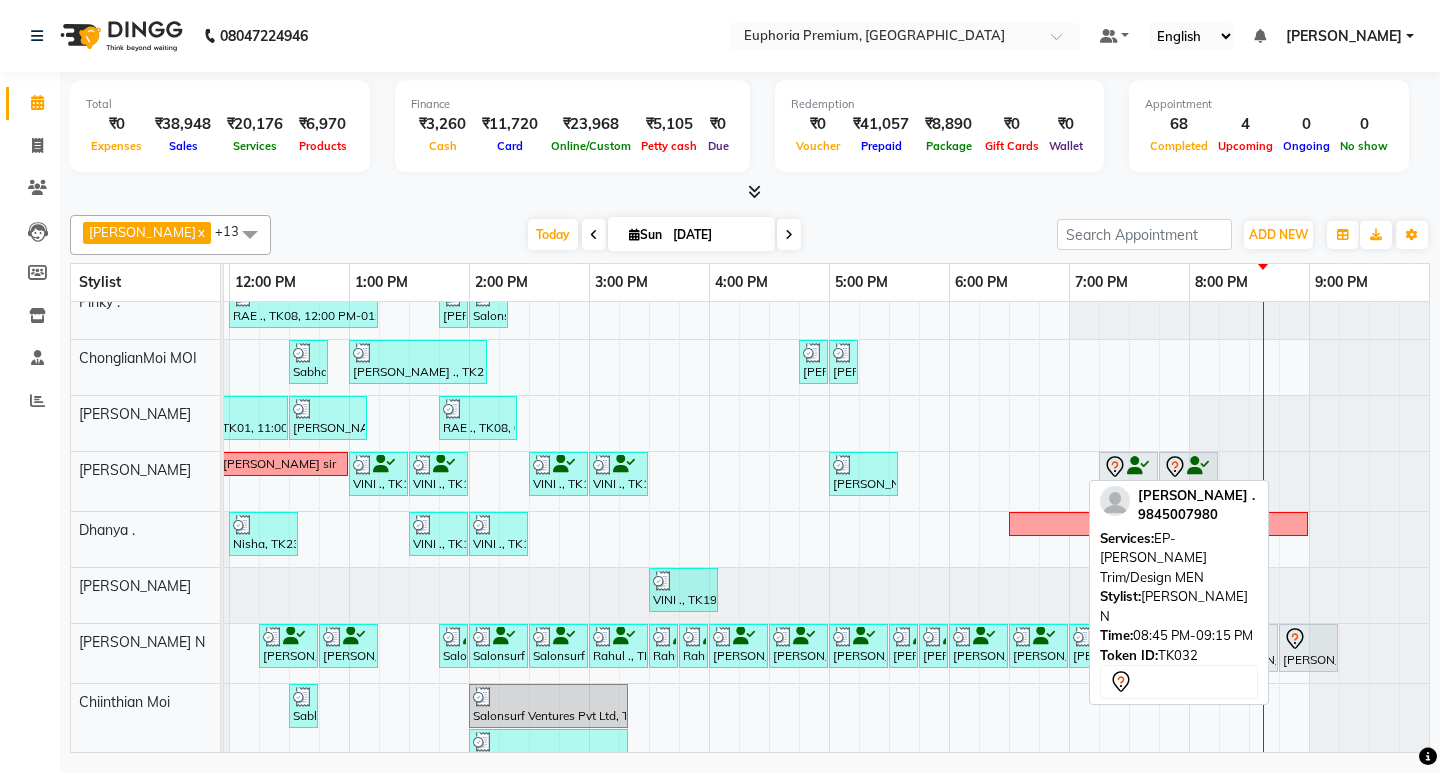click 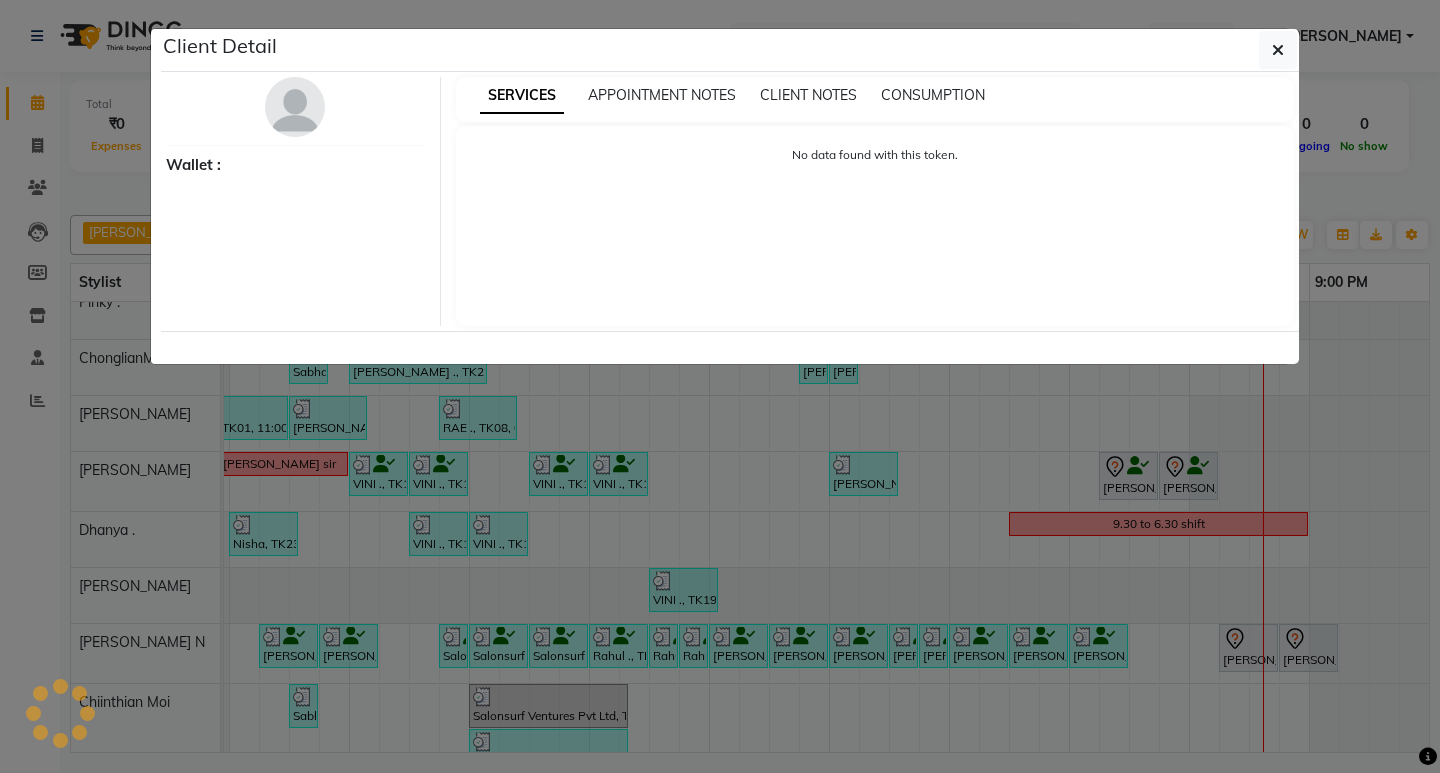 select on "7" 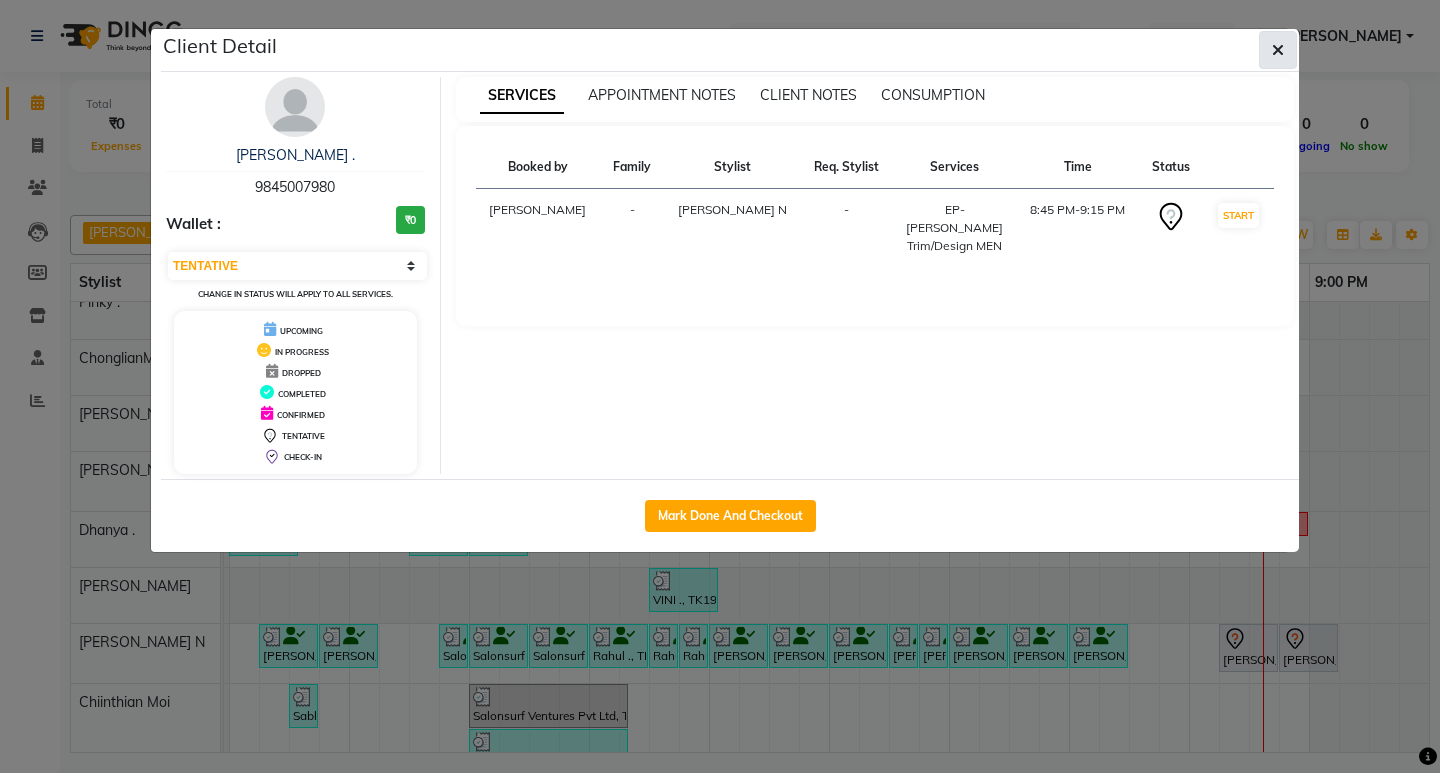 click 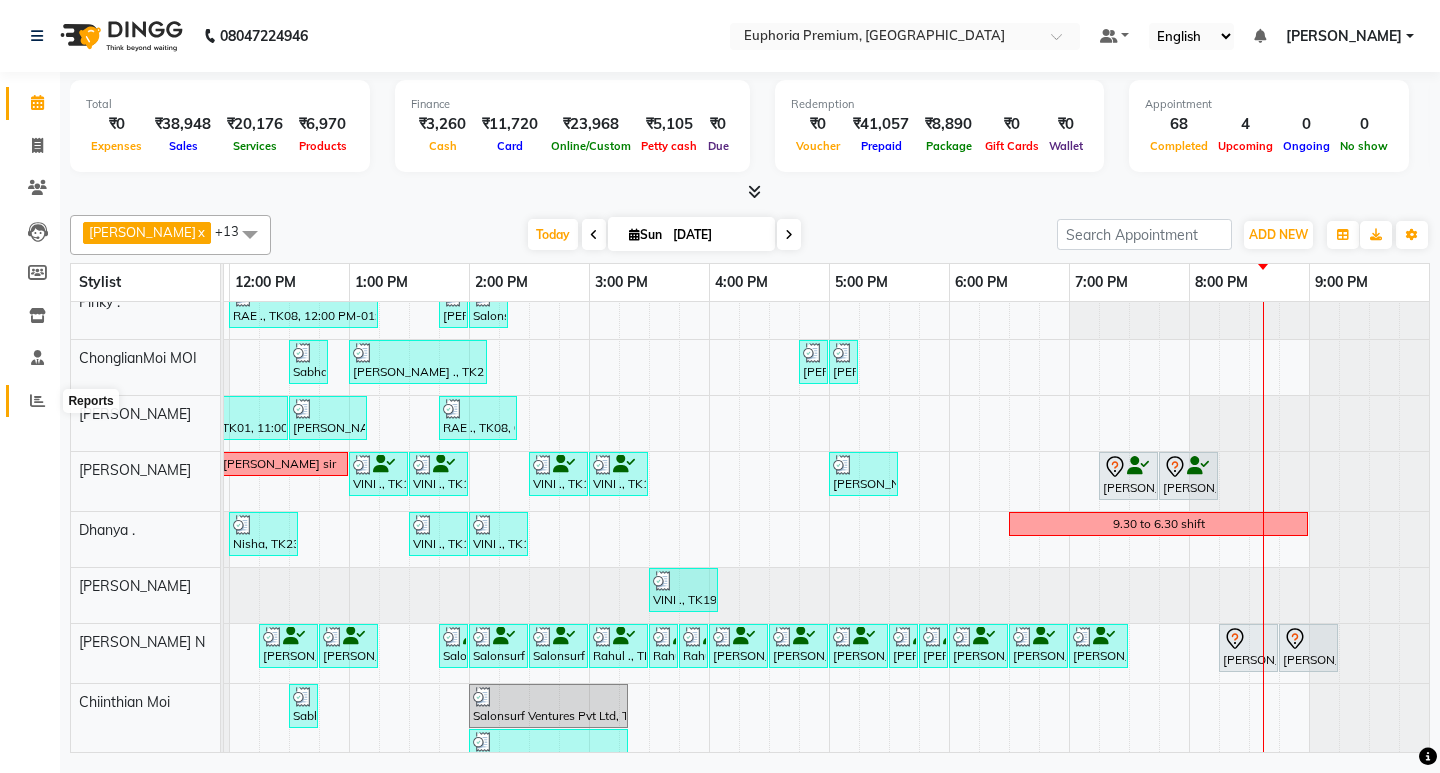 click 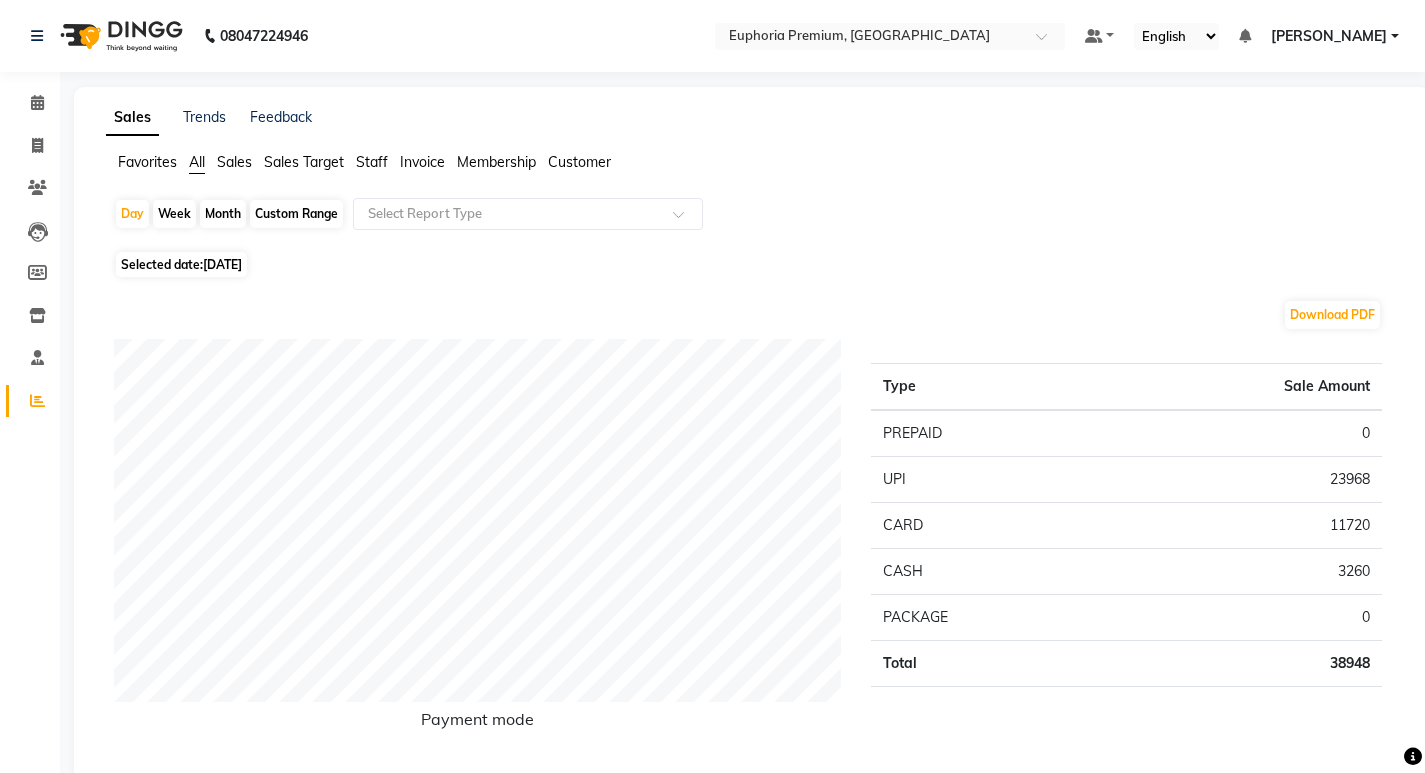 click on "Sales" 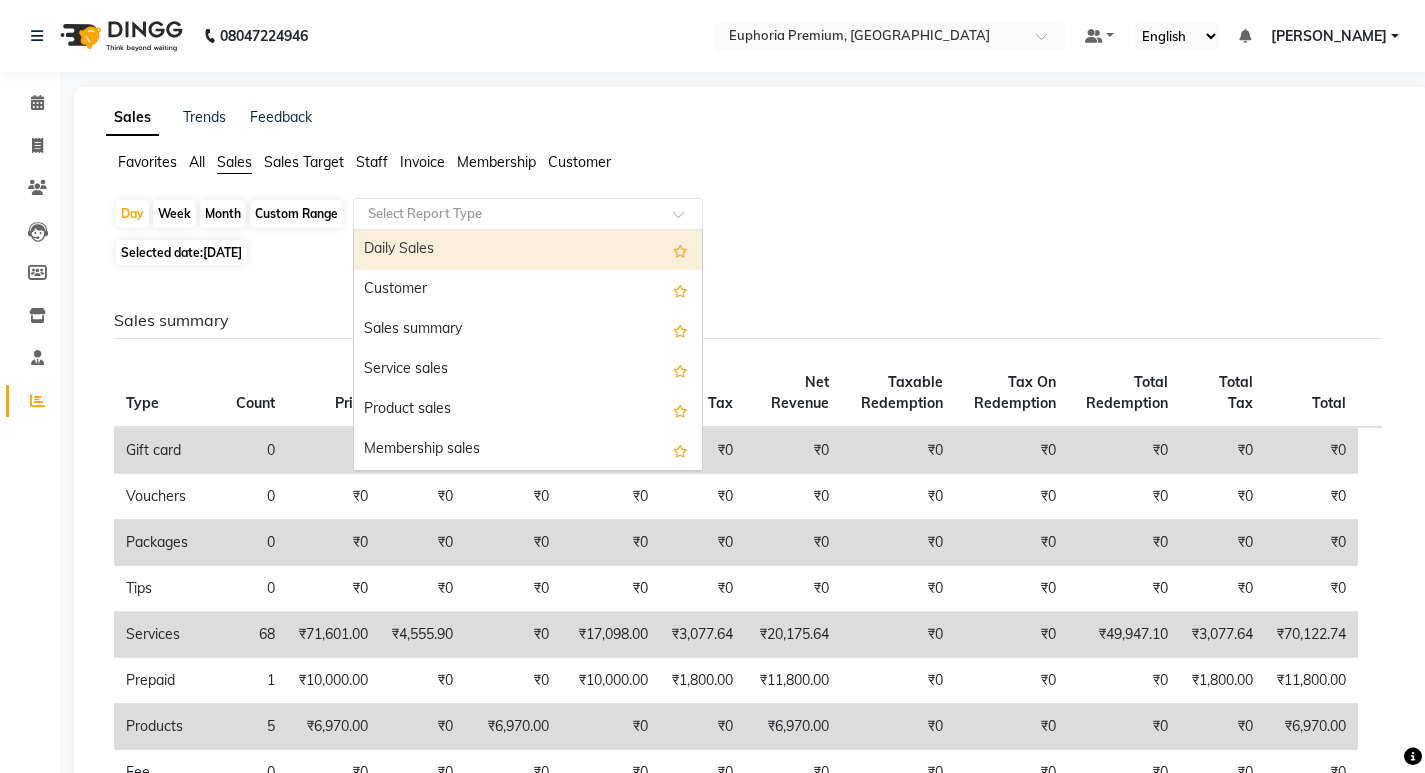 click 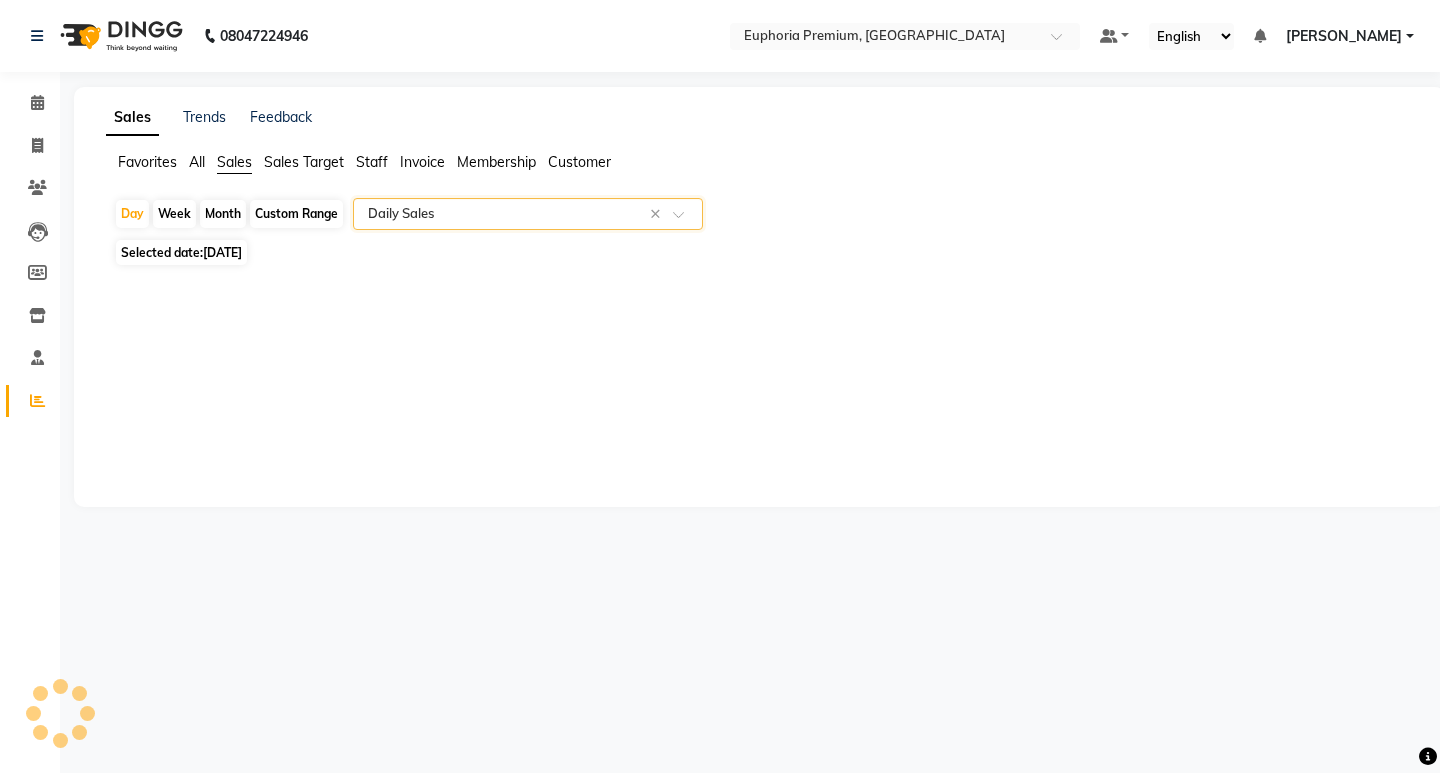 select on "full_report" 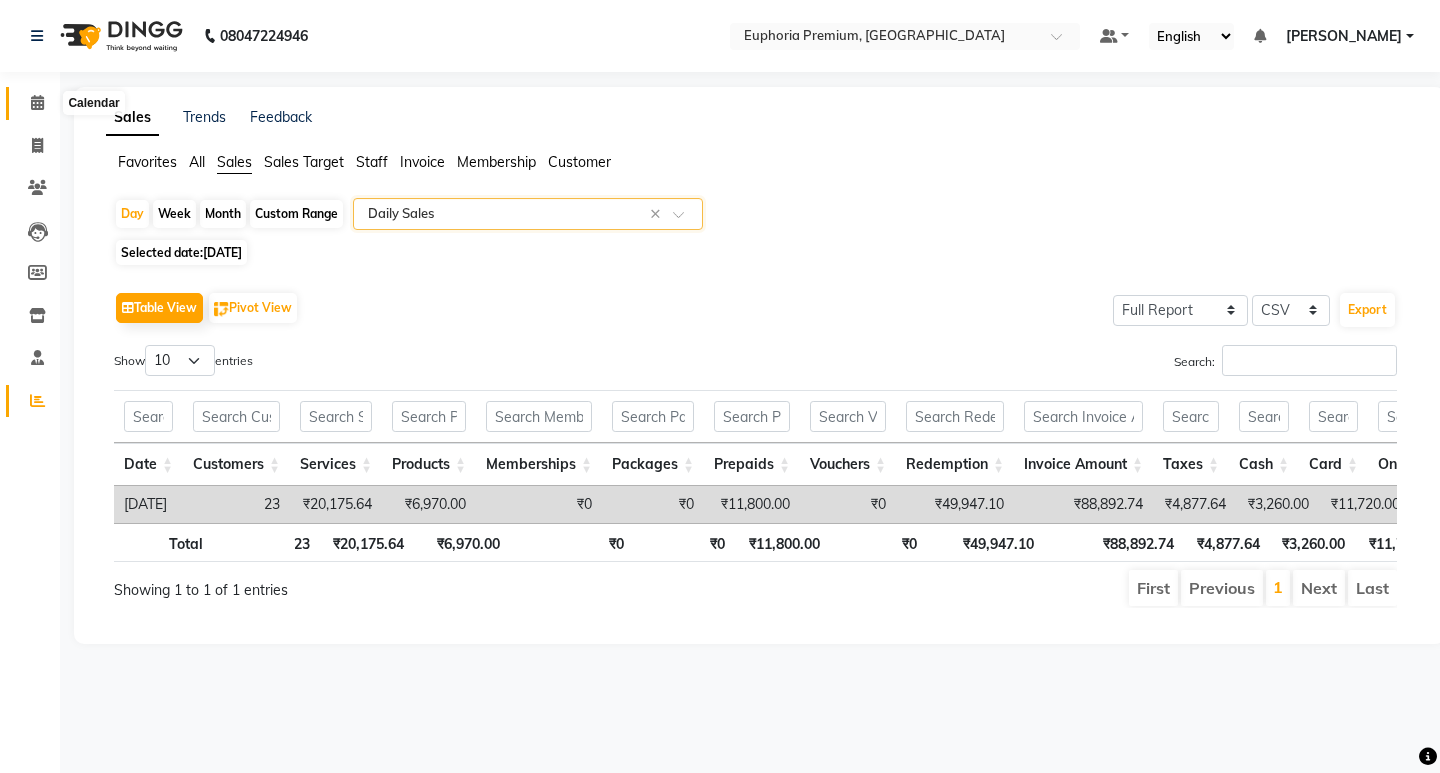 click 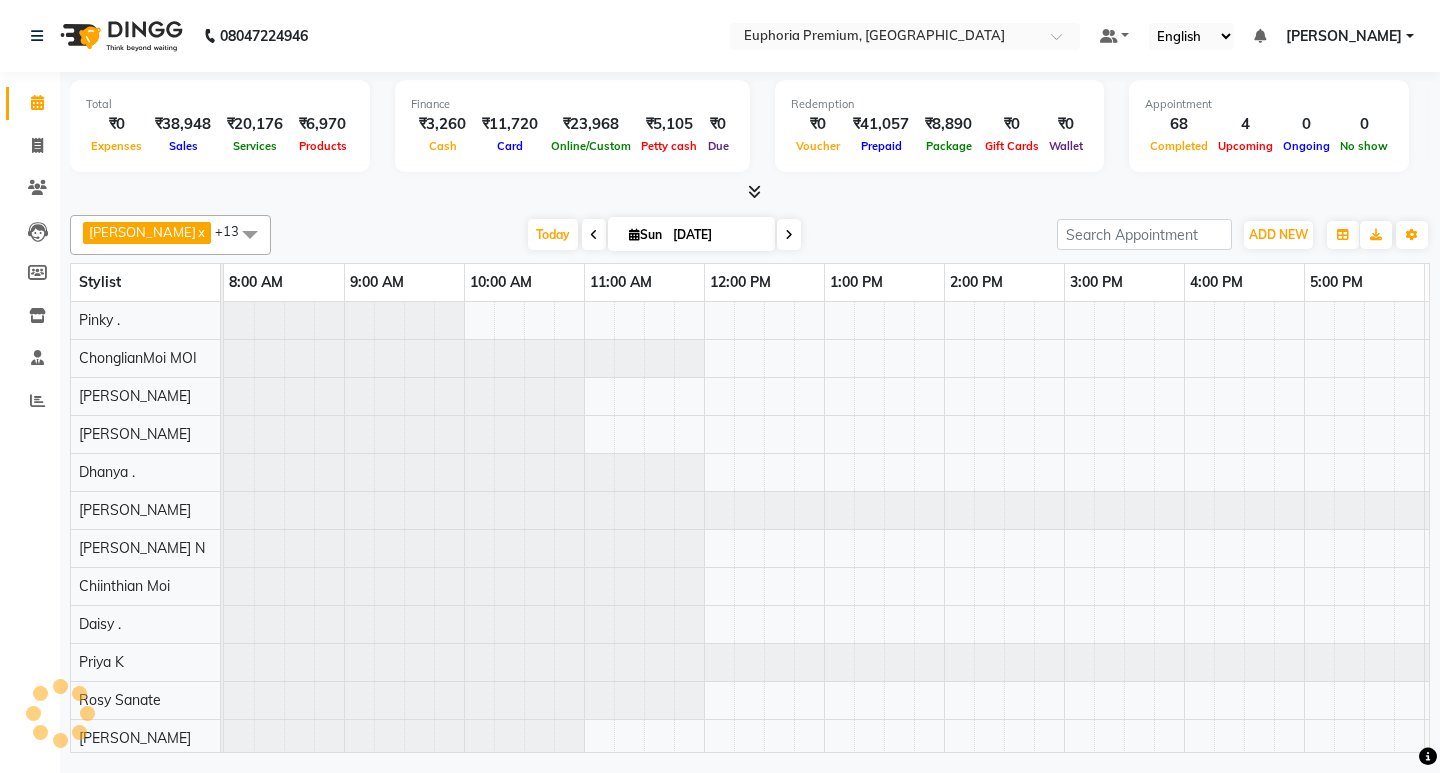 scroll, scrollTop: 0, scrollLeft: 0, axis: both 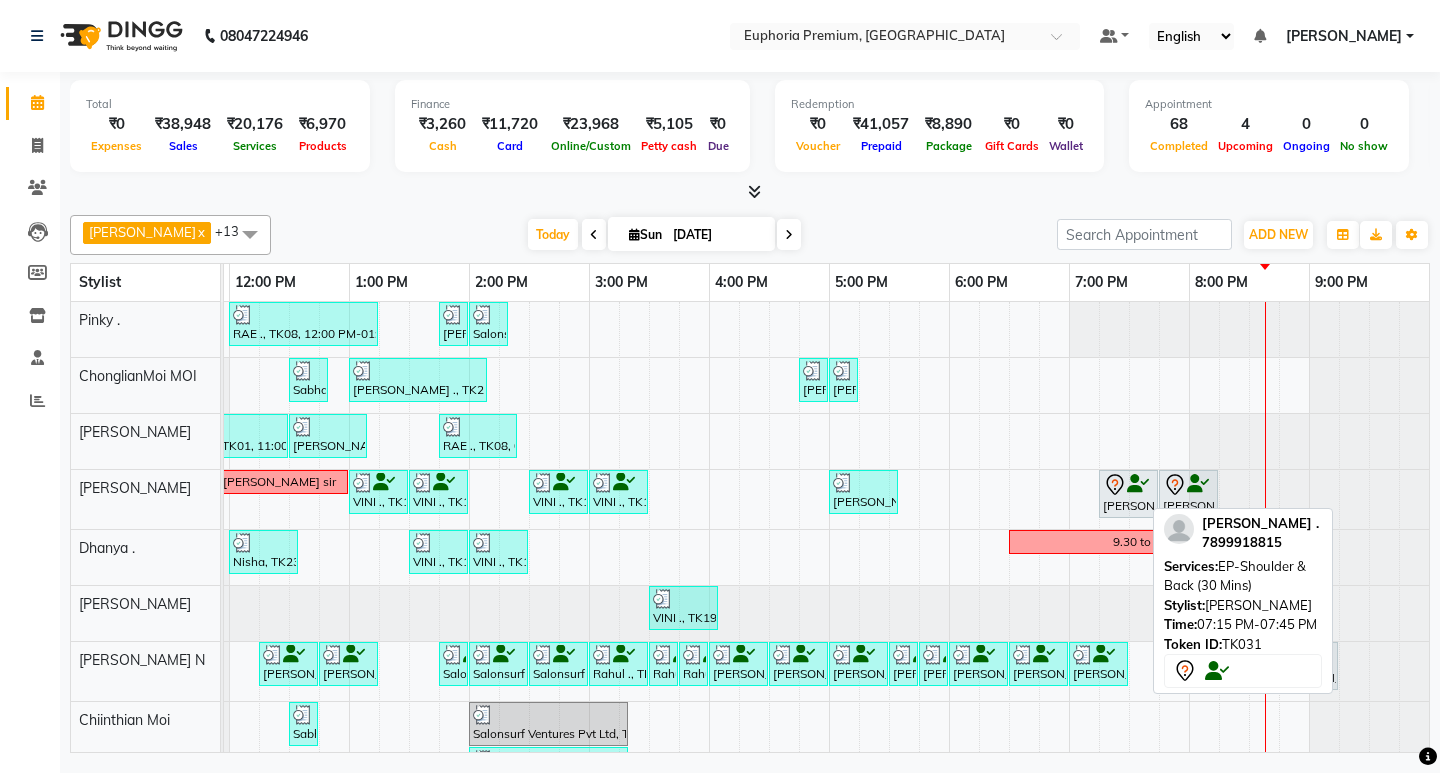 click at bounding box center [1138, 484] 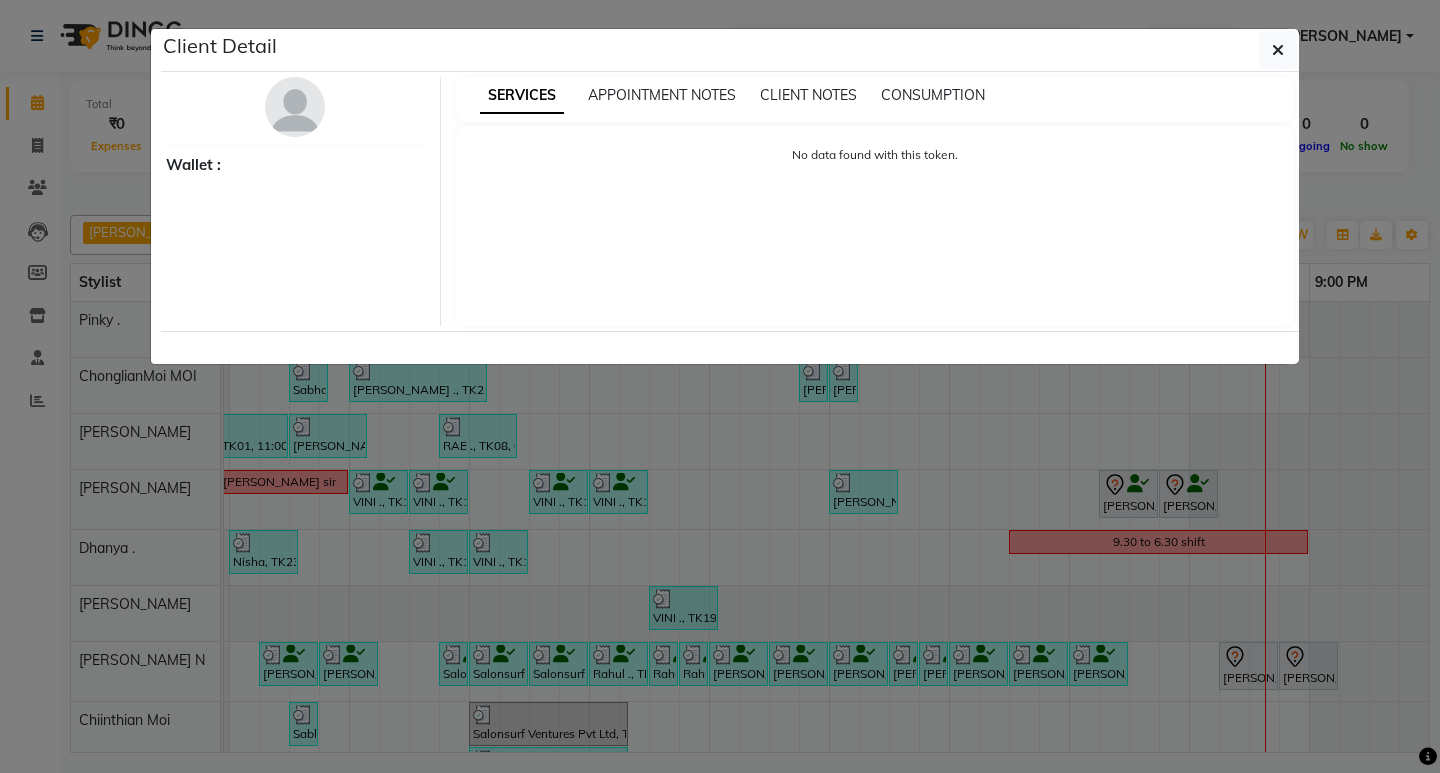 select on "7" 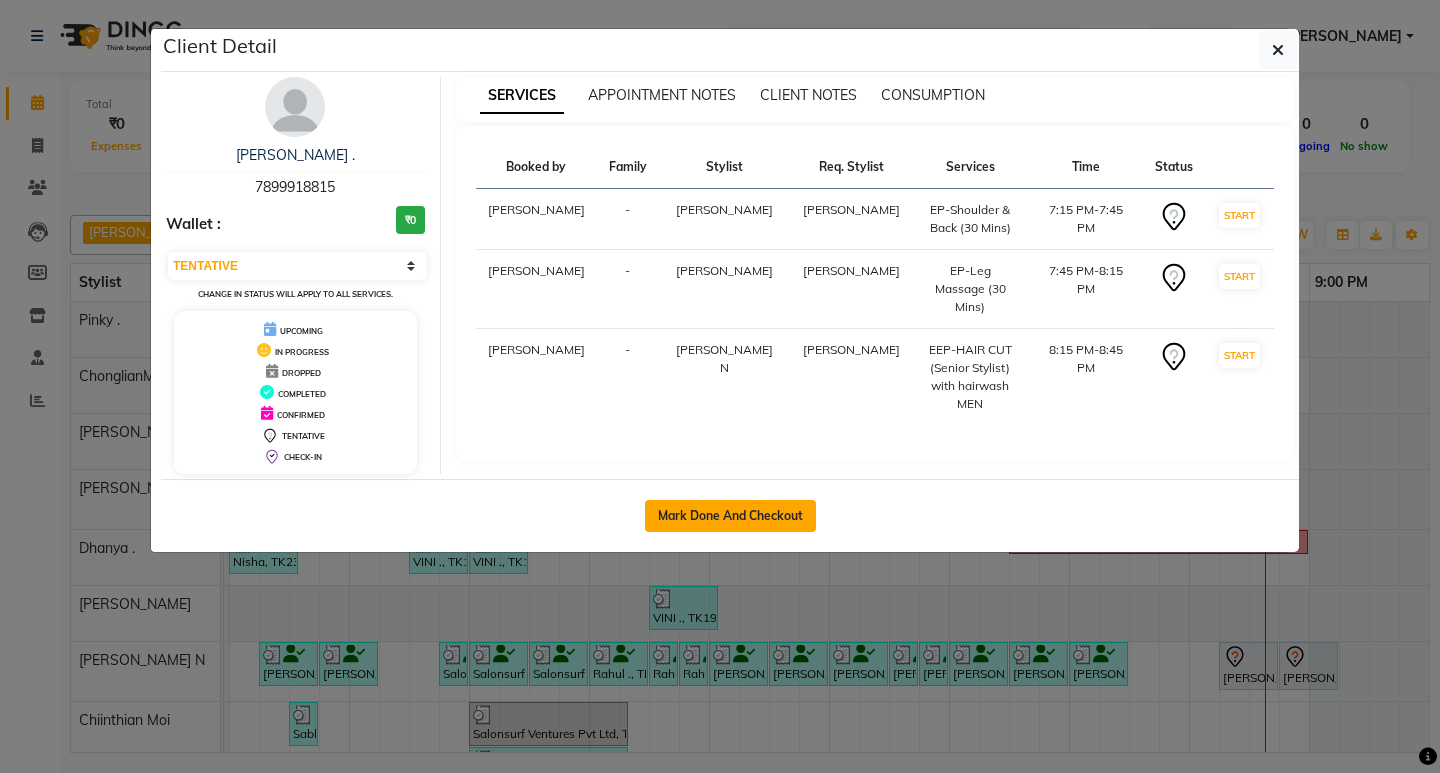 click on "Mark Done And Checkout" 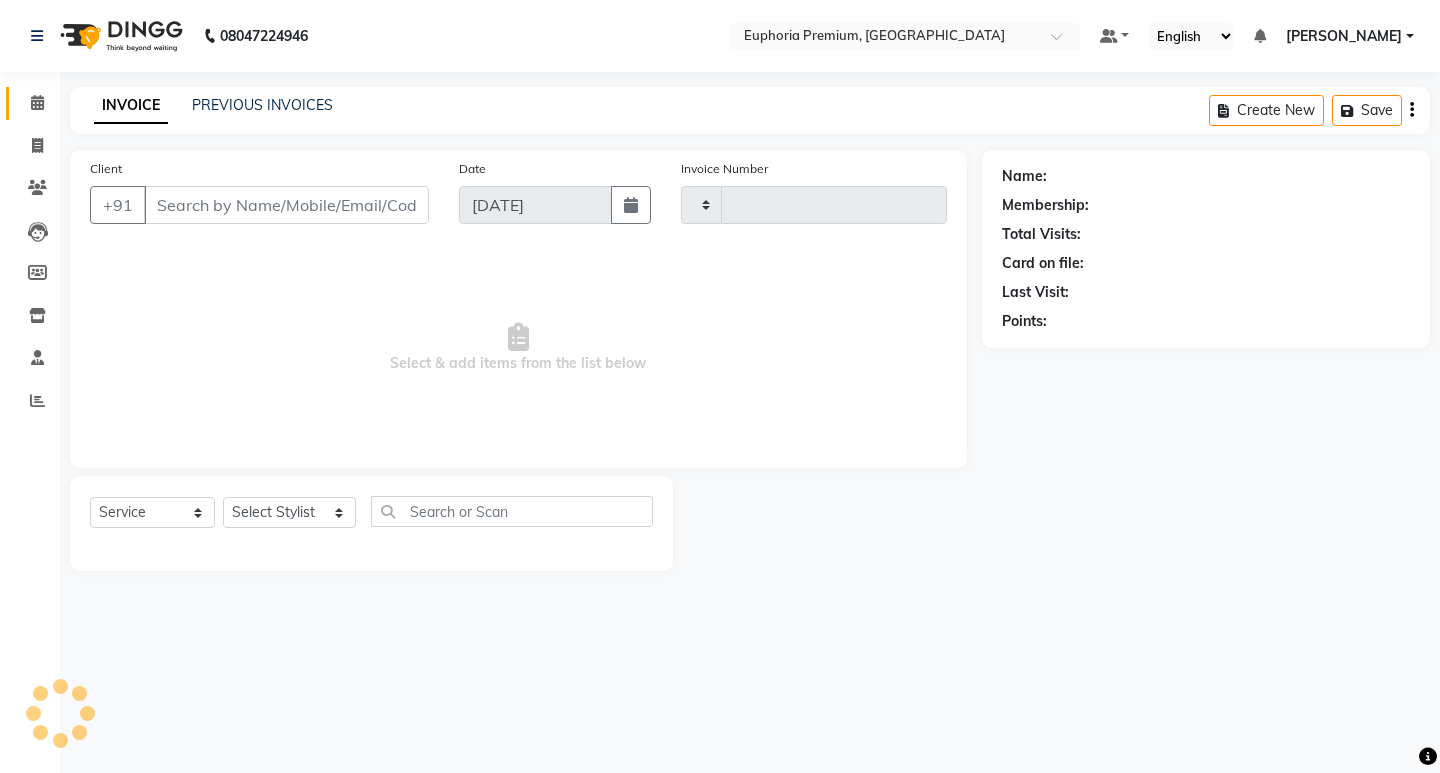 type on "78******15" 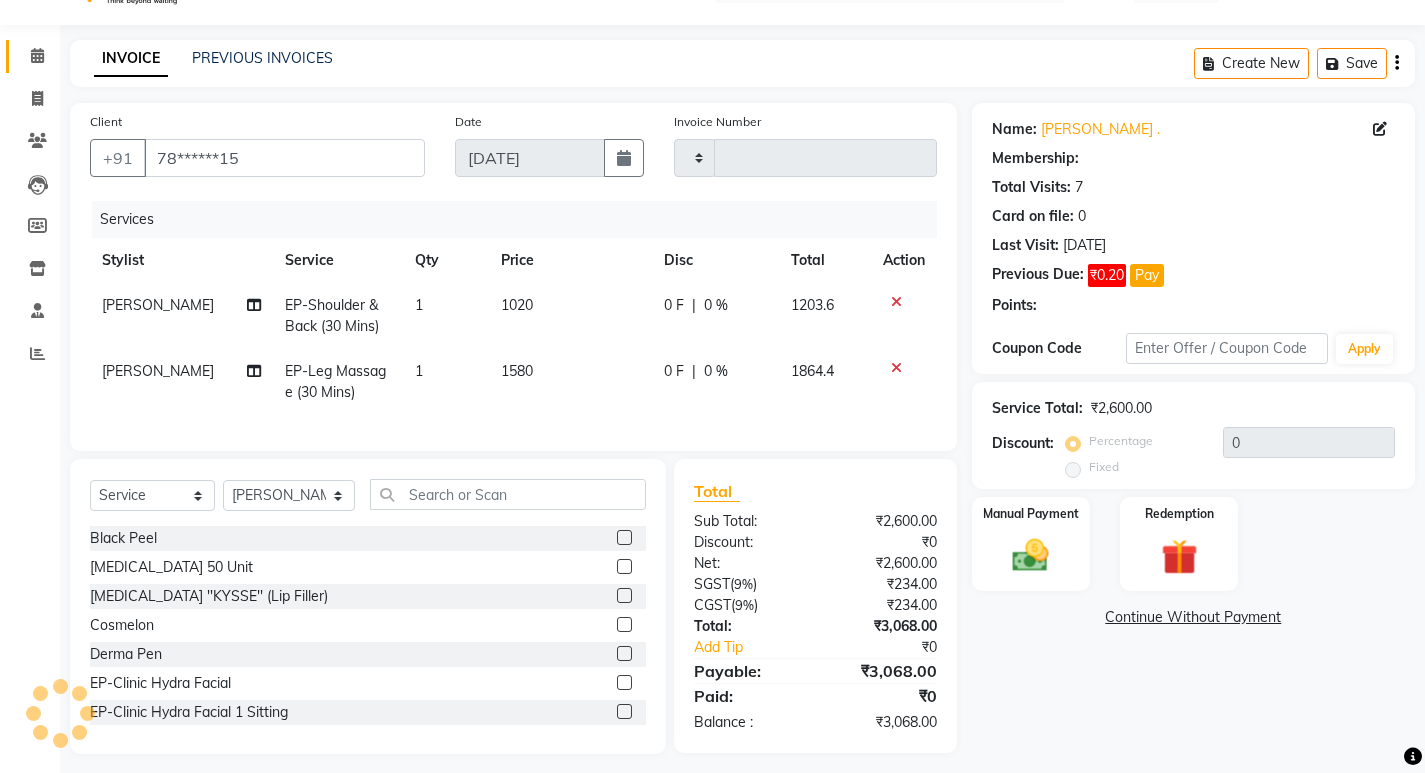select on "1: Object" 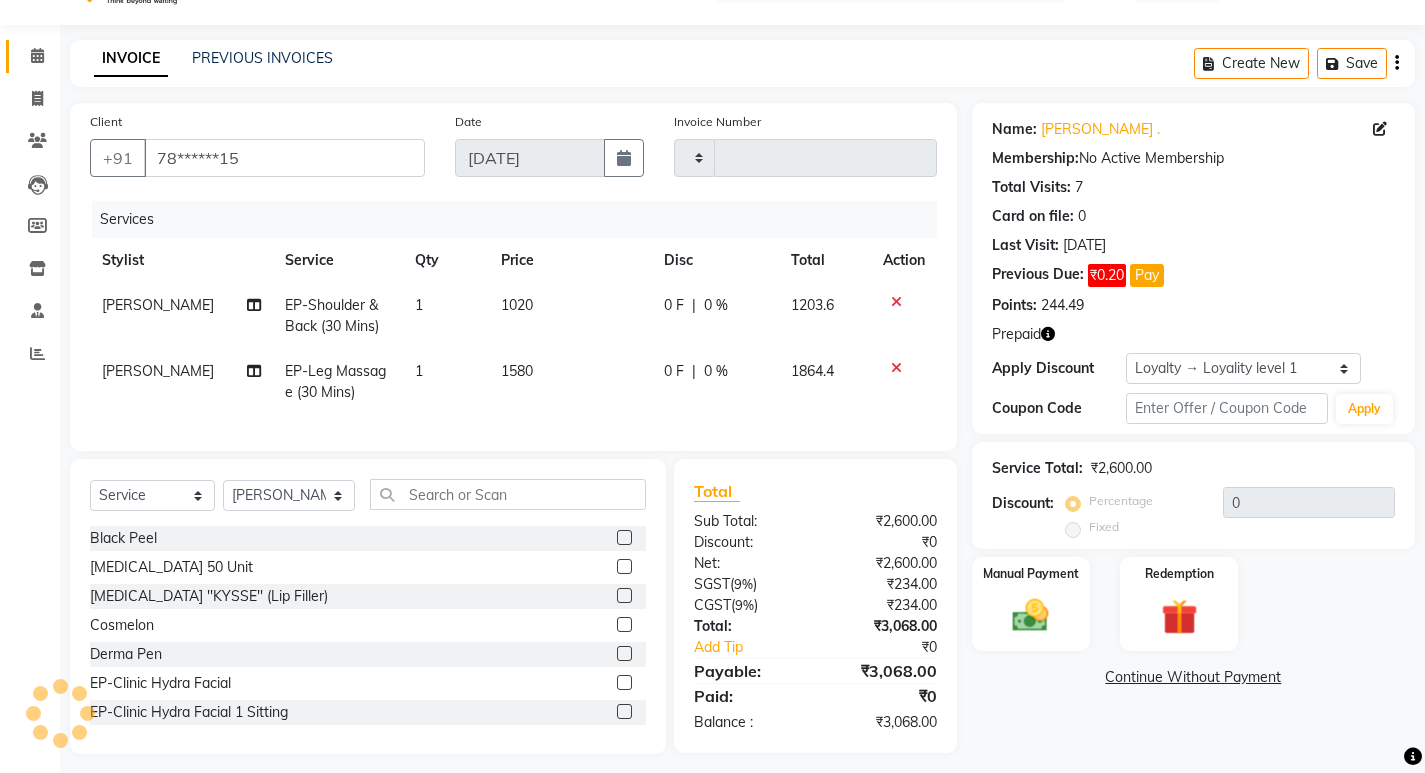 scroll, scrollTop: 73, scrollLeft: 0, axis: vertical 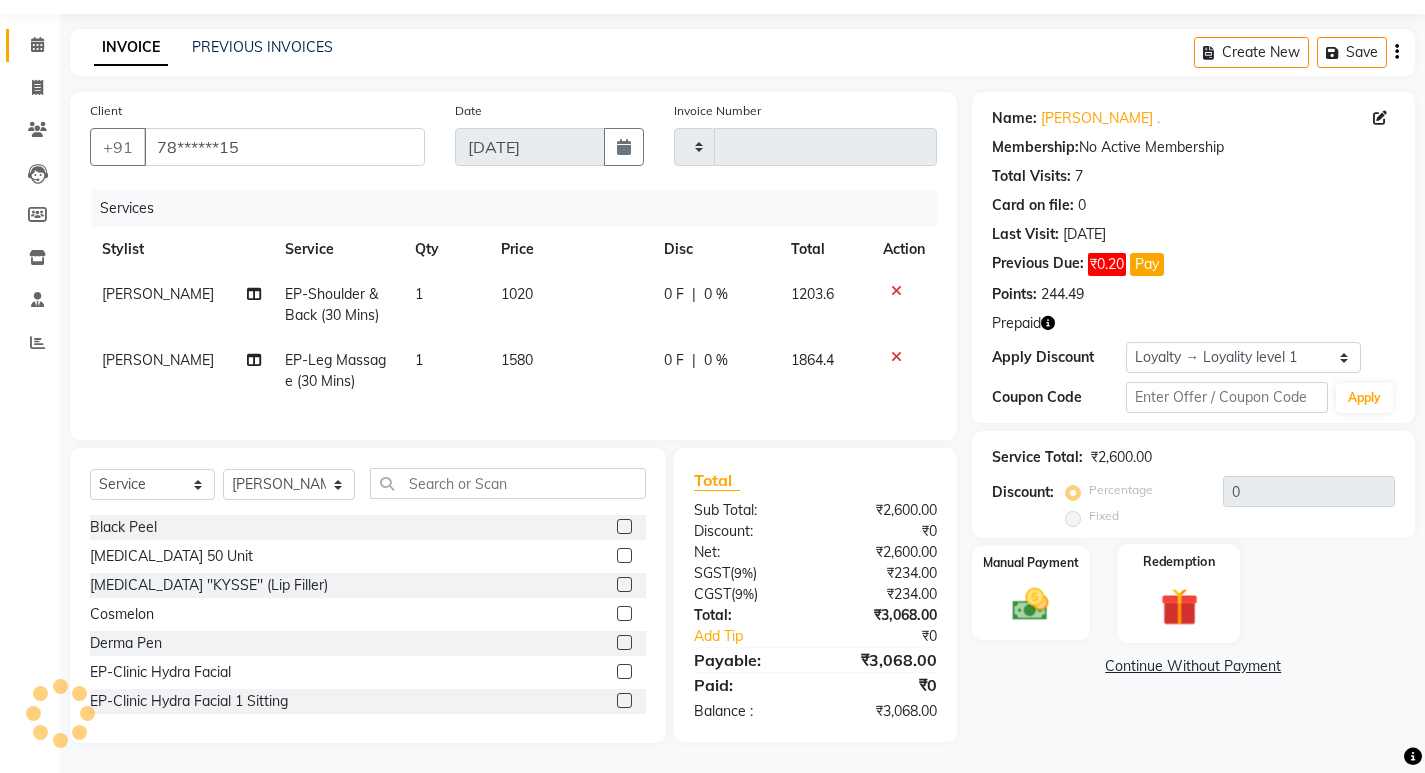 type on "1735" 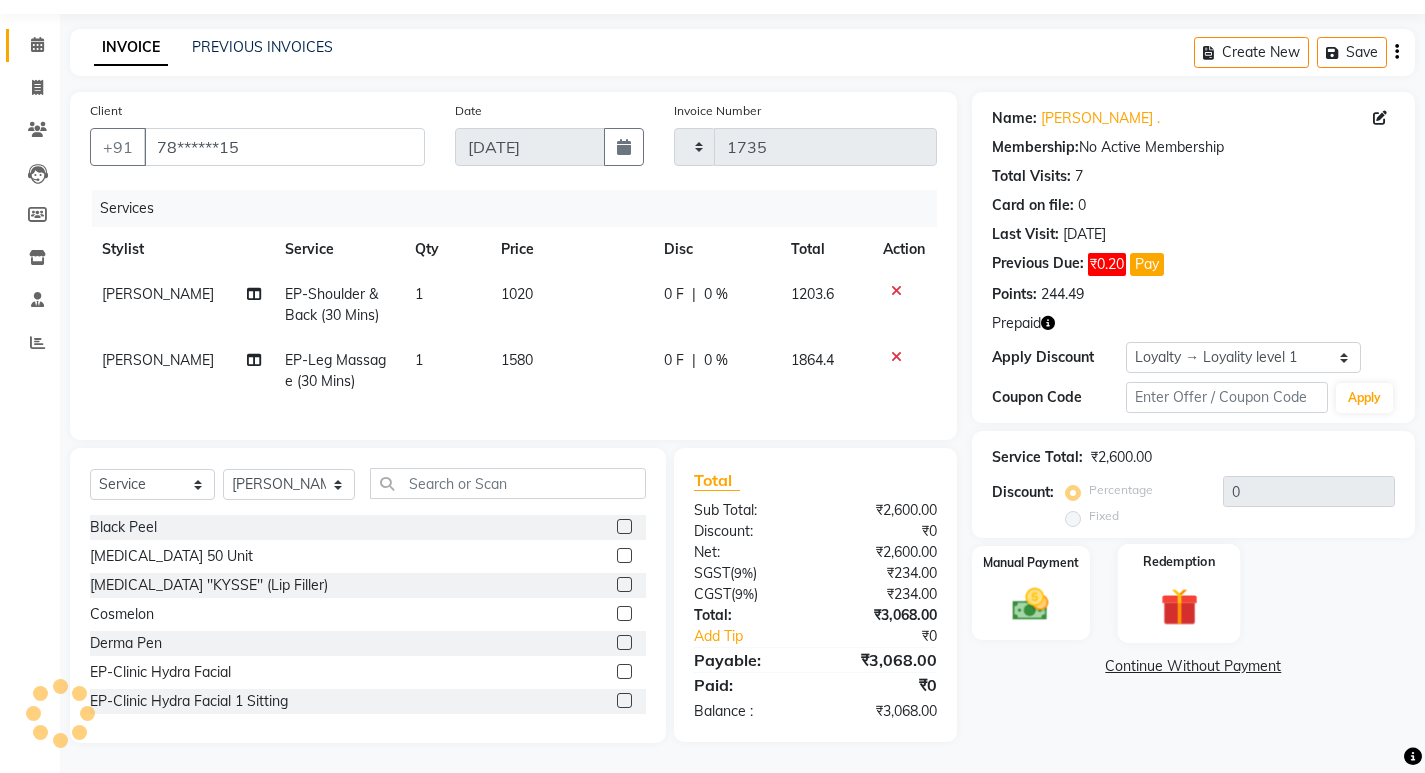 select on "7925" 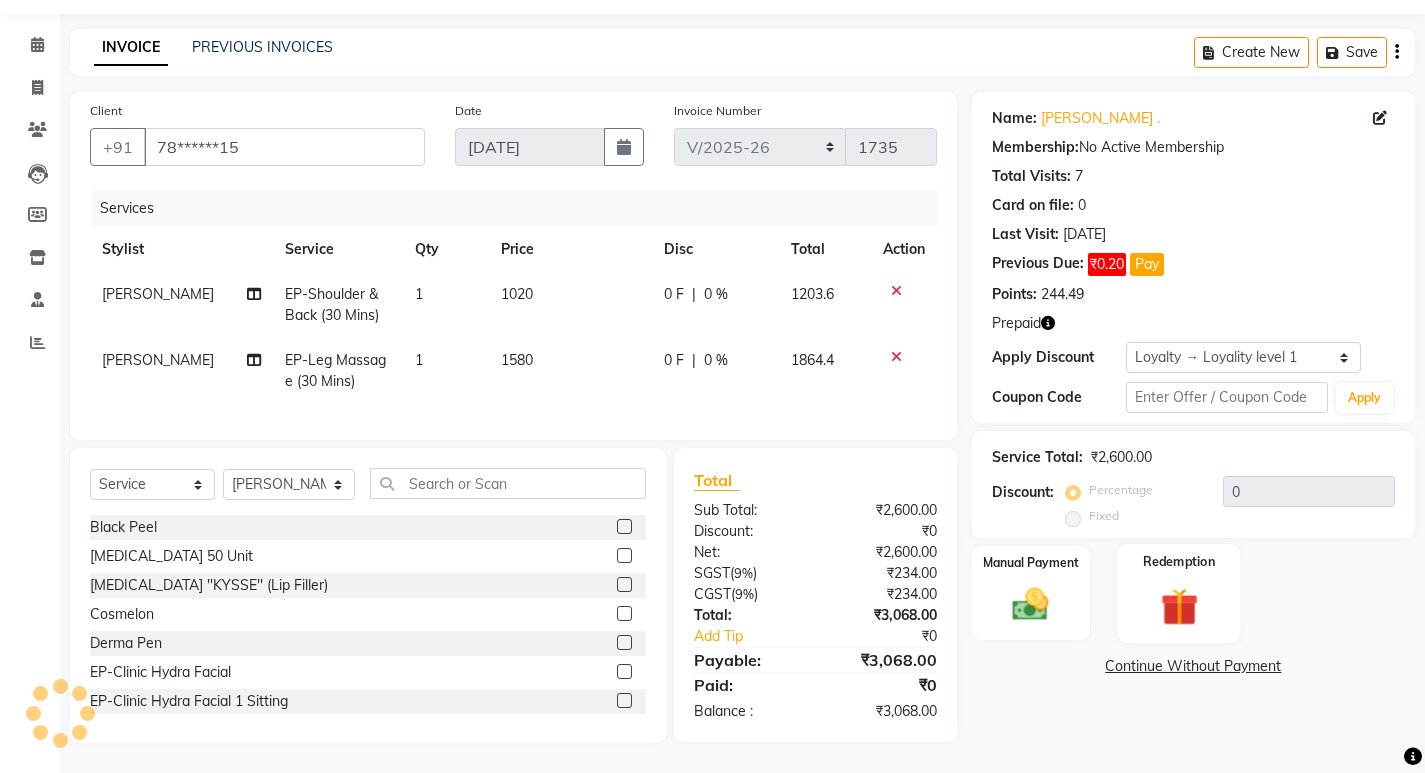 click on "Redemption" 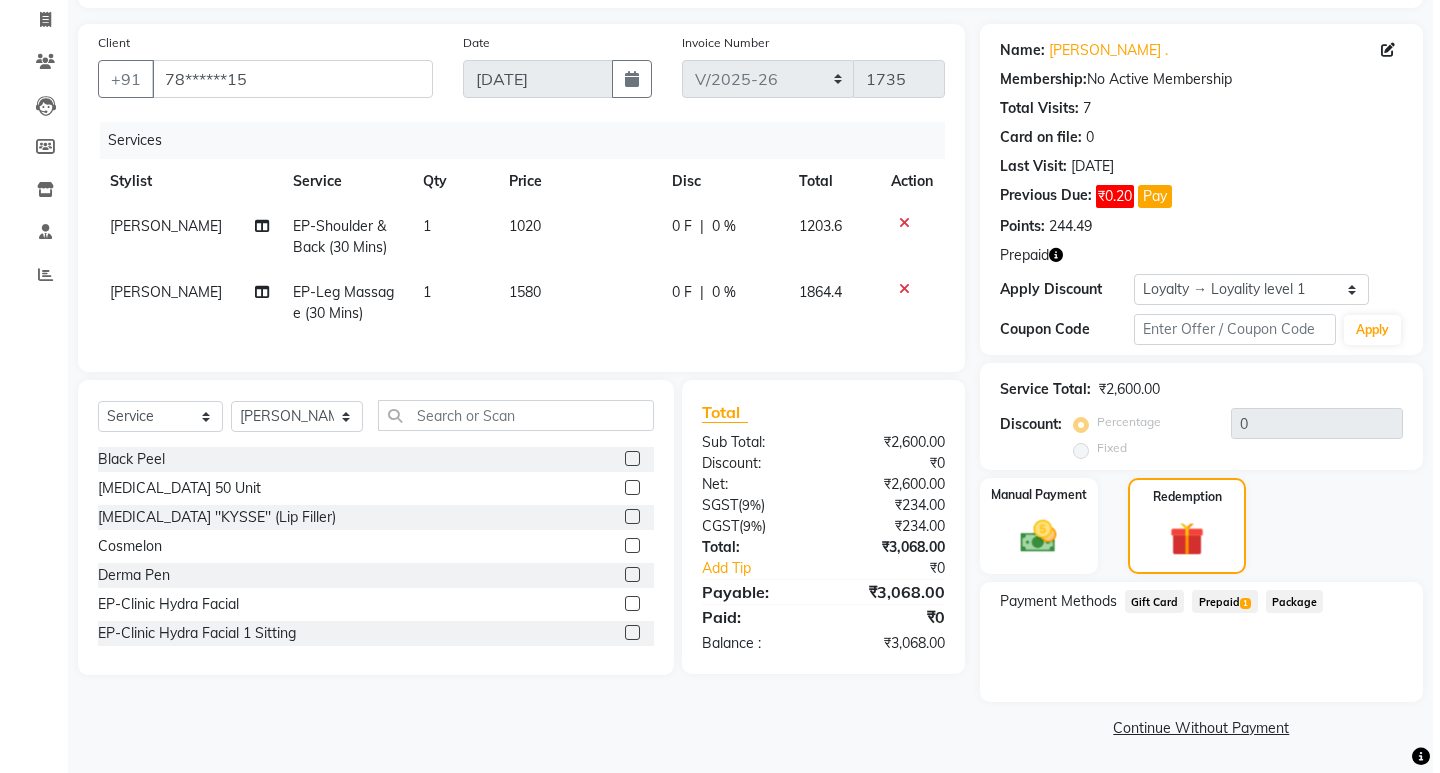 scroll, scrollTop: 0, scrollLeft: 0, axis: both 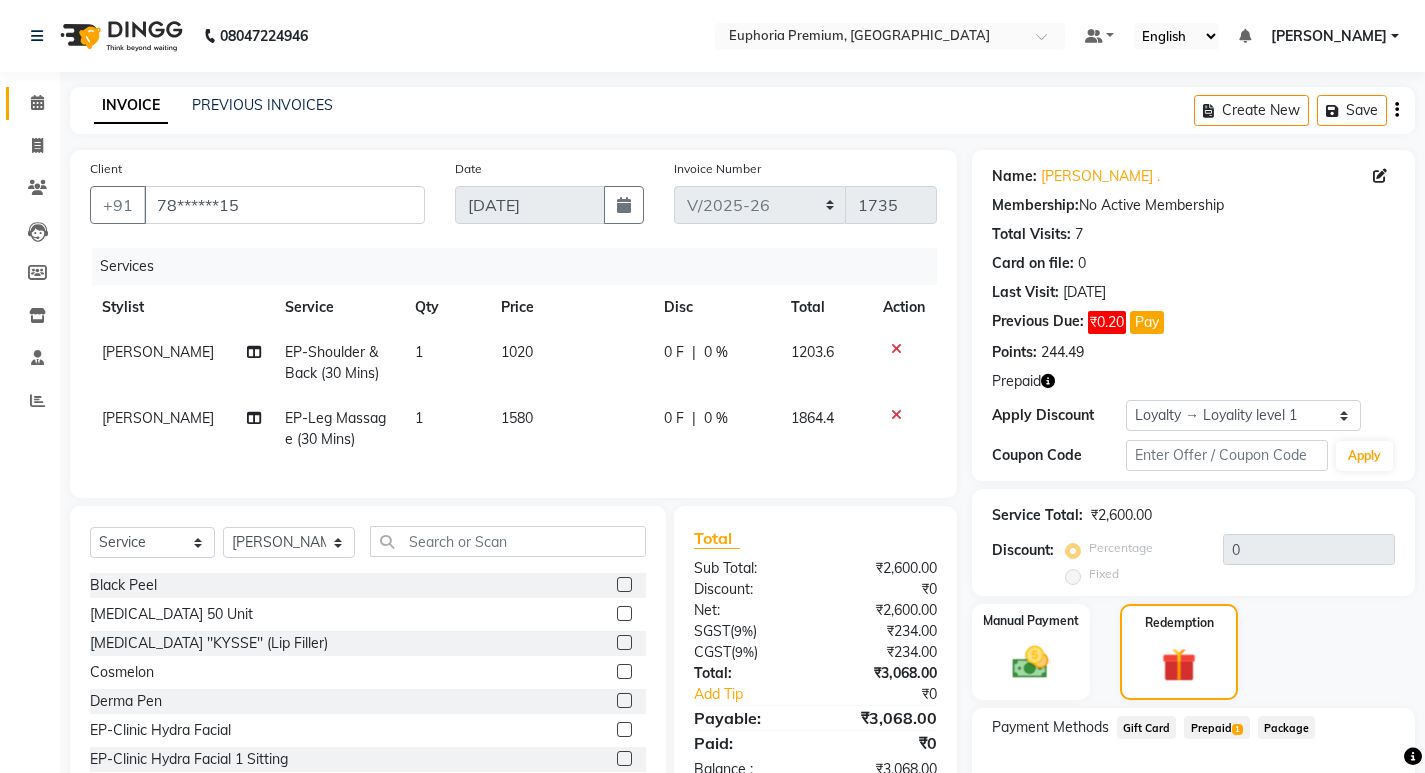 click 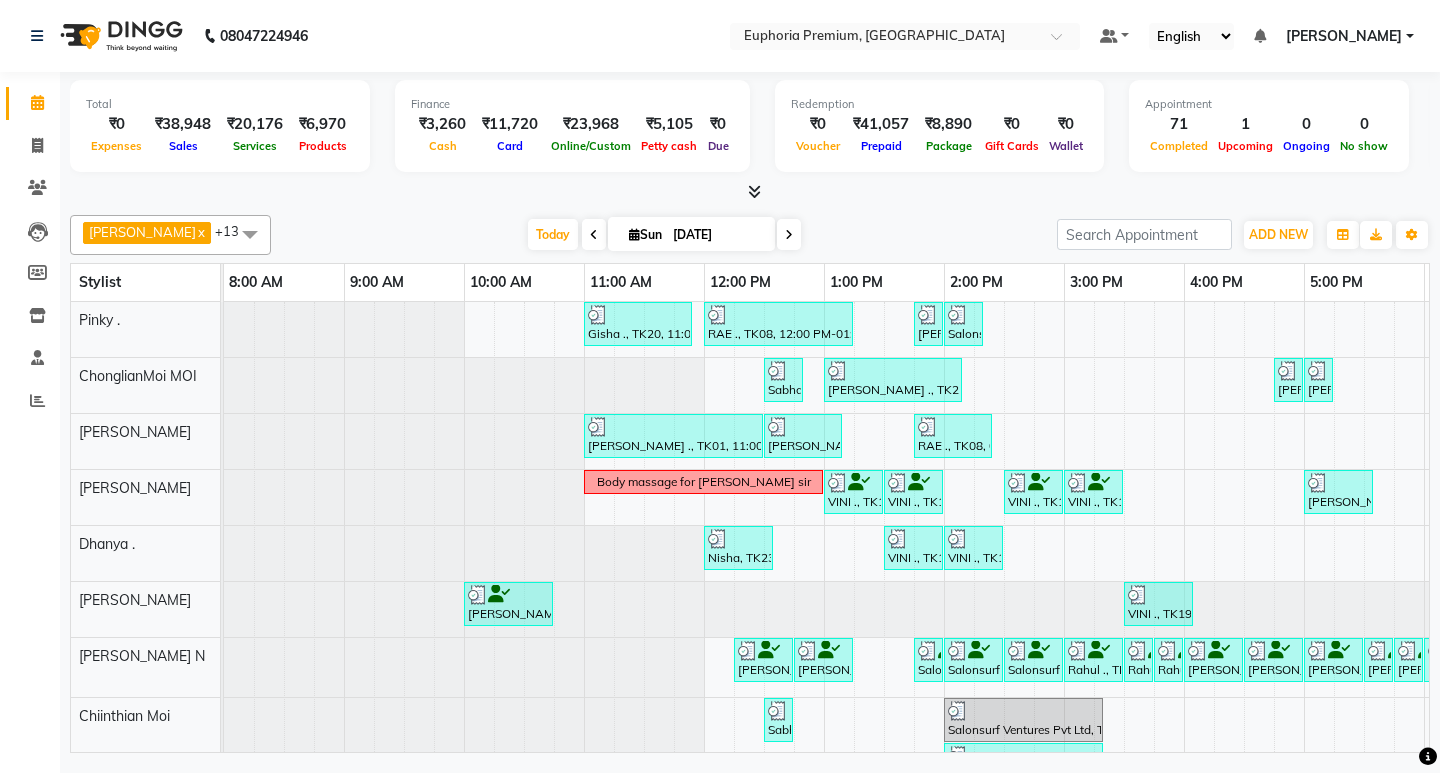 scroll, scrollTop: 0, scrollLeft: 304, axis: horizontal 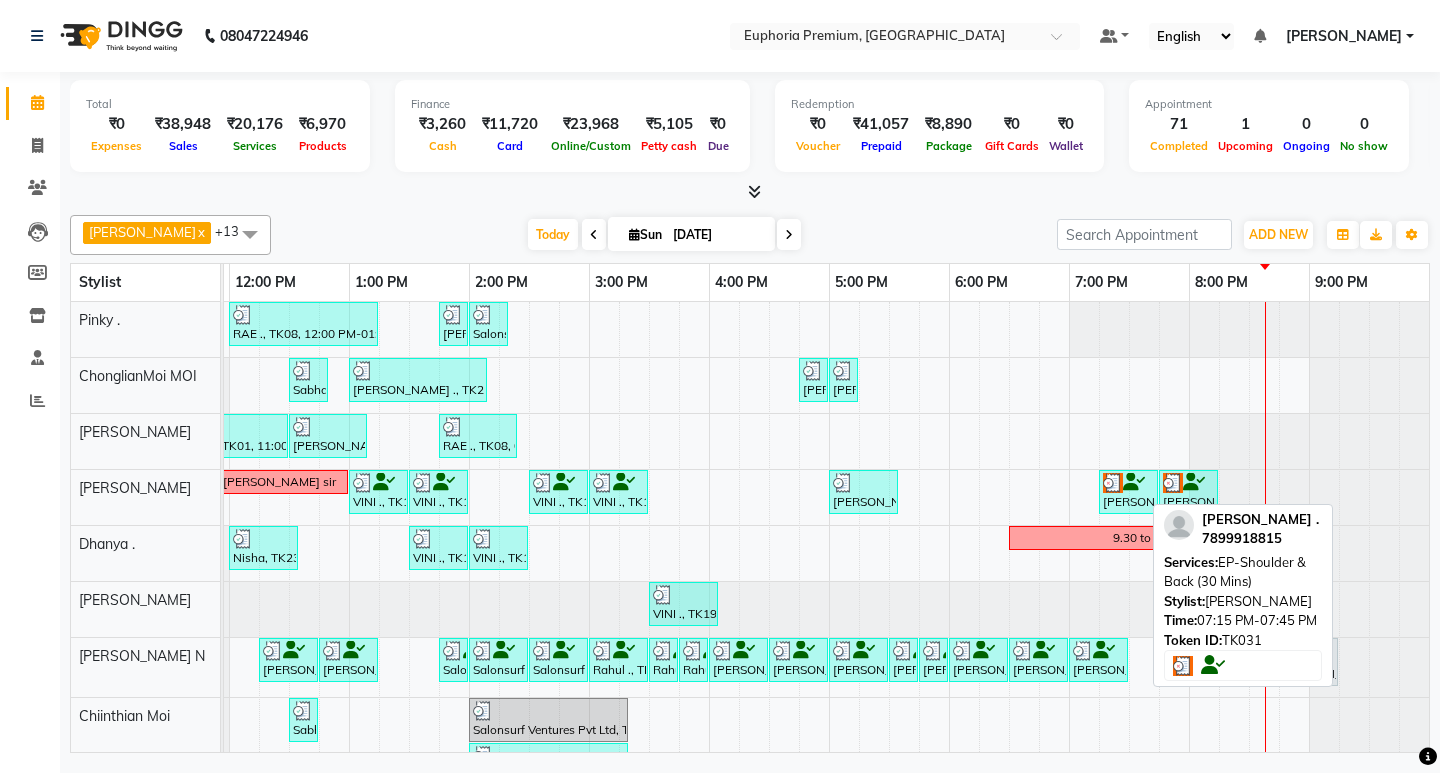 click on "[PERSON_NAME] ., TK31, 07:15 PM-07:45 PM, EP-Shoulder & Back (30 Mins)" at bounding box center [1128, 492] 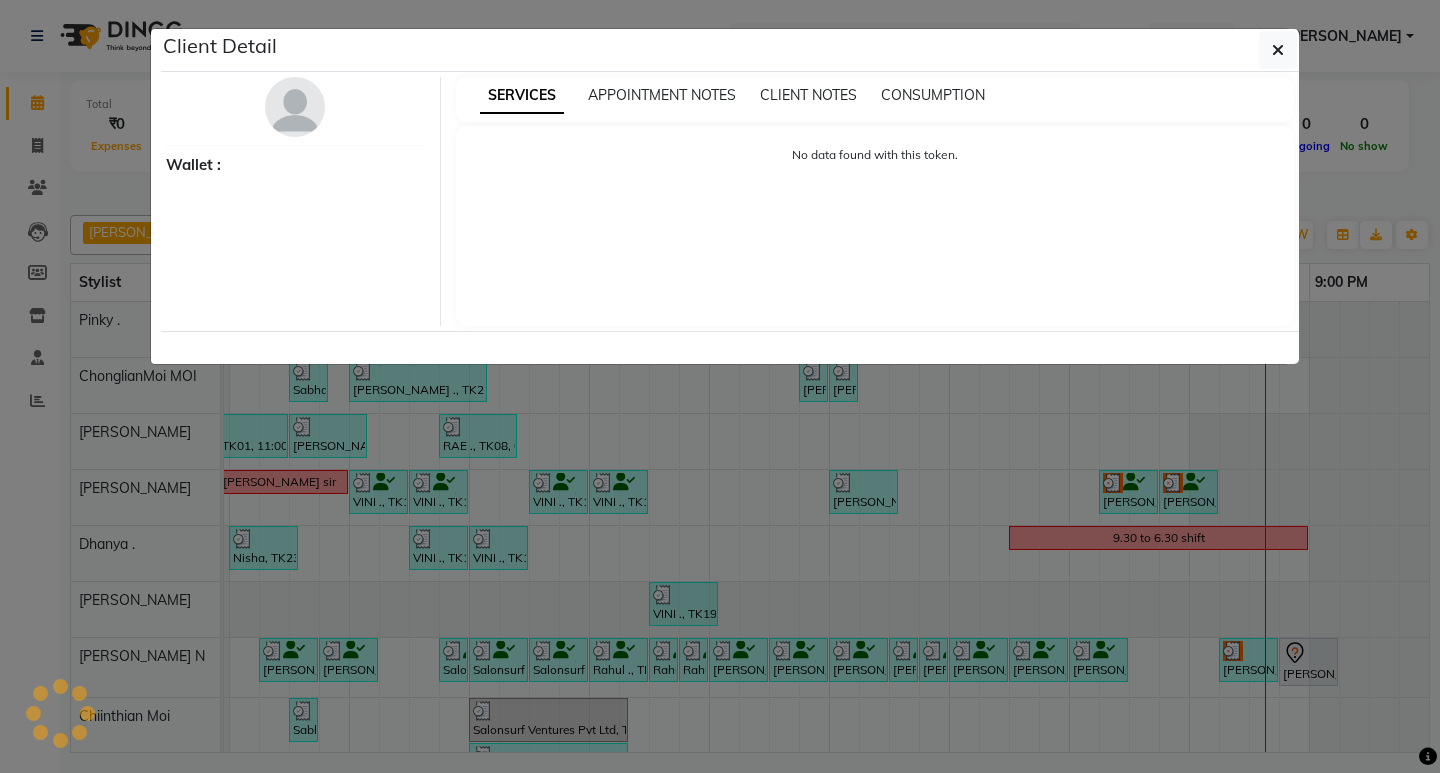 select on "3" 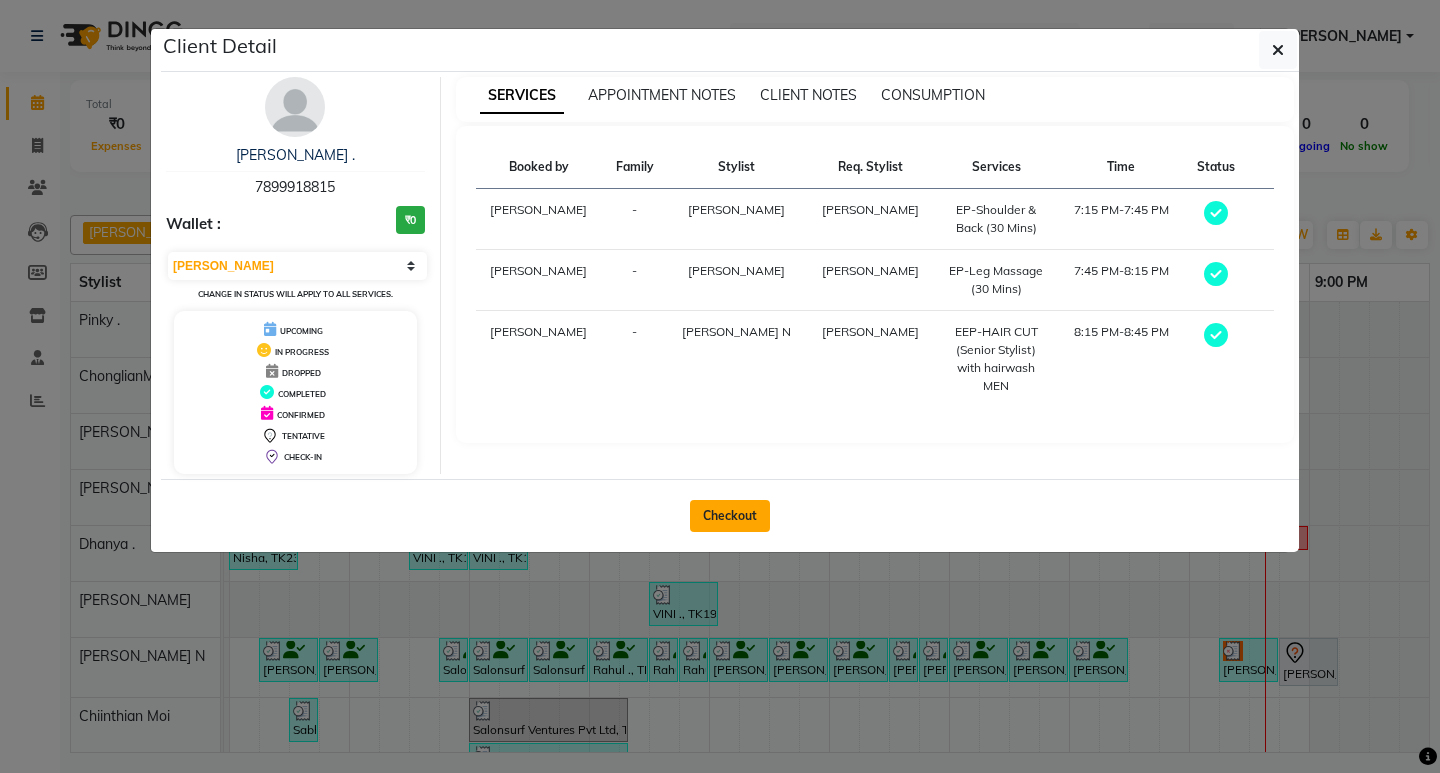 click on "Checkout" 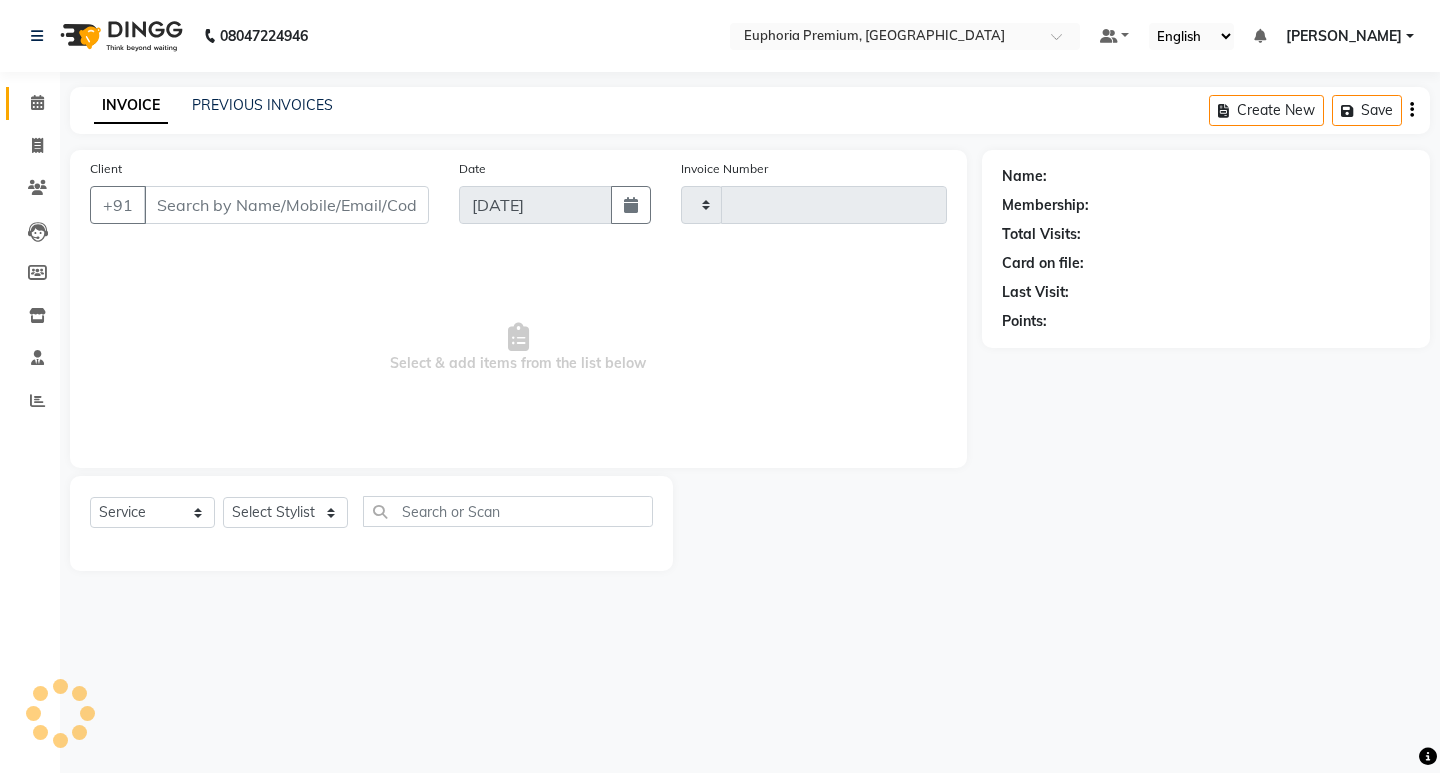 type on "1735" 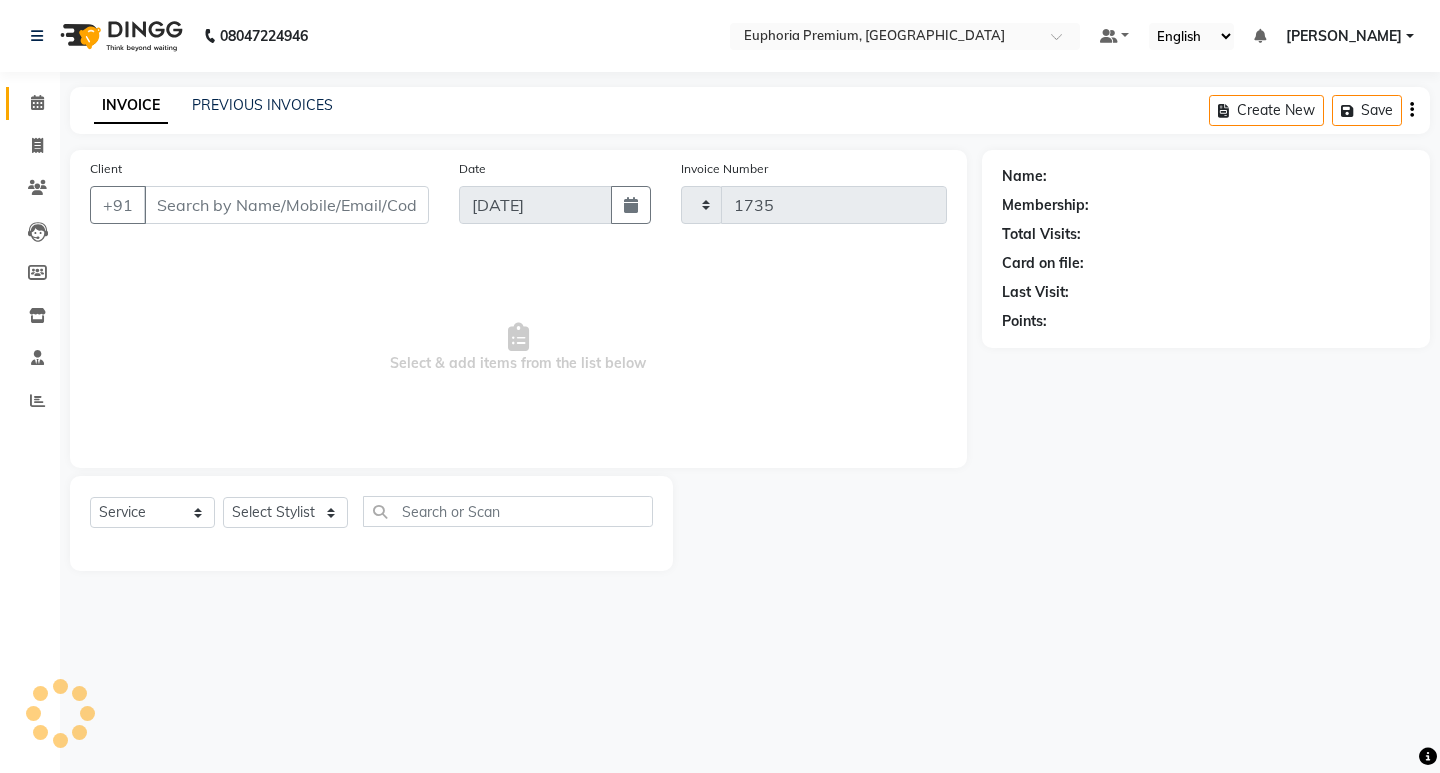 select on "7925" 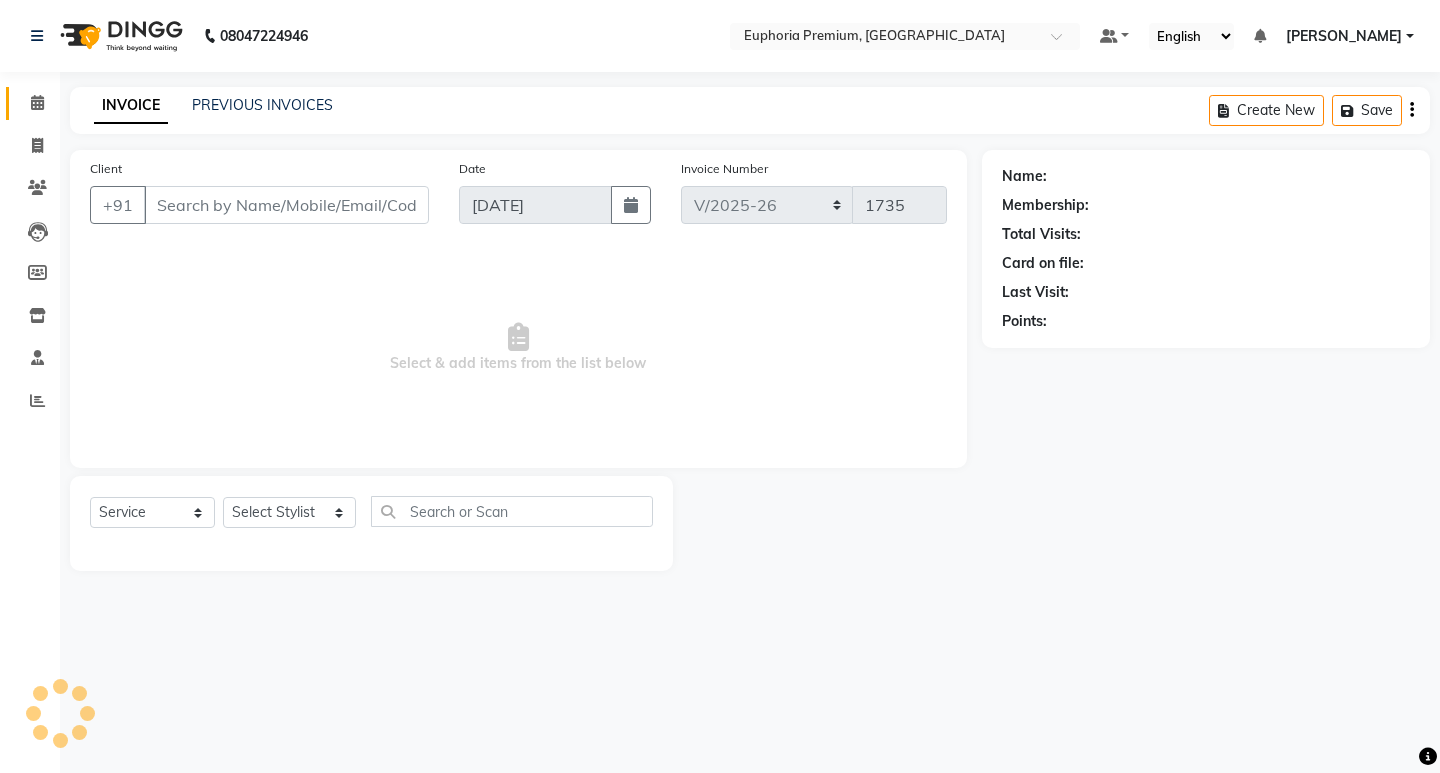 type on "78******15" 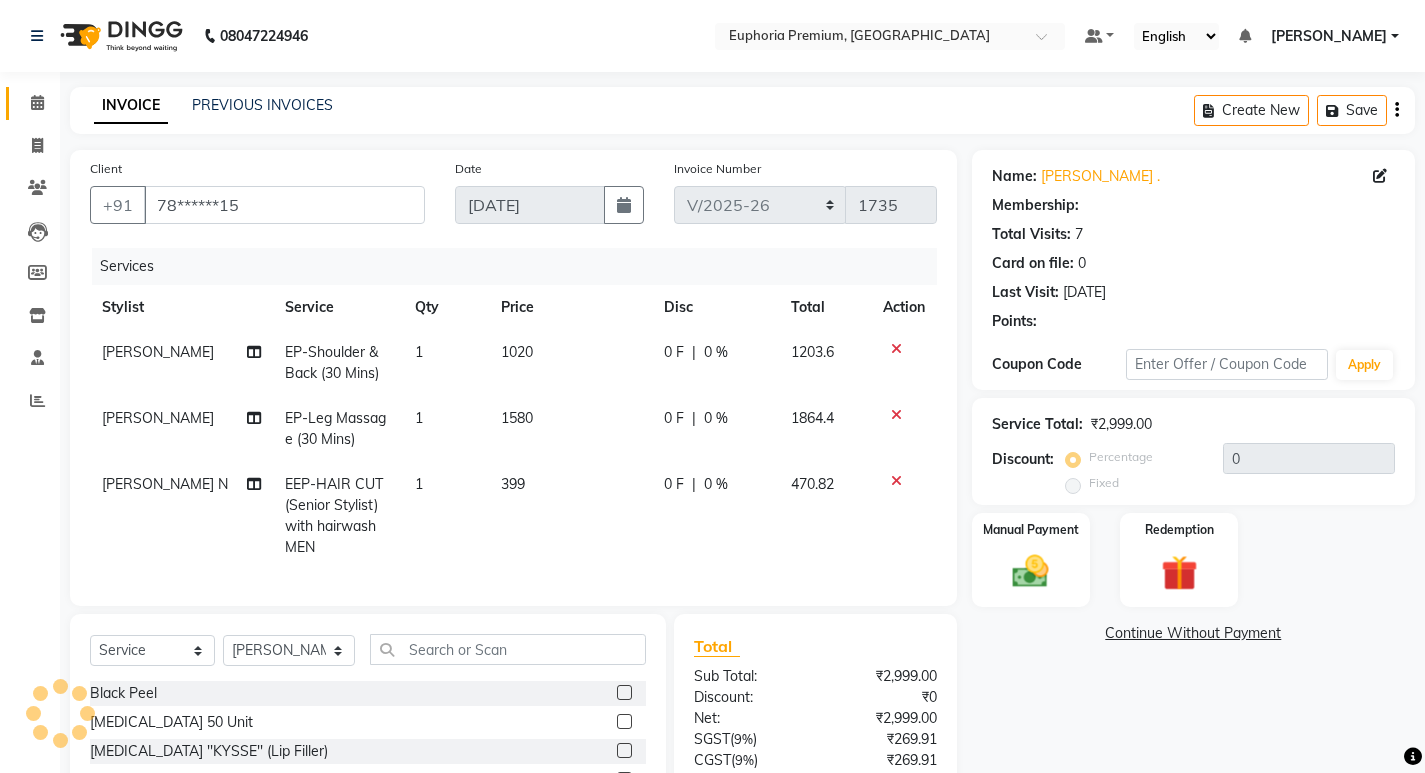 select on "1: Object" 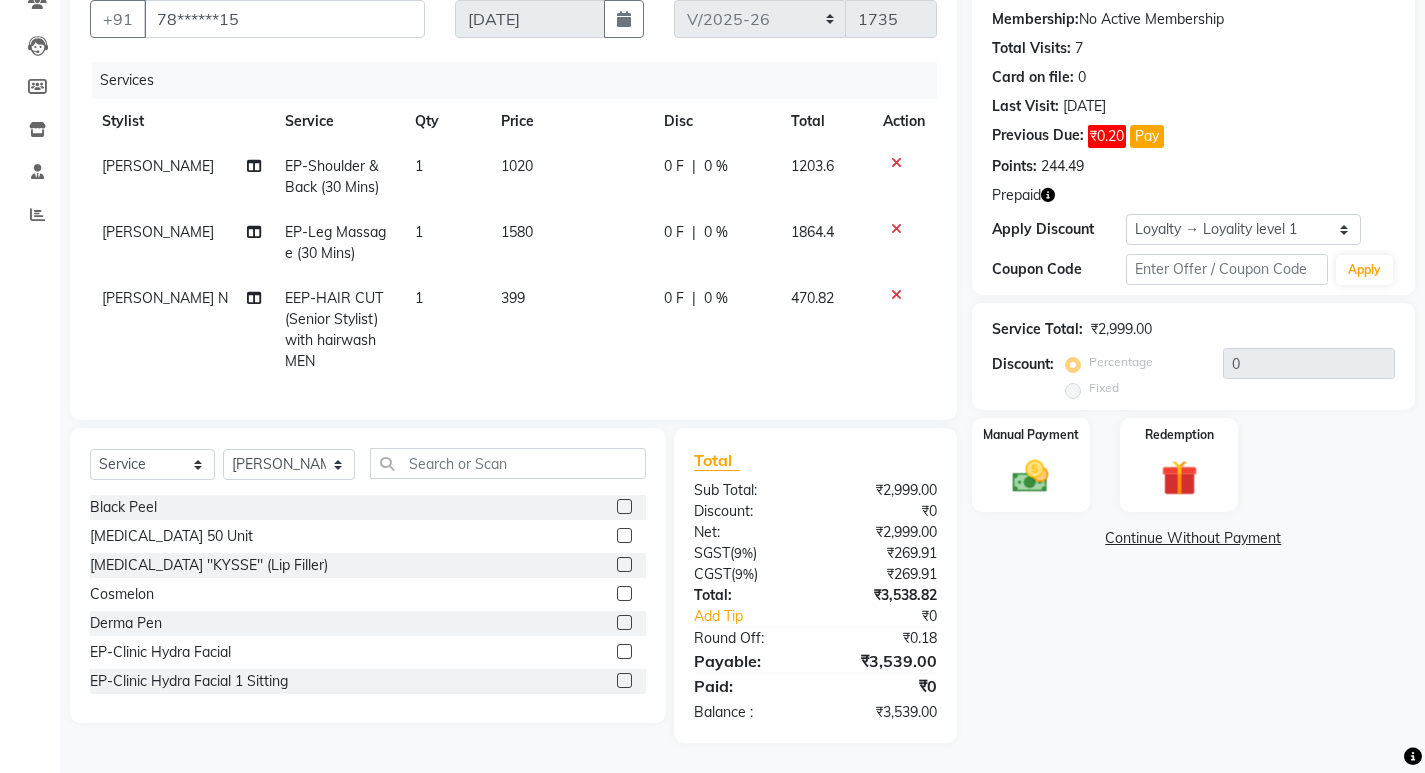scroll, scrollTop: 201, scrollLeft: 0, axis: vertical 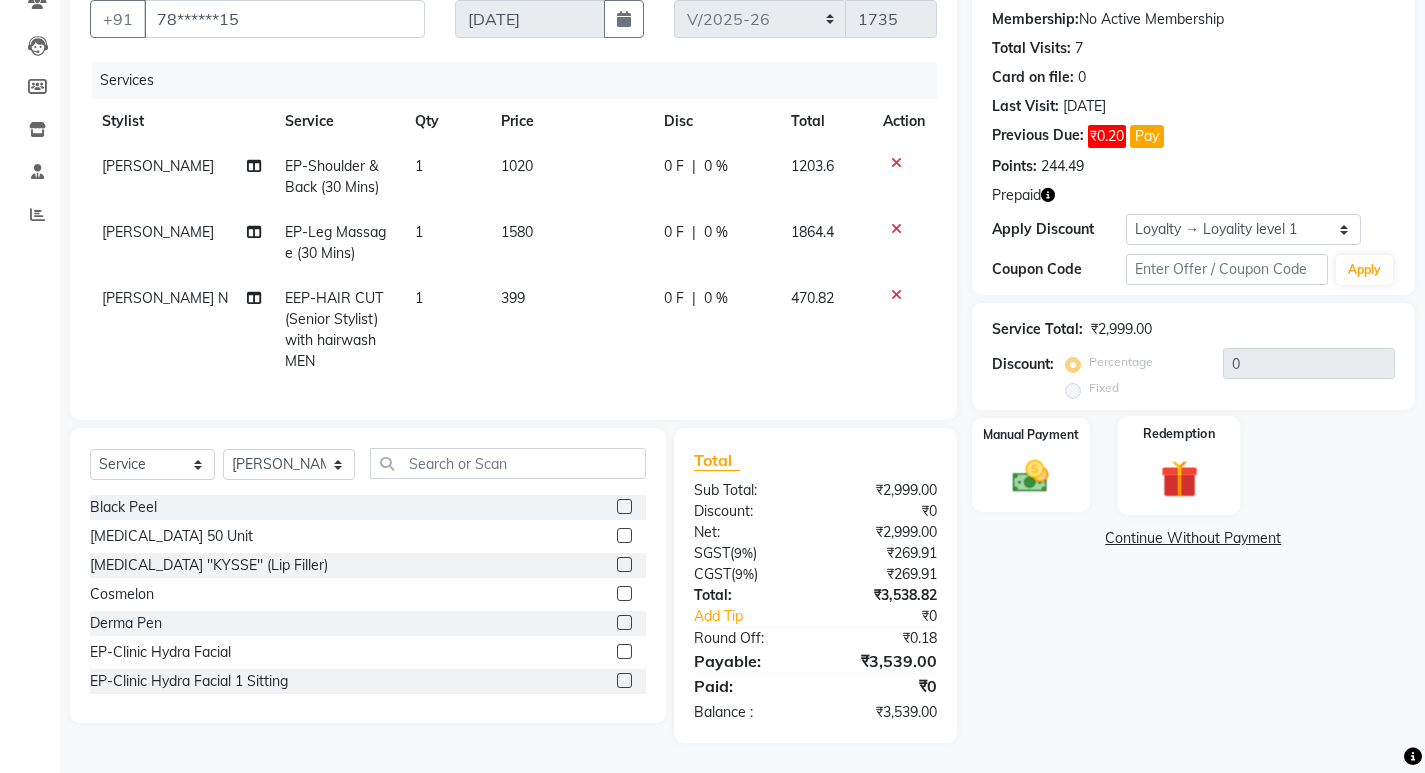click 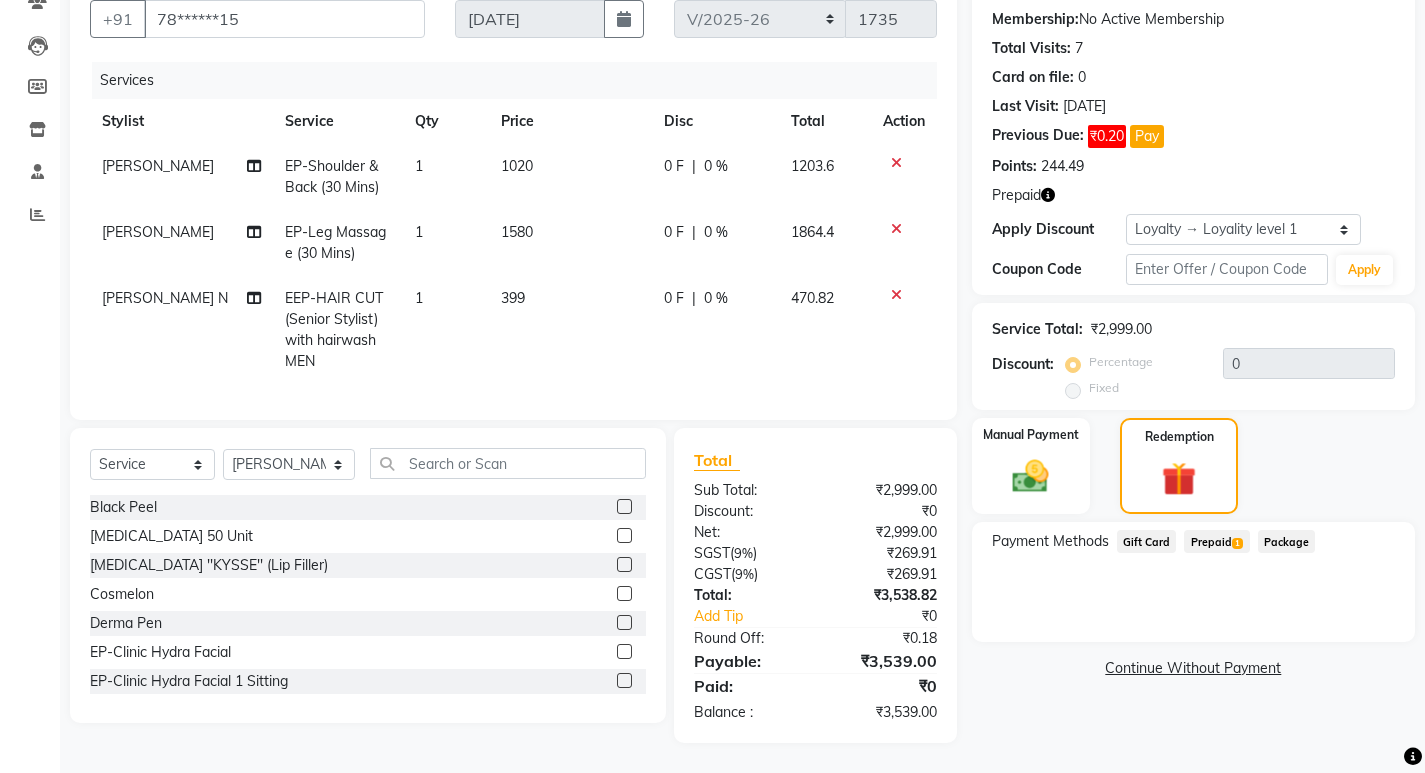 click on "Prepaid  1" 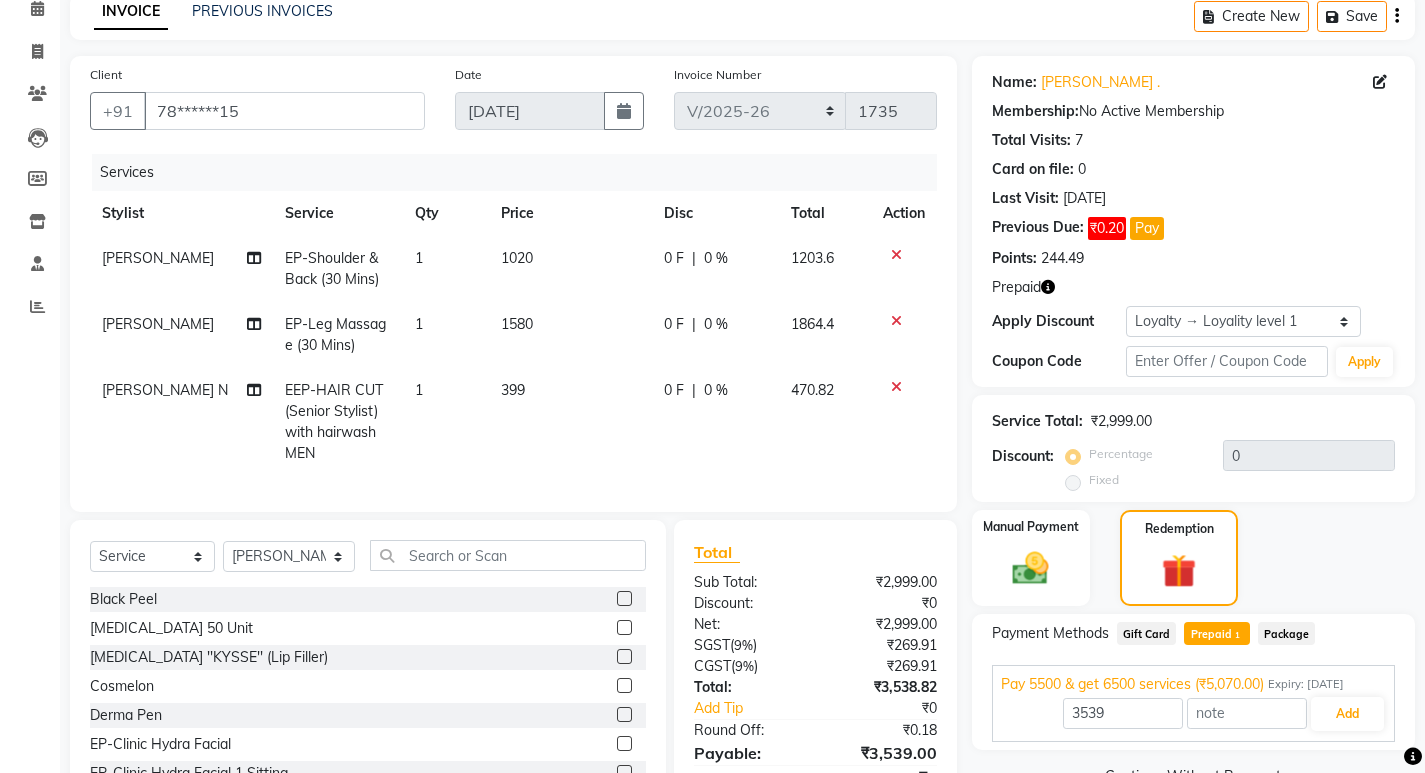 scroll, scrollTop: 201, scrollLeft: 0, axis: vertical 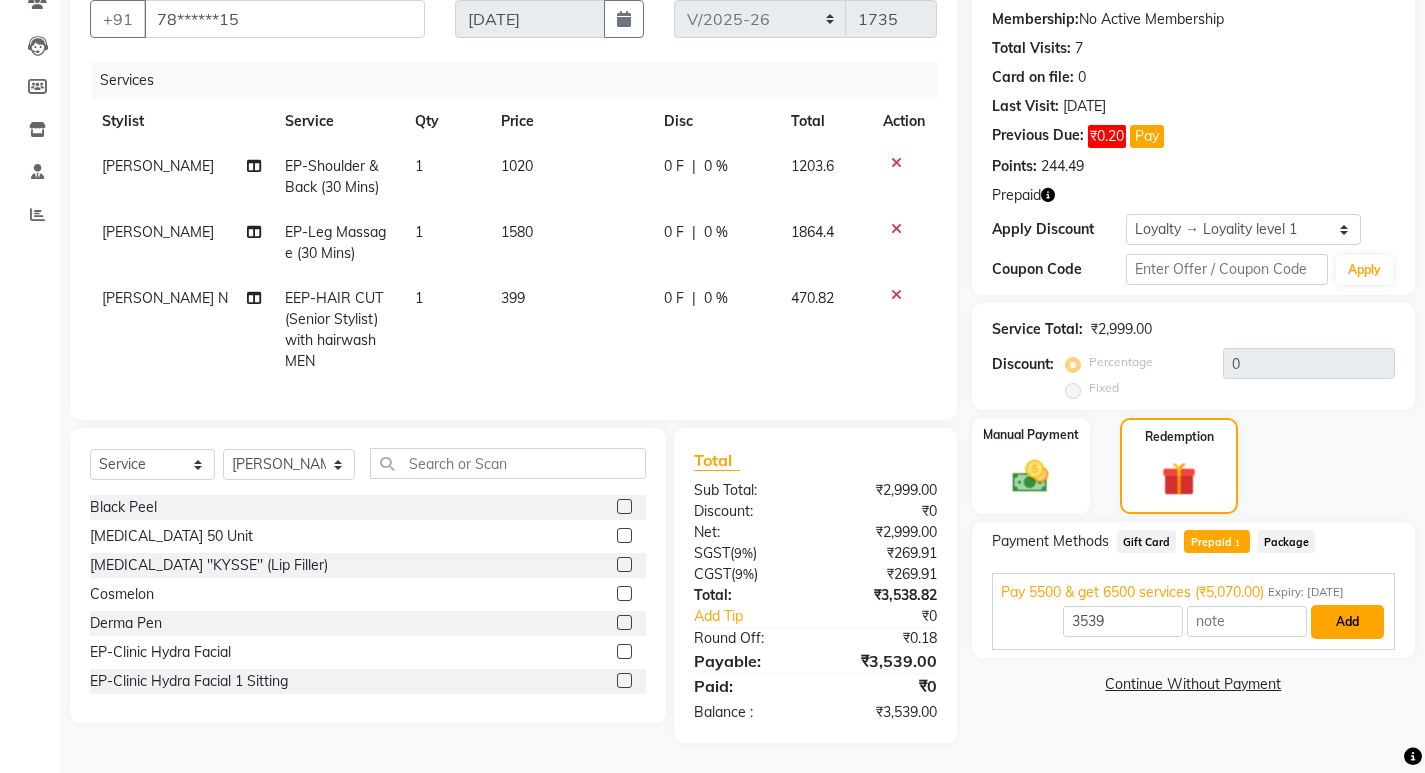click on "Add" at bounding box center [1347, 622] 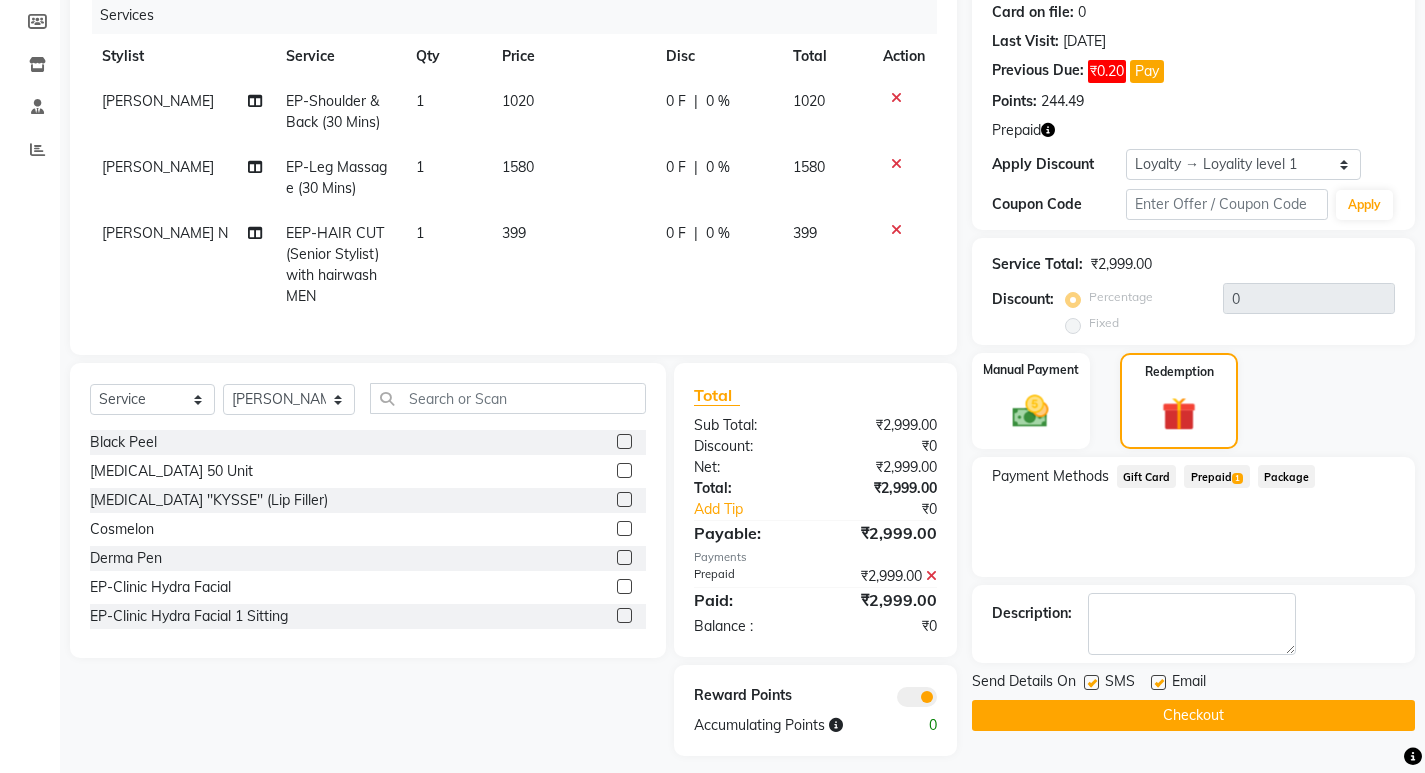 scroll, scrollTop: 279, scrollLeft: 0, axis: vertical 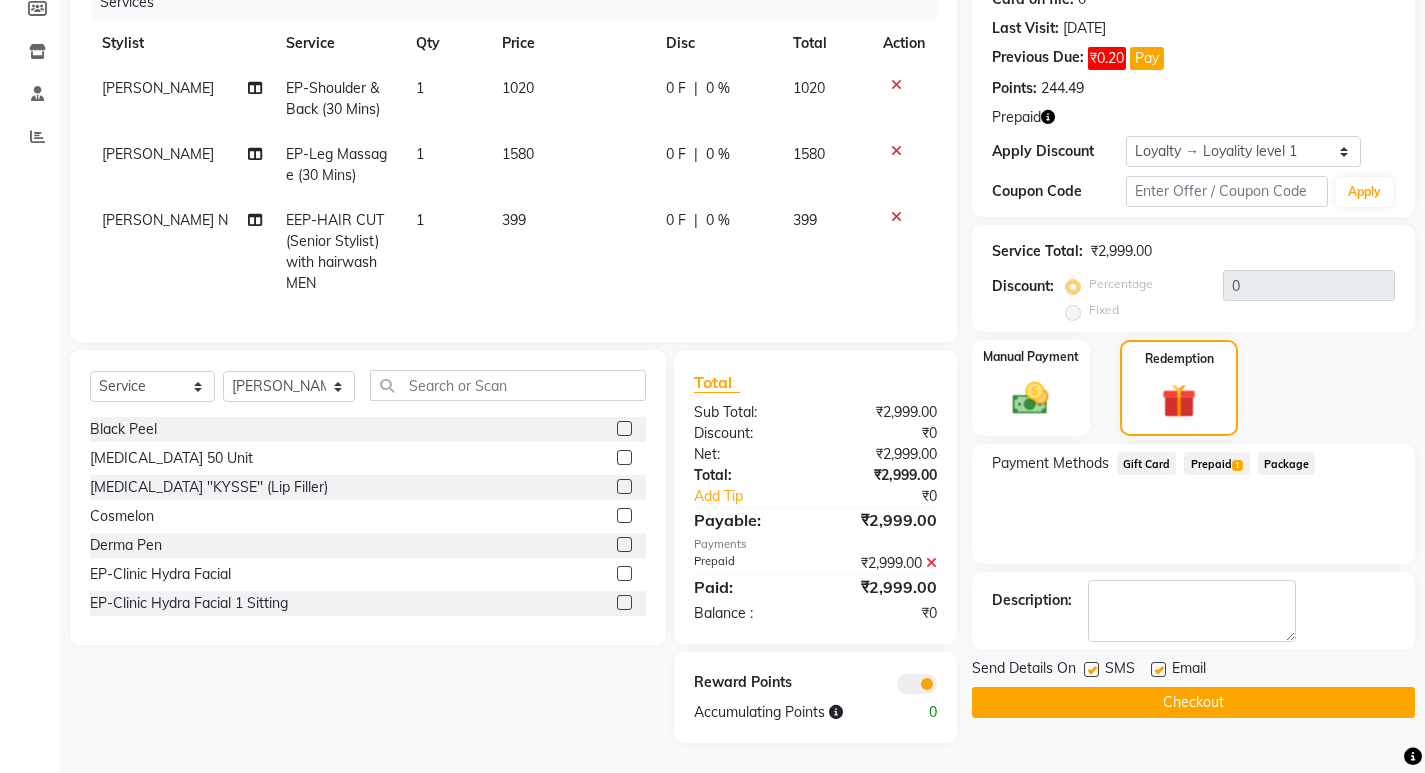click on "Checkout" 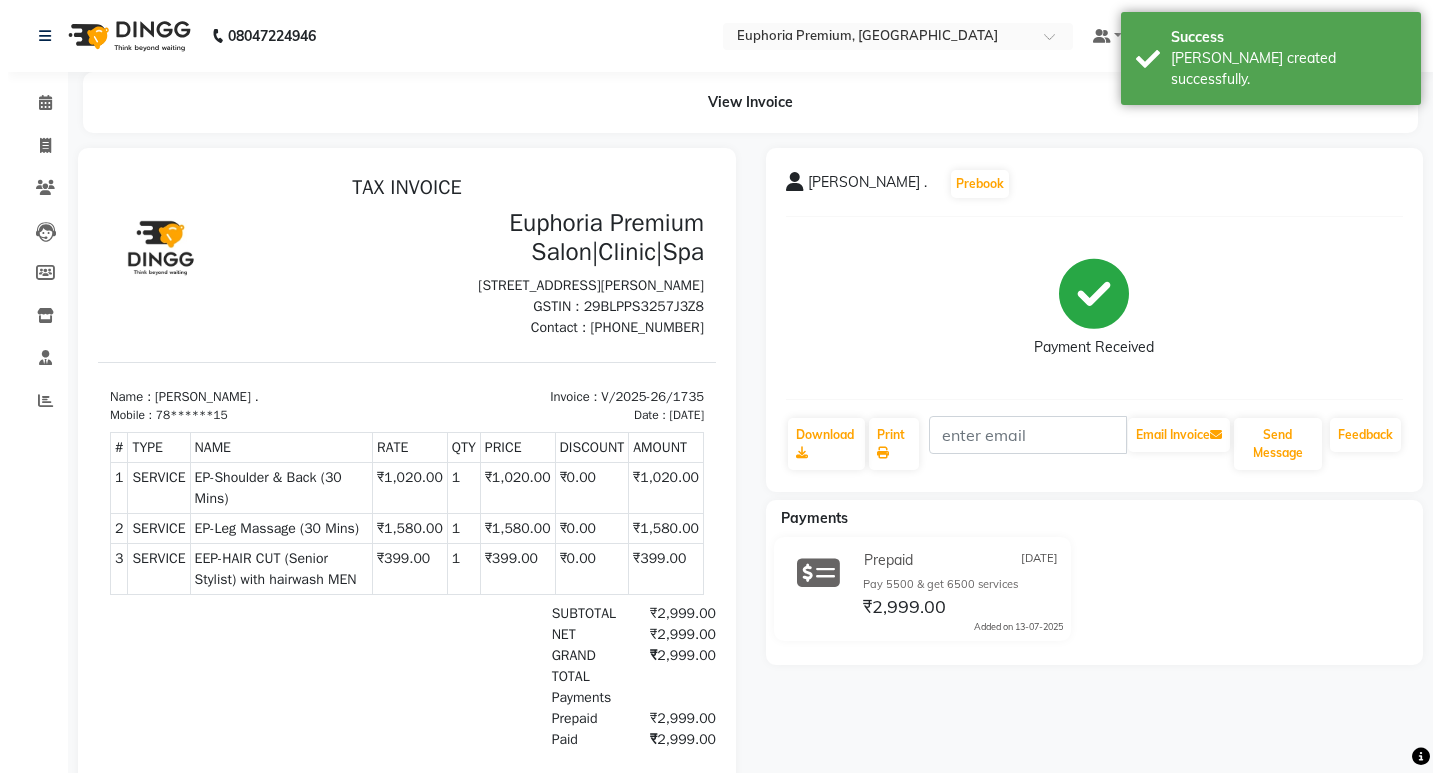 scroll, scrollTop: 0, scrollLeft: 0, axis: both 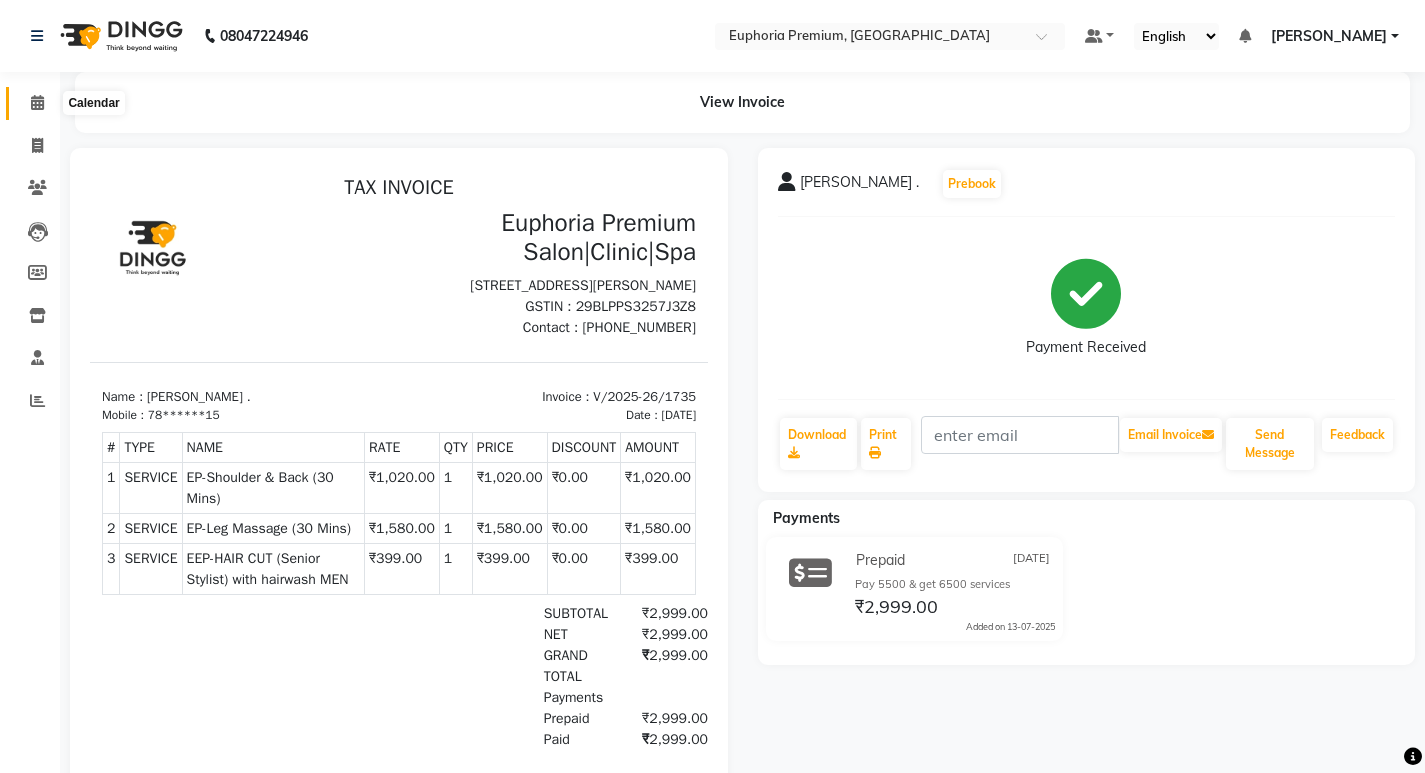 click 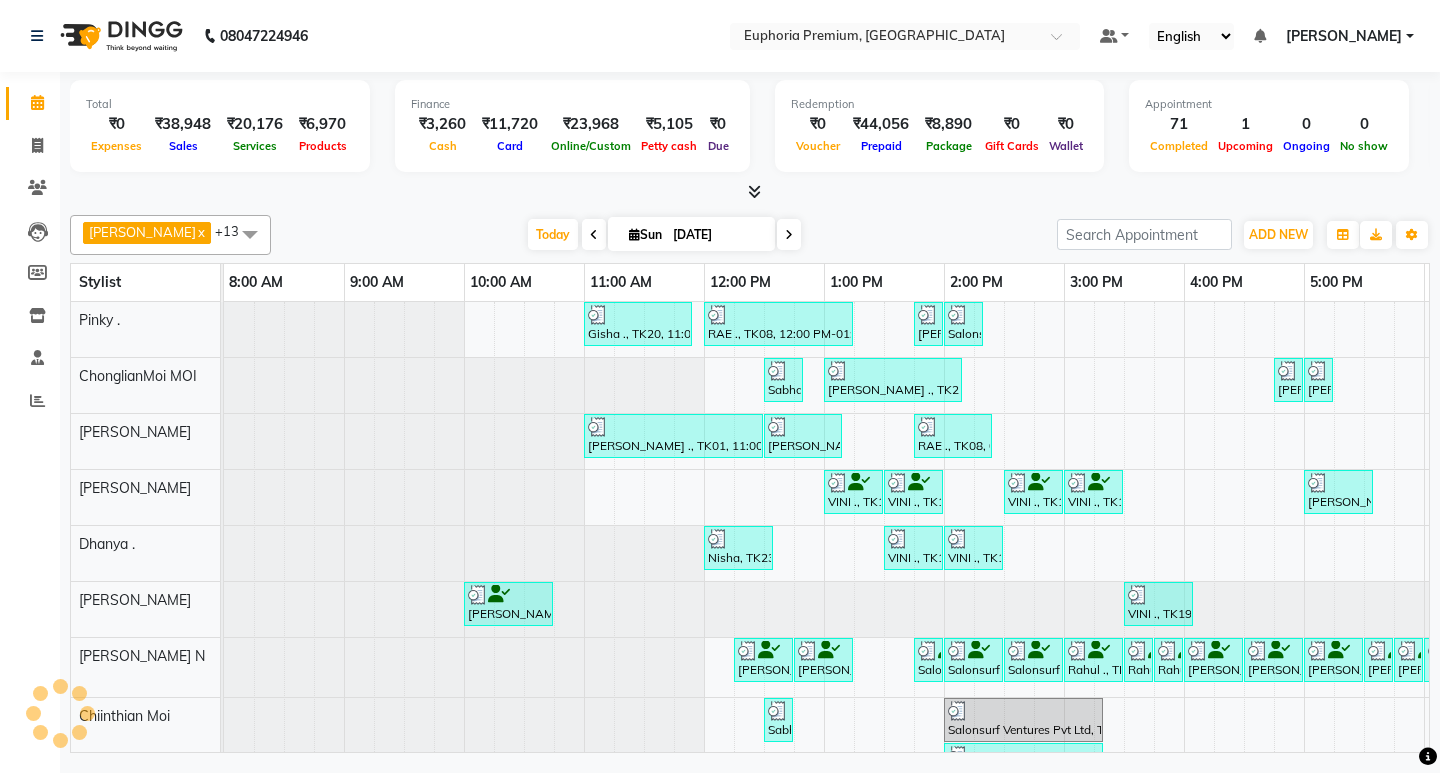 scroll, scrollTop: 0, scrollLeft: 0, axis: both 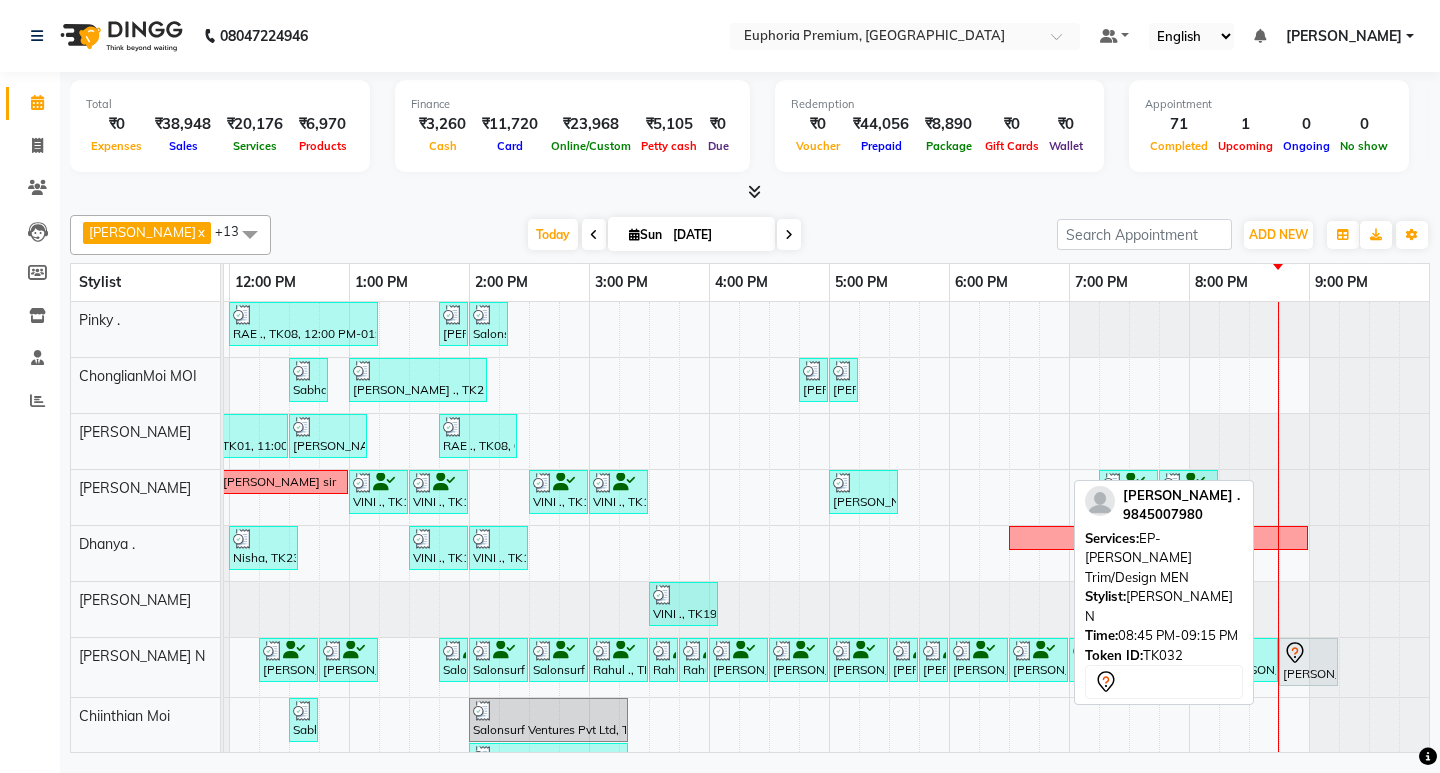 click at bounding box center (1308, 653) 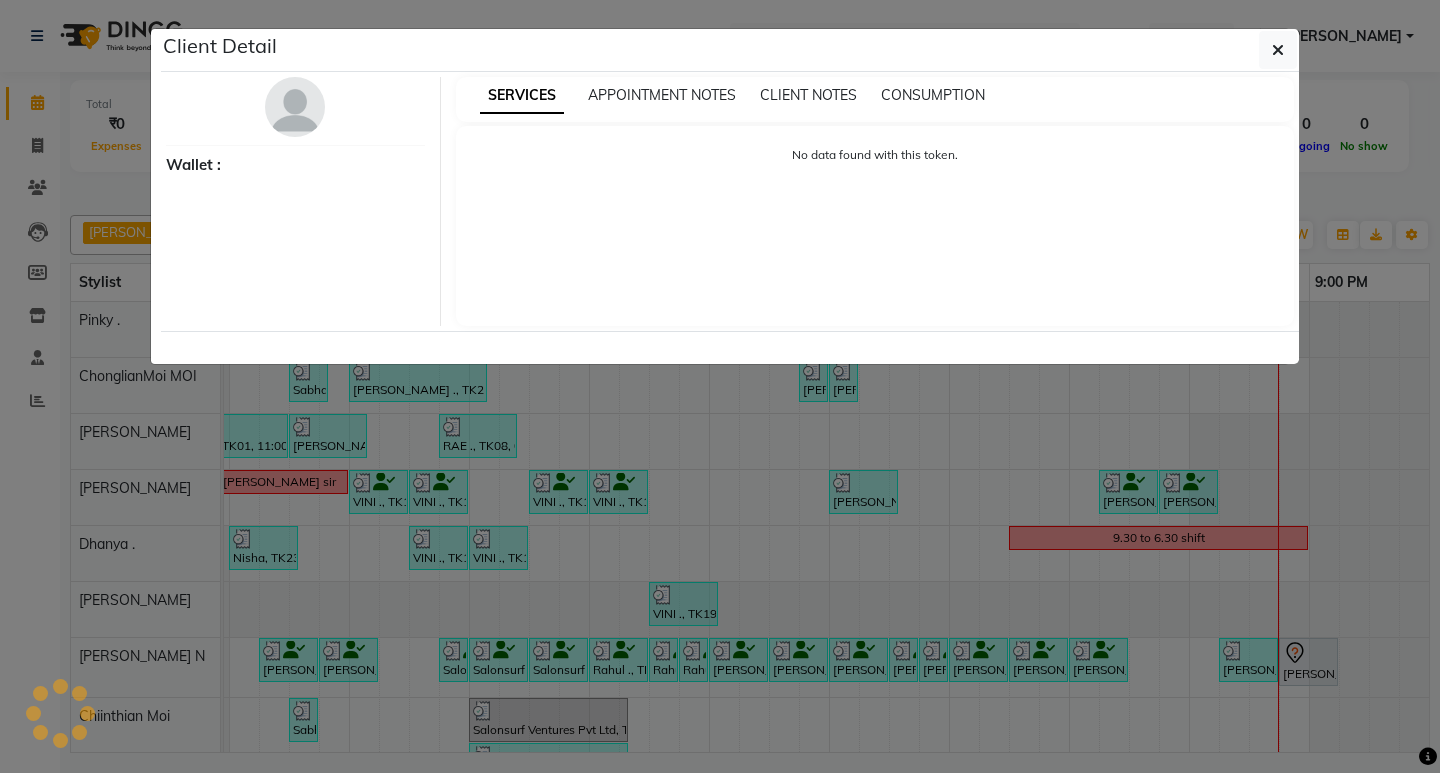 select on "7" 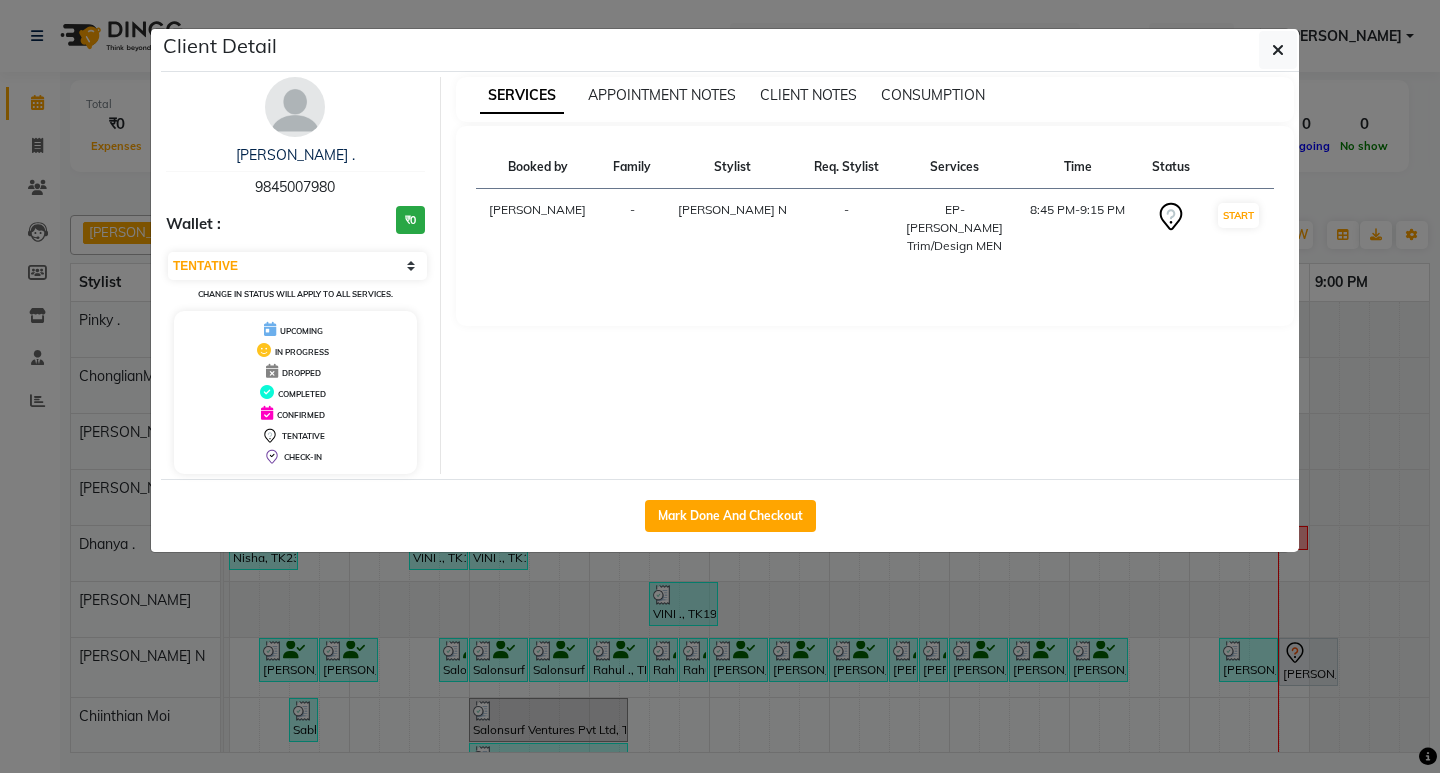 click on "[PERSON_NAME] ." at bounding box center (295, 155) 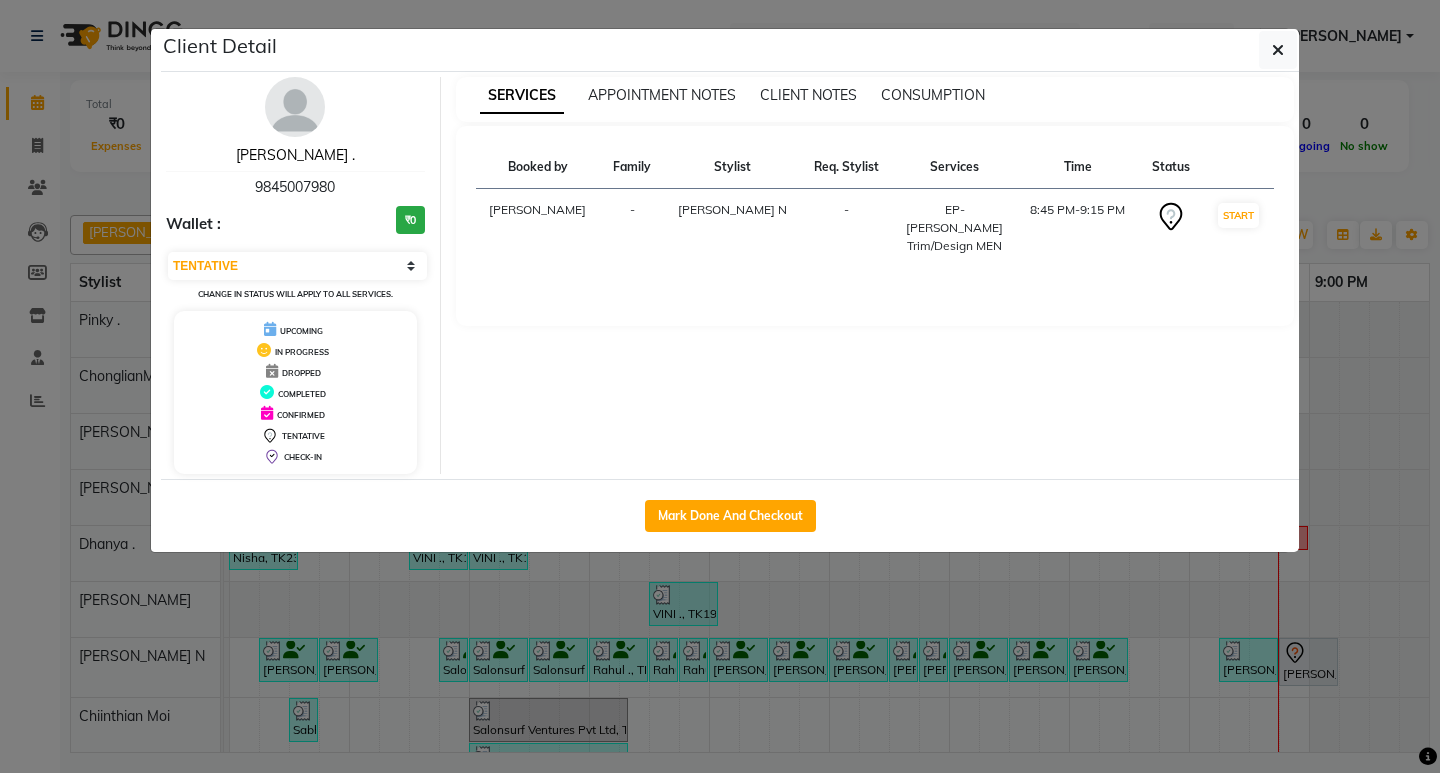 click on "[PERSON_NAME] ." at bounding box center (295, 155) 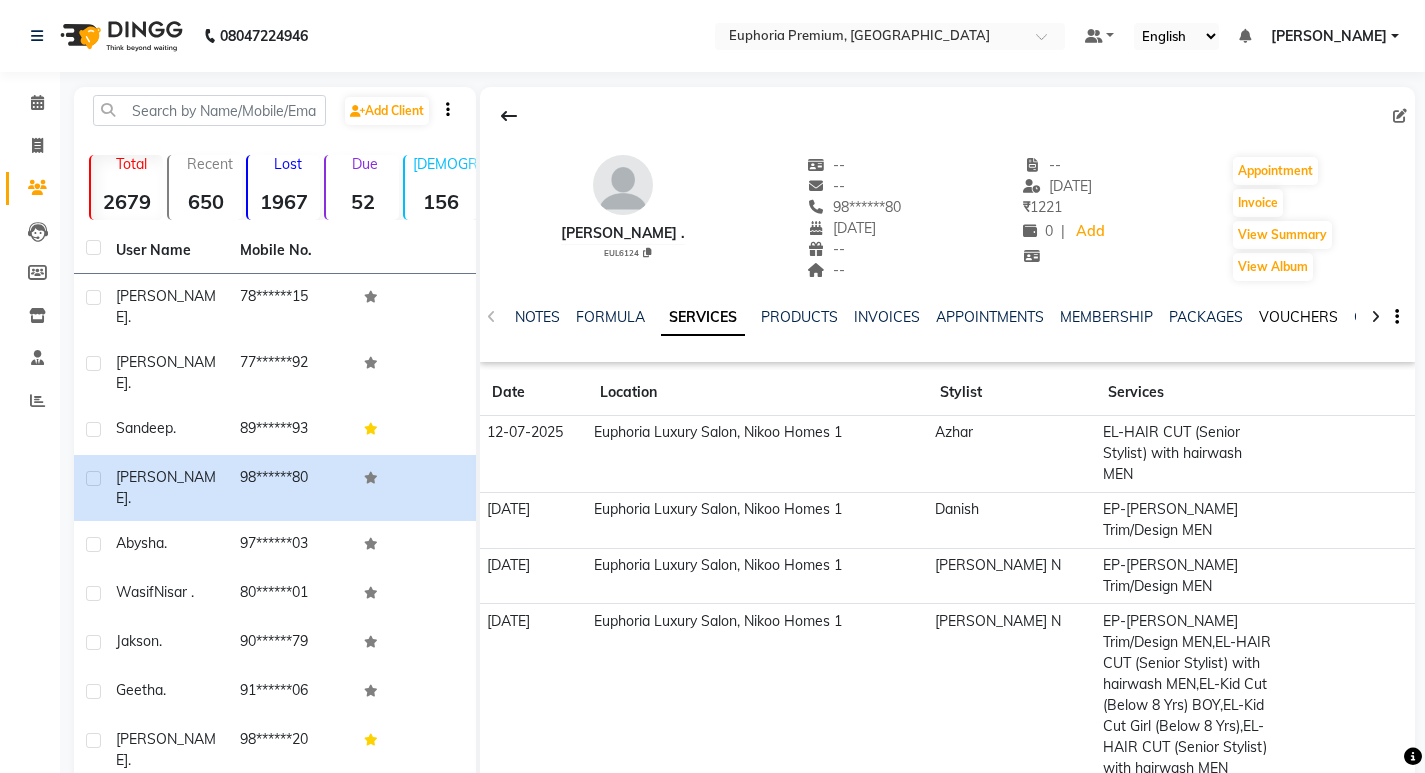 click on "VOUCHERS" 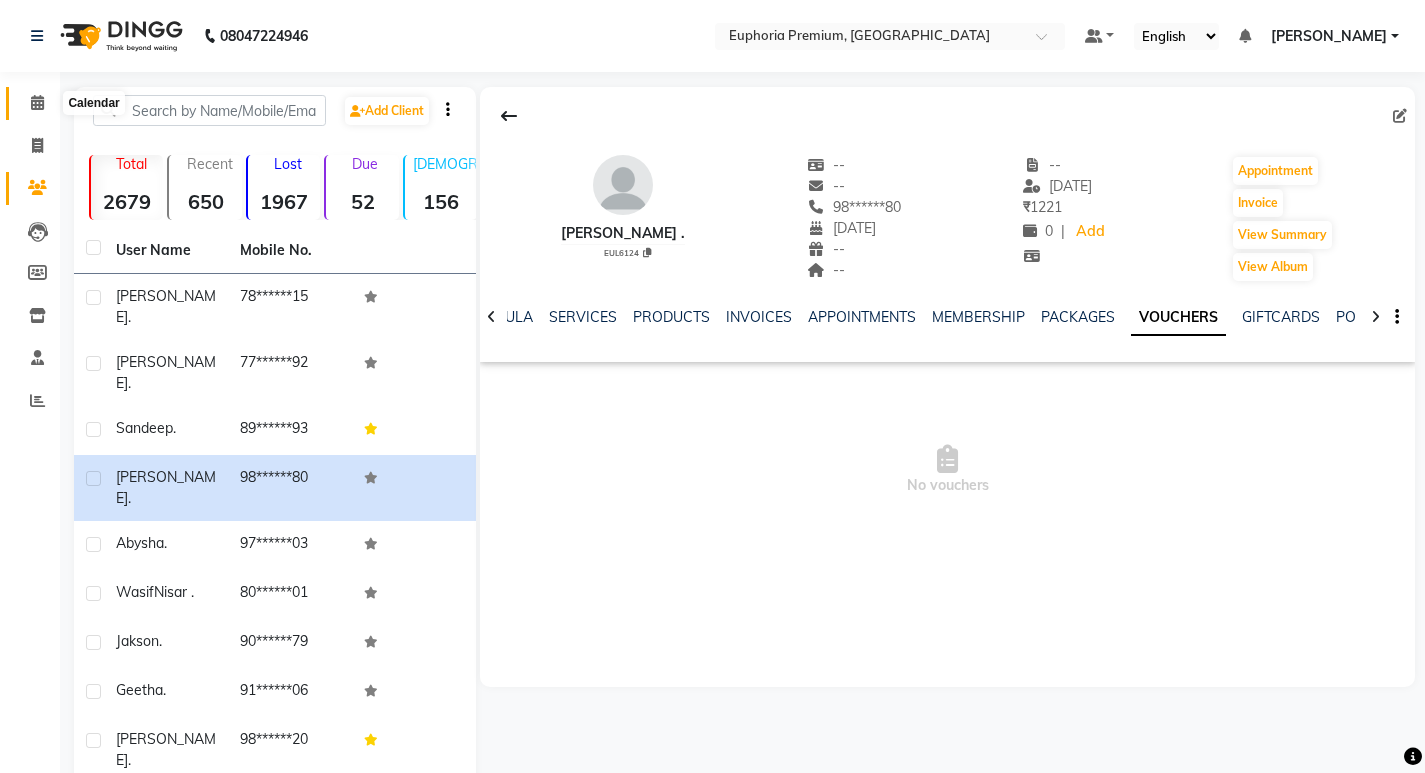 click 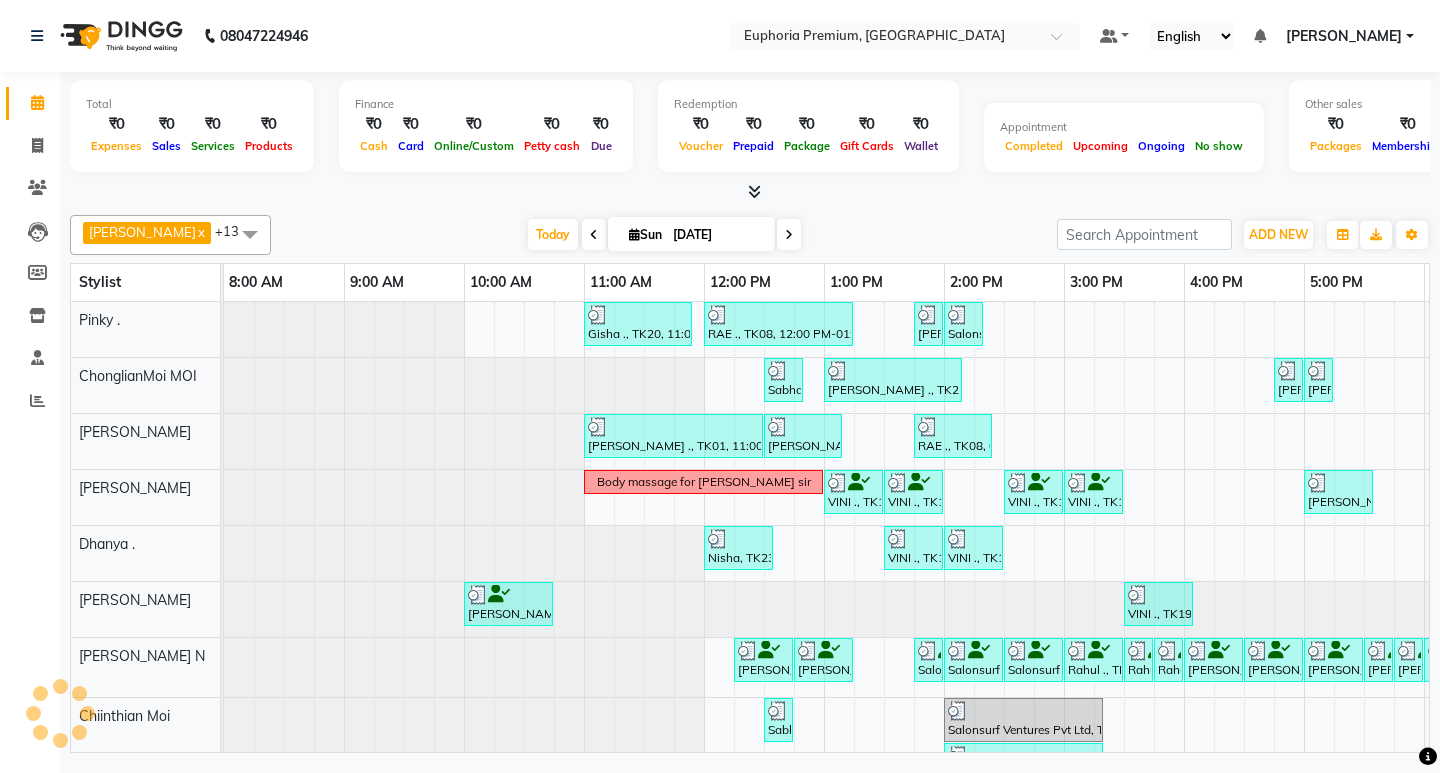 scroll, scrollTop: 0, scrollLeft: 0, axis: both 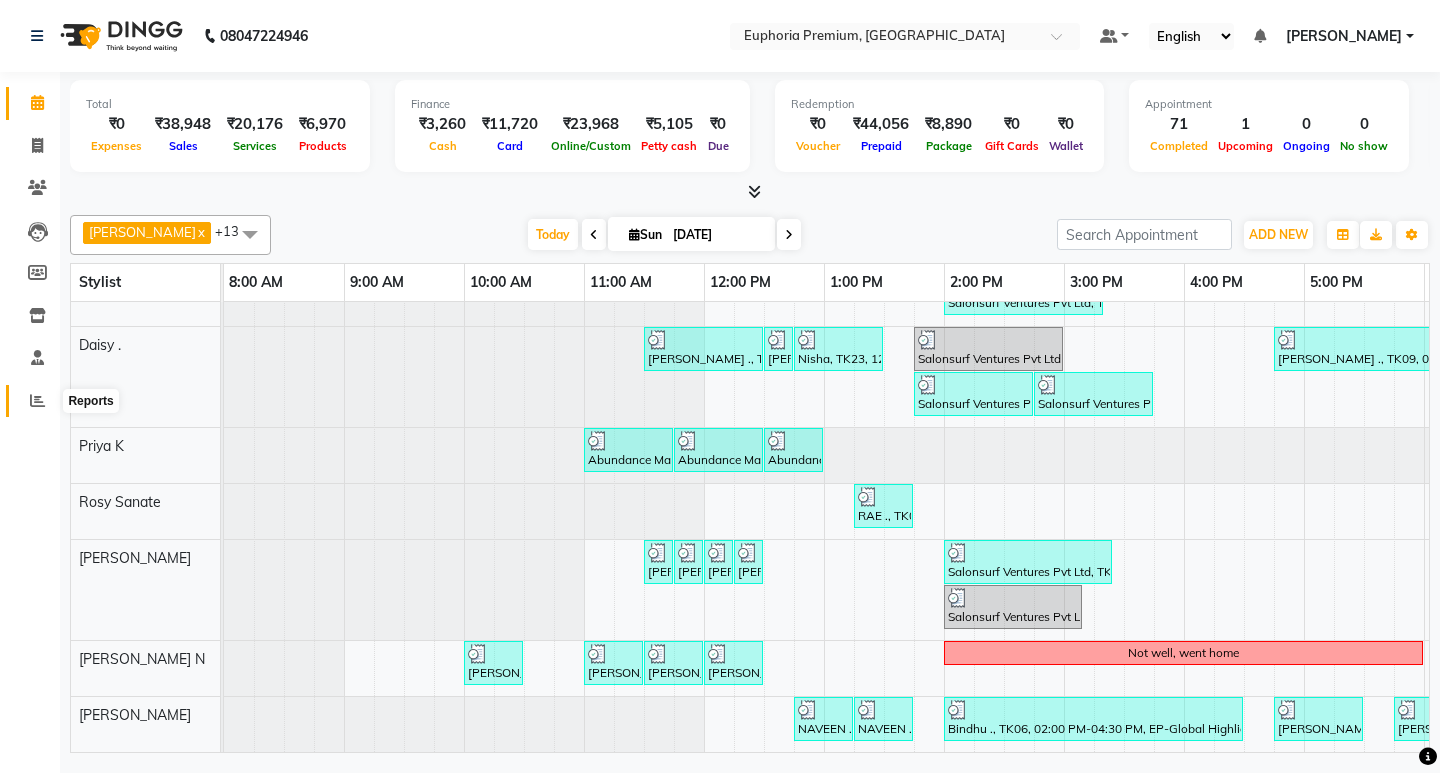 click 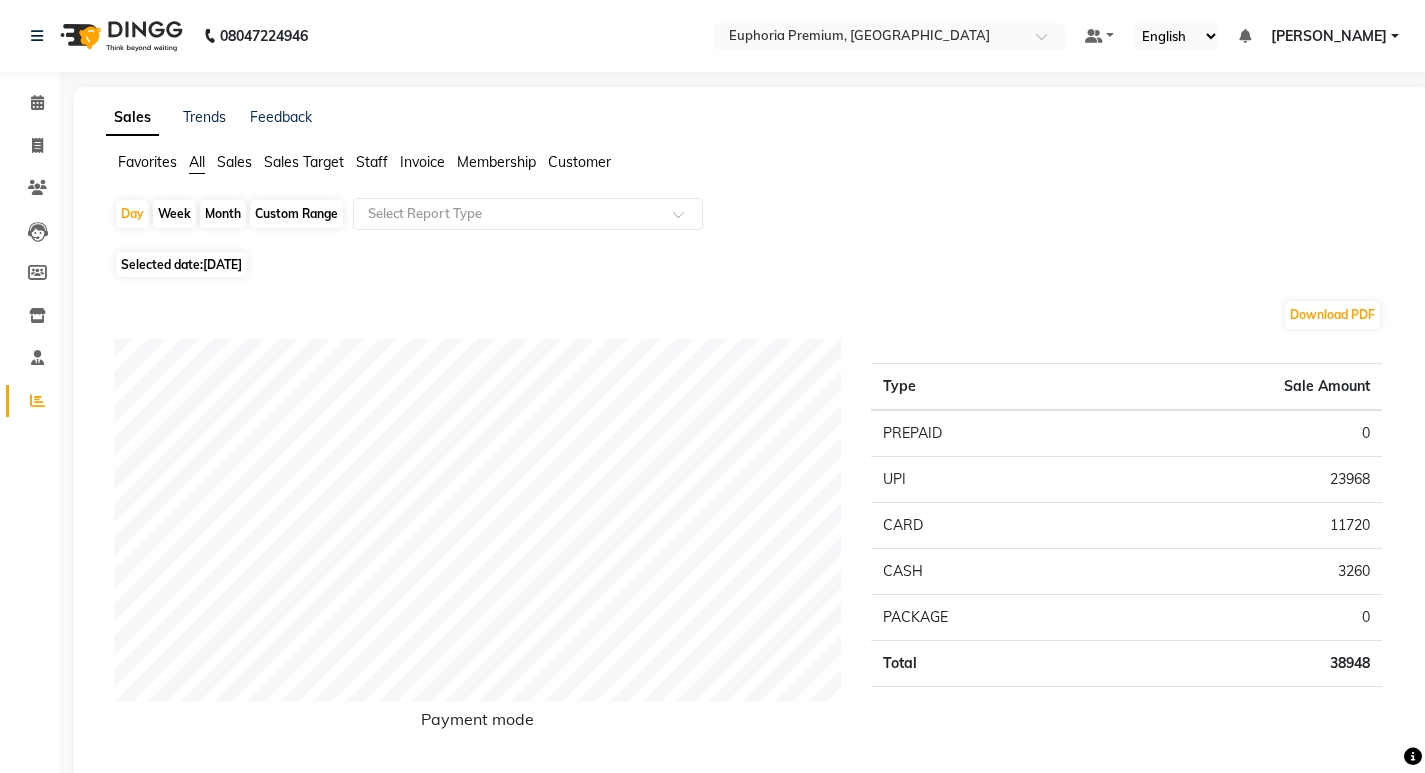 click on "Sales" 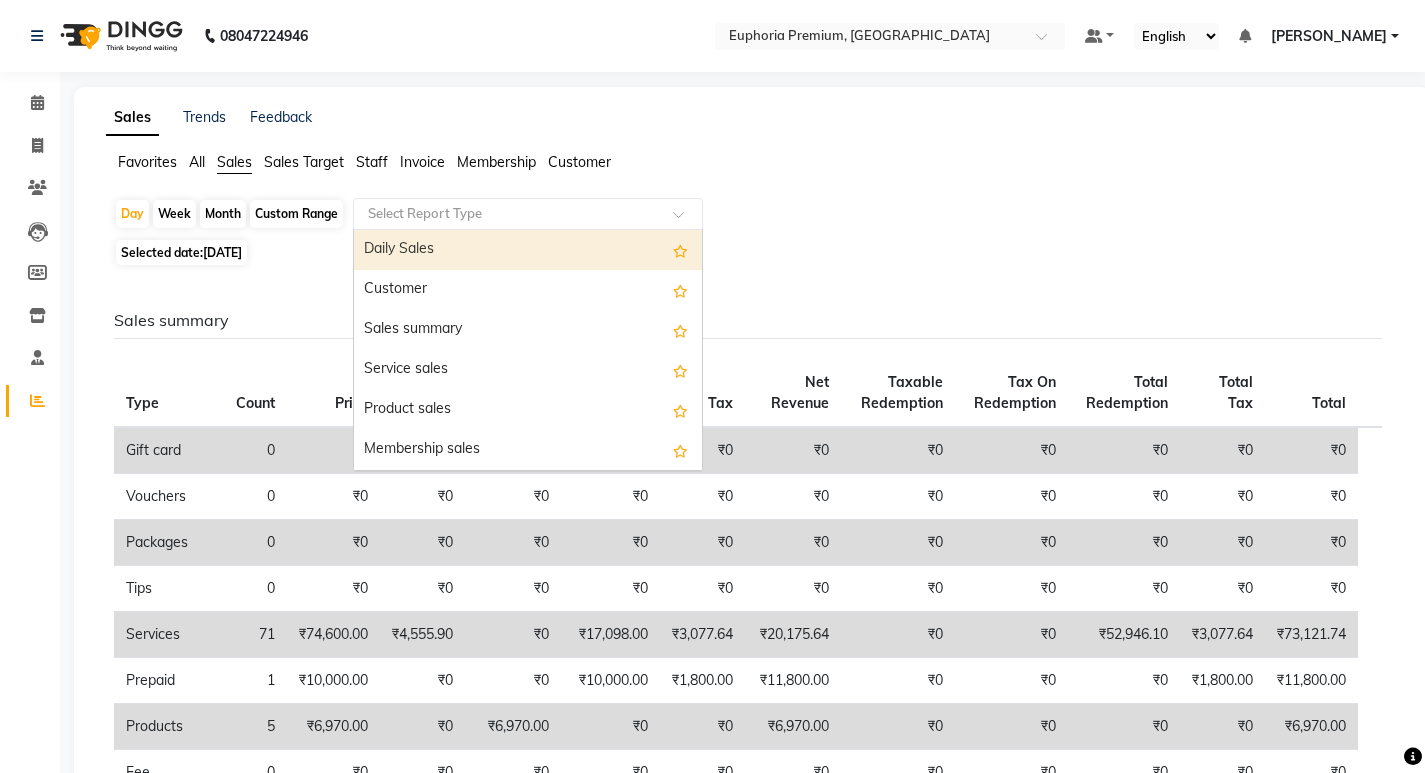 click 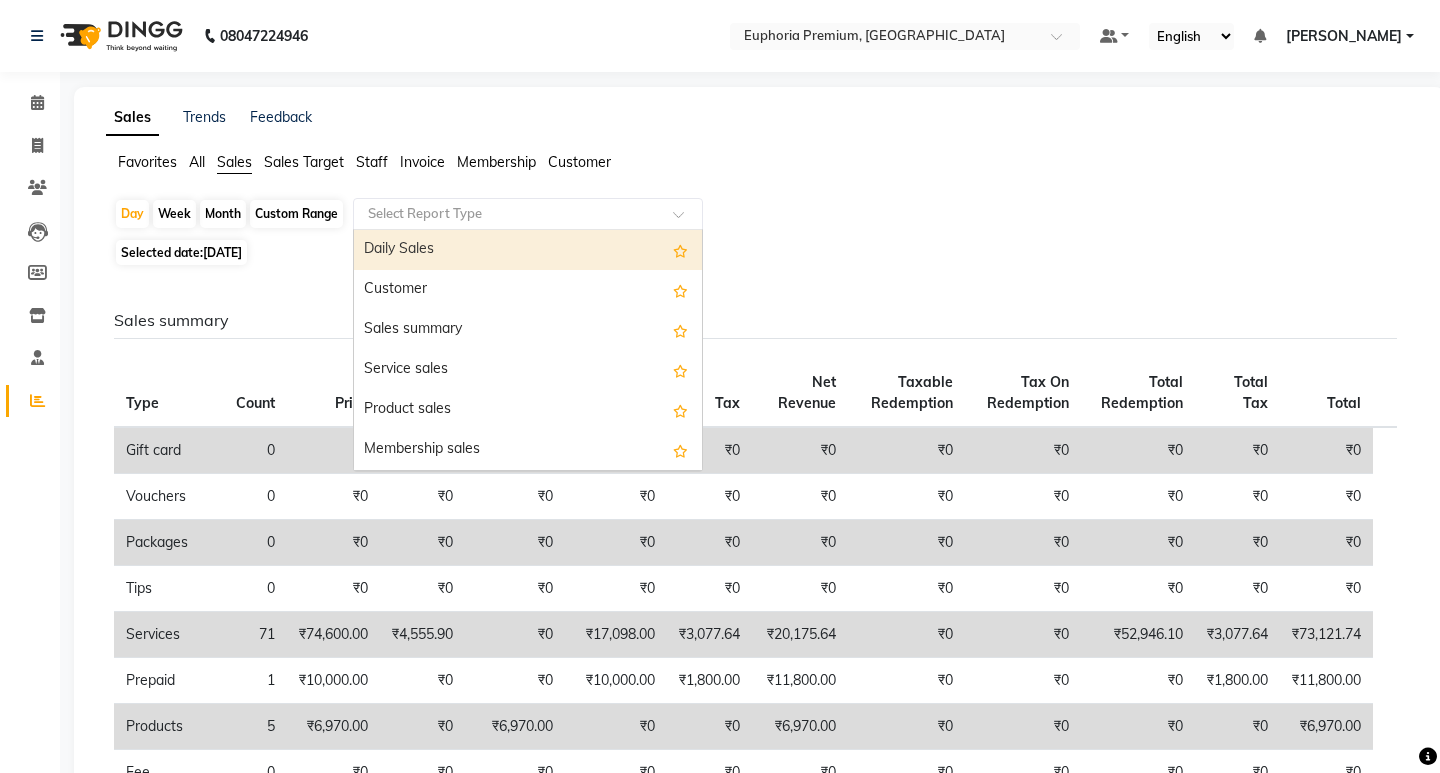select on "full_report" 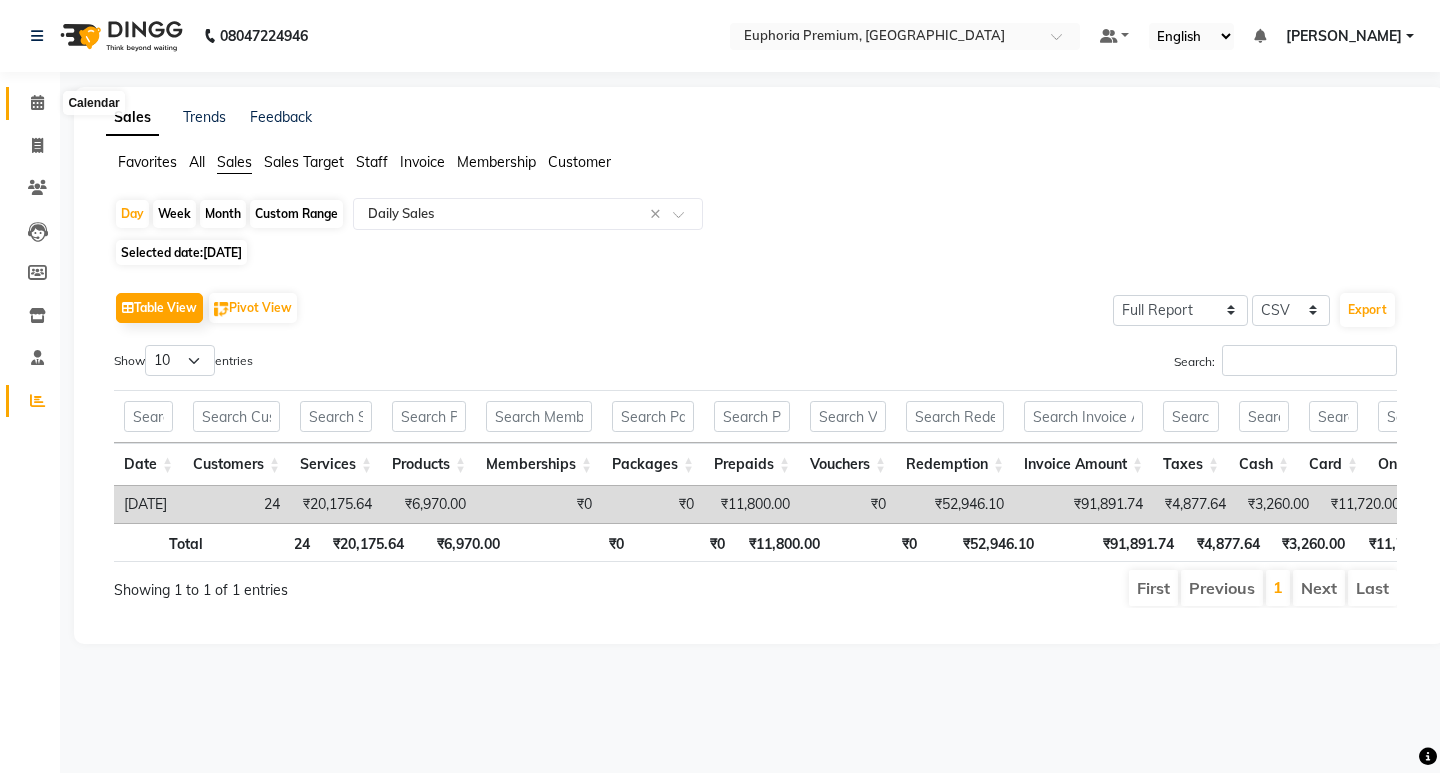 click 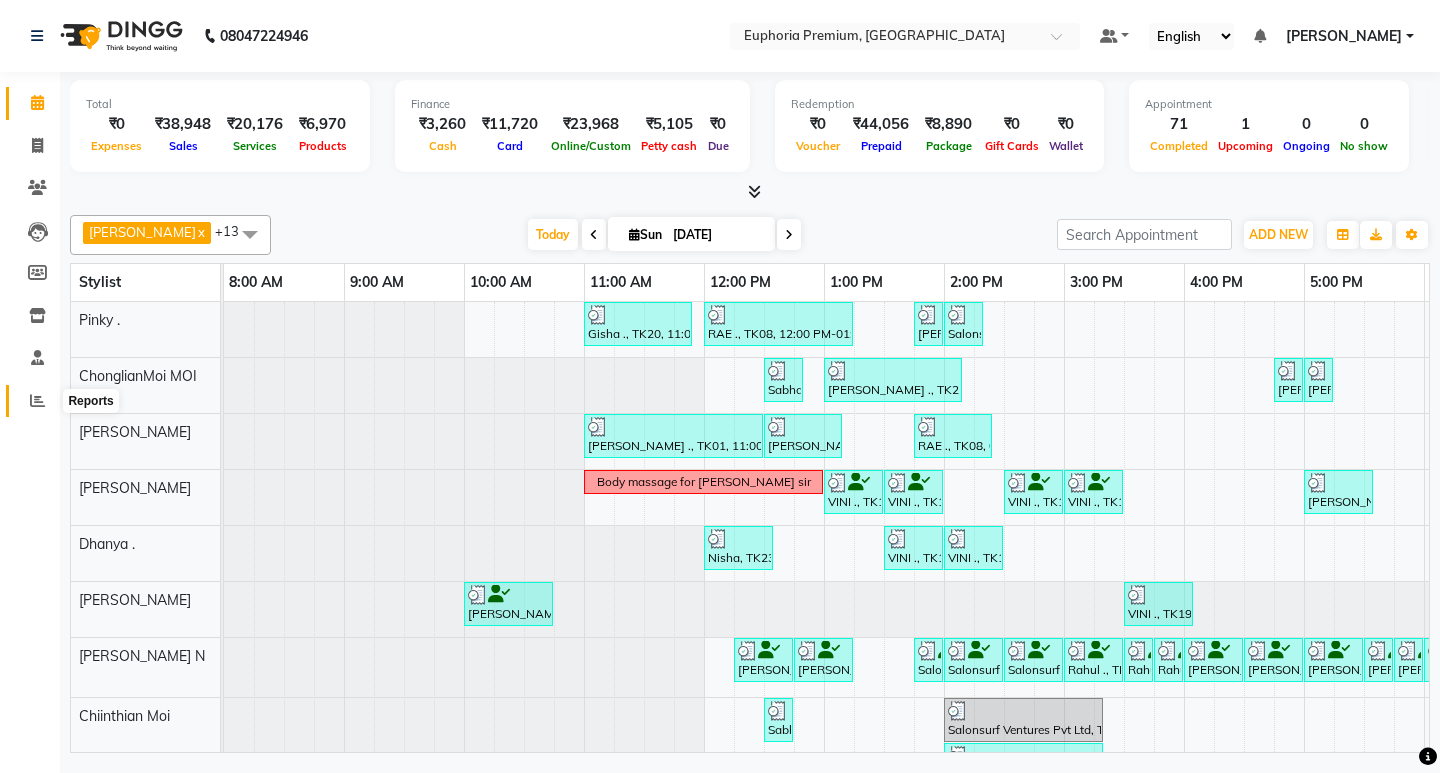 click 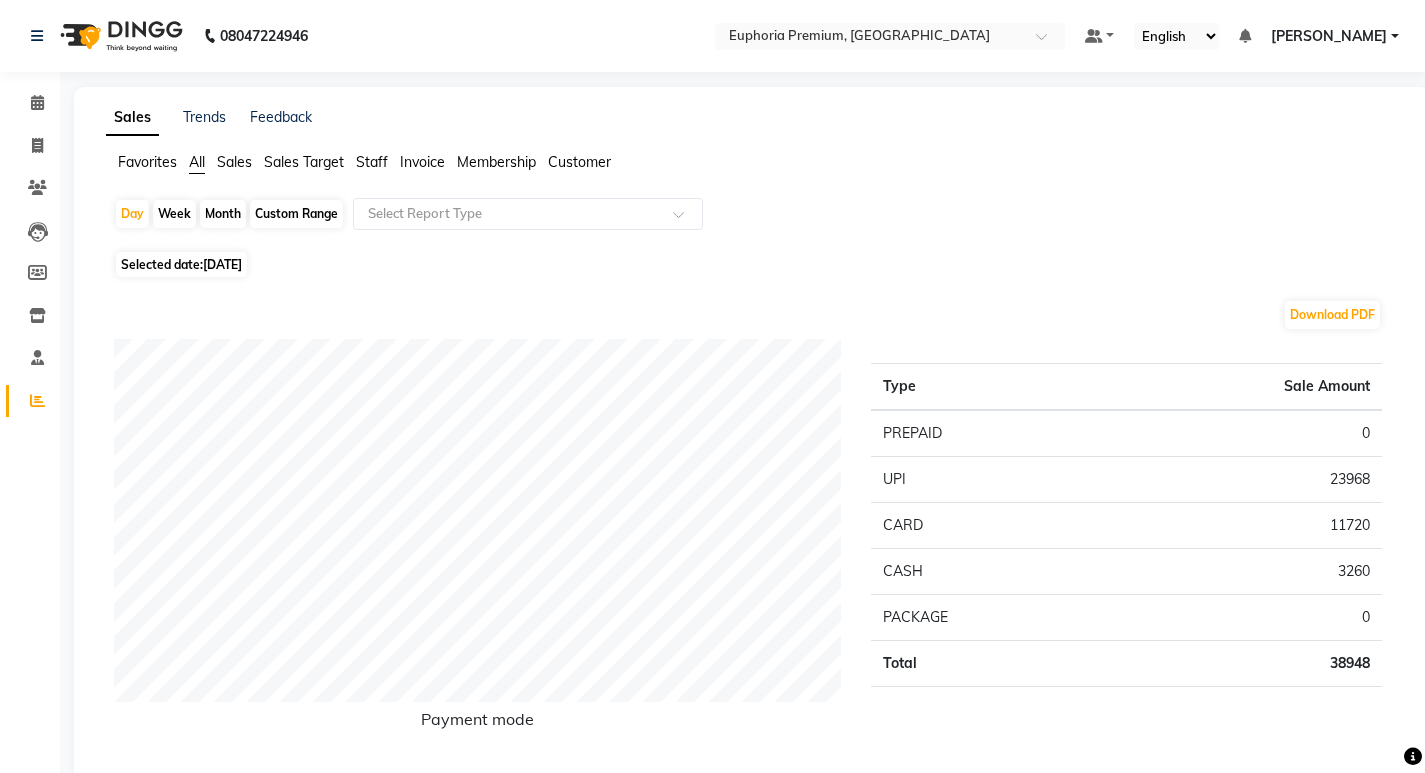 click on "Sales" 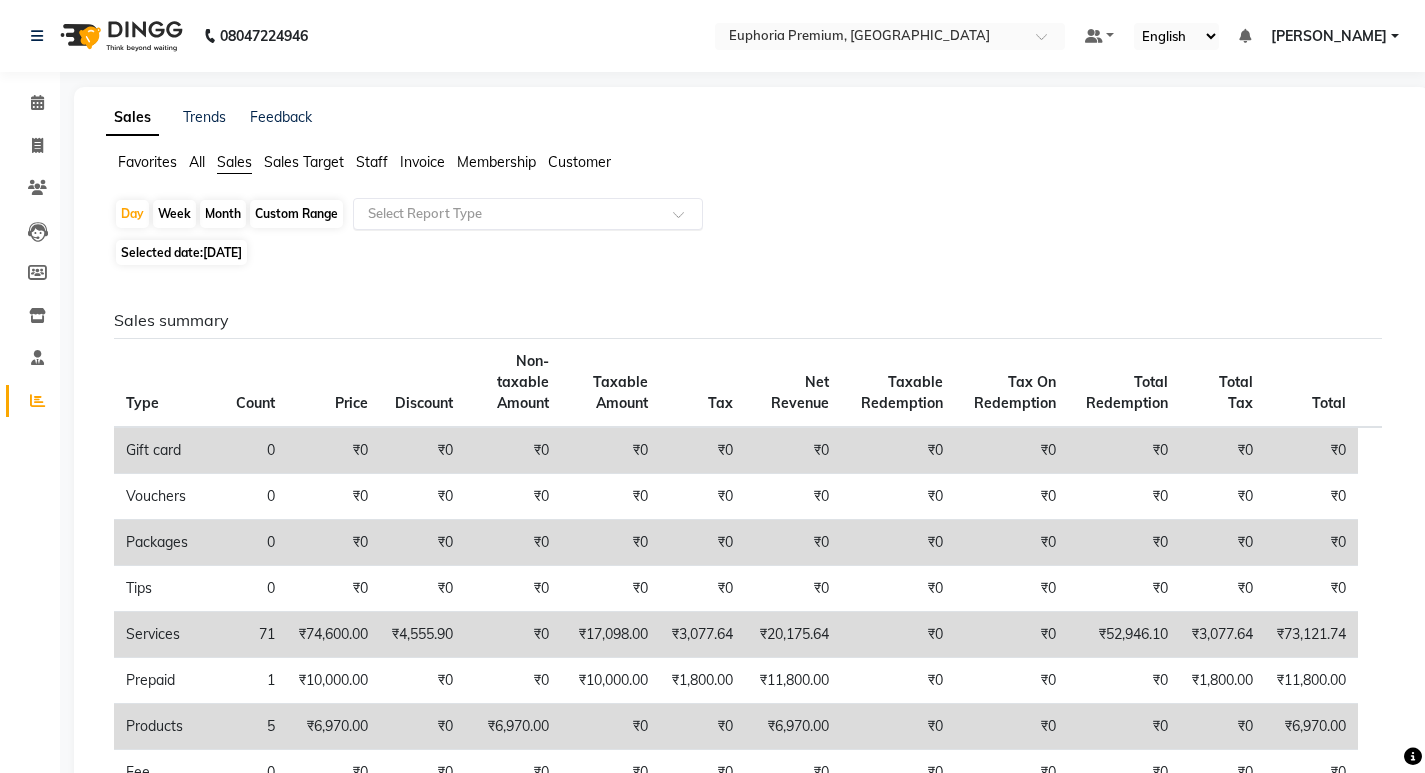 click 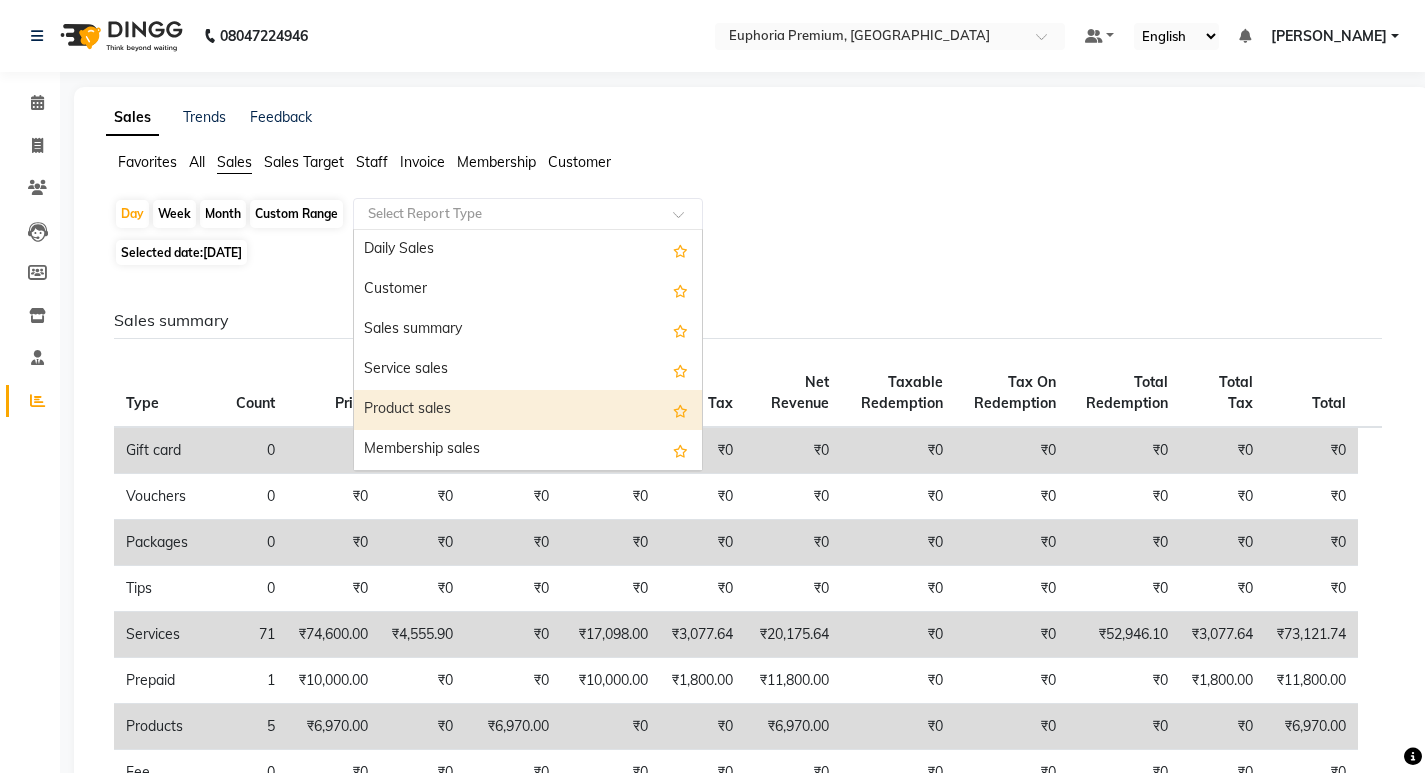 click on "Product sales" at bounding box center [528, 410] 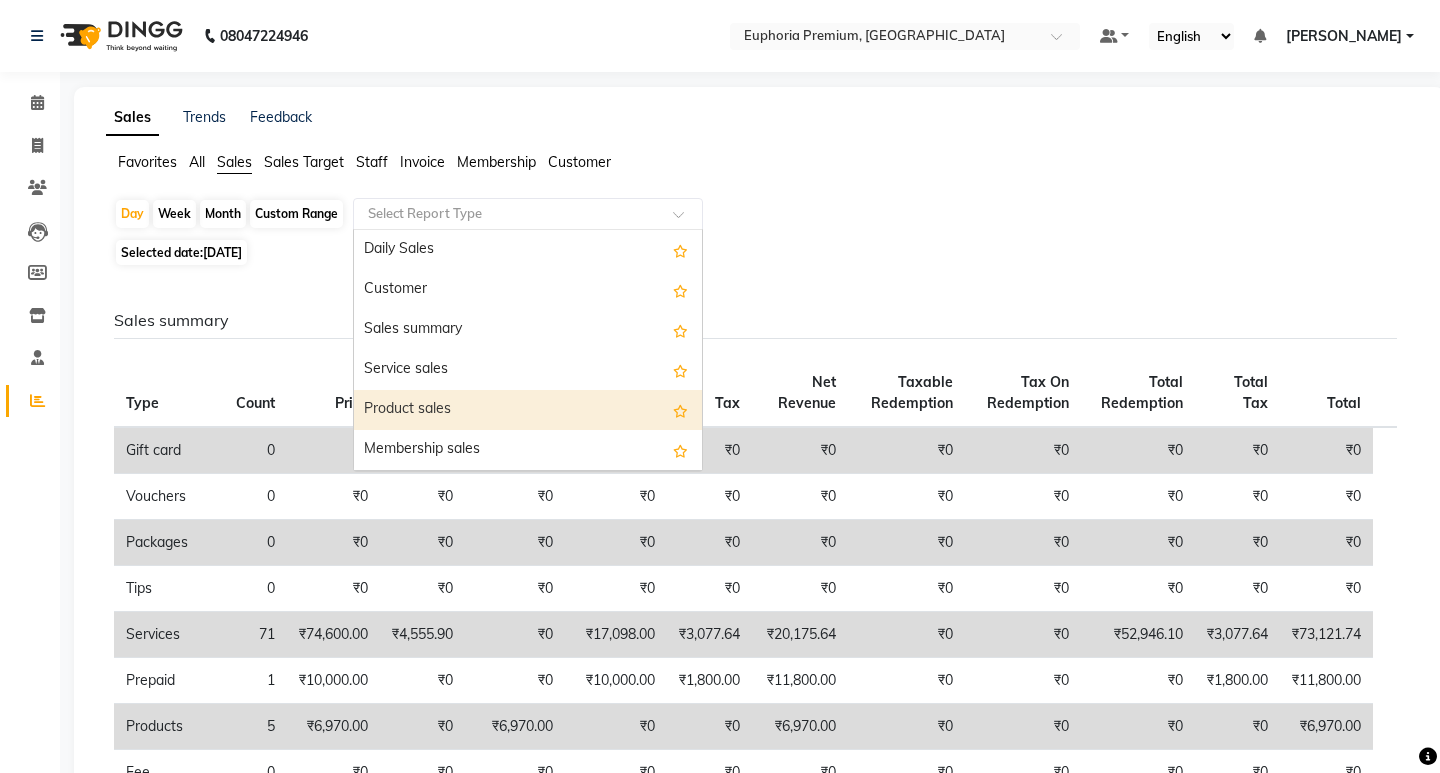 select on "full_report" 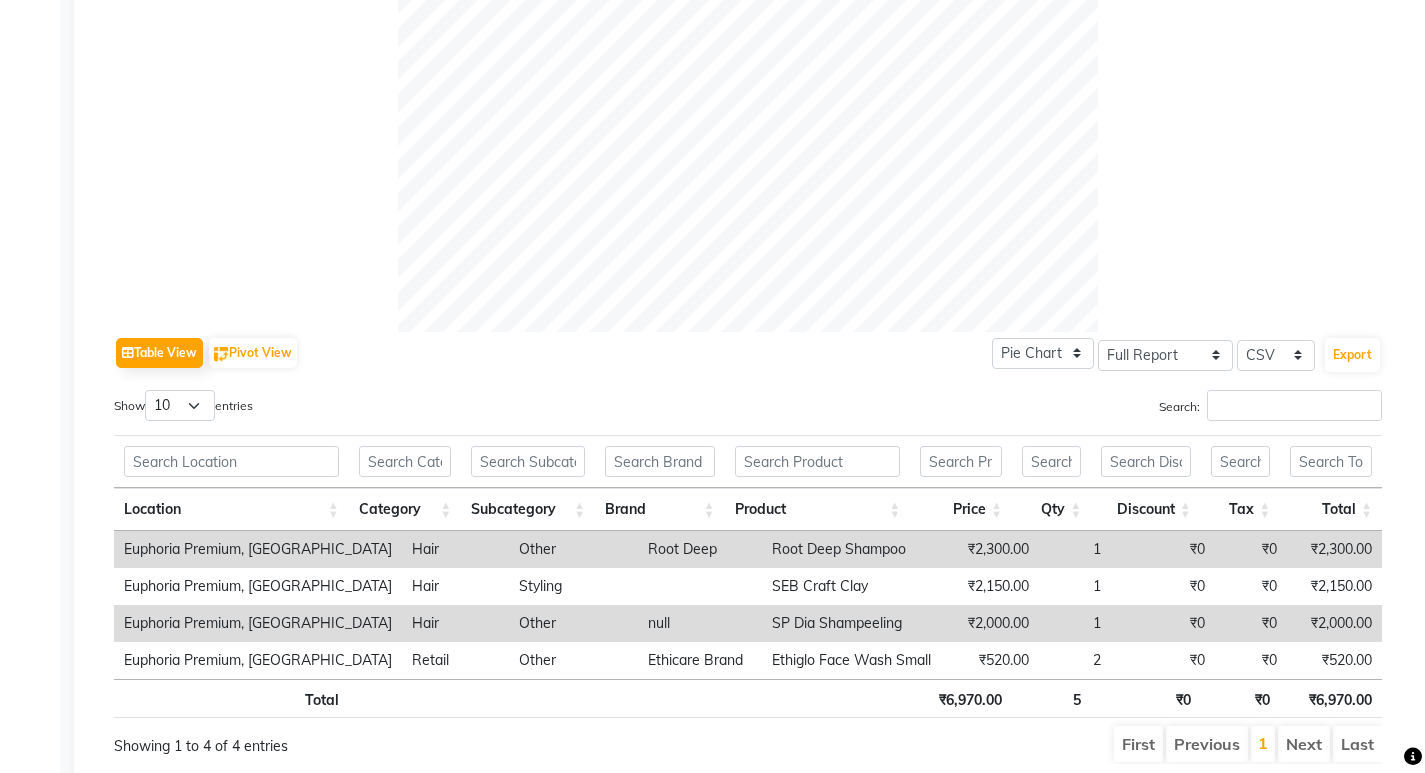 scroll, scrollTop: 751, scrollLeft: 0, axis: vertical 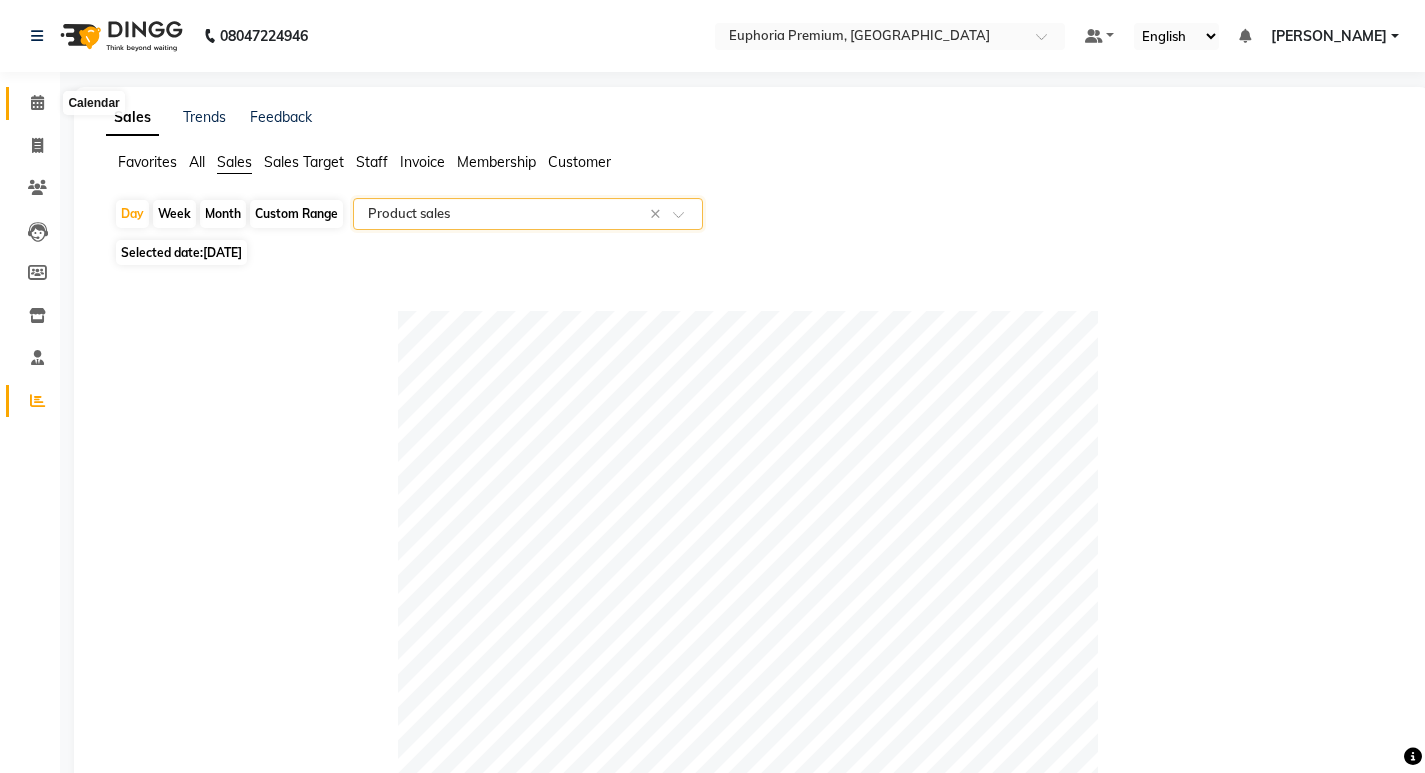 click 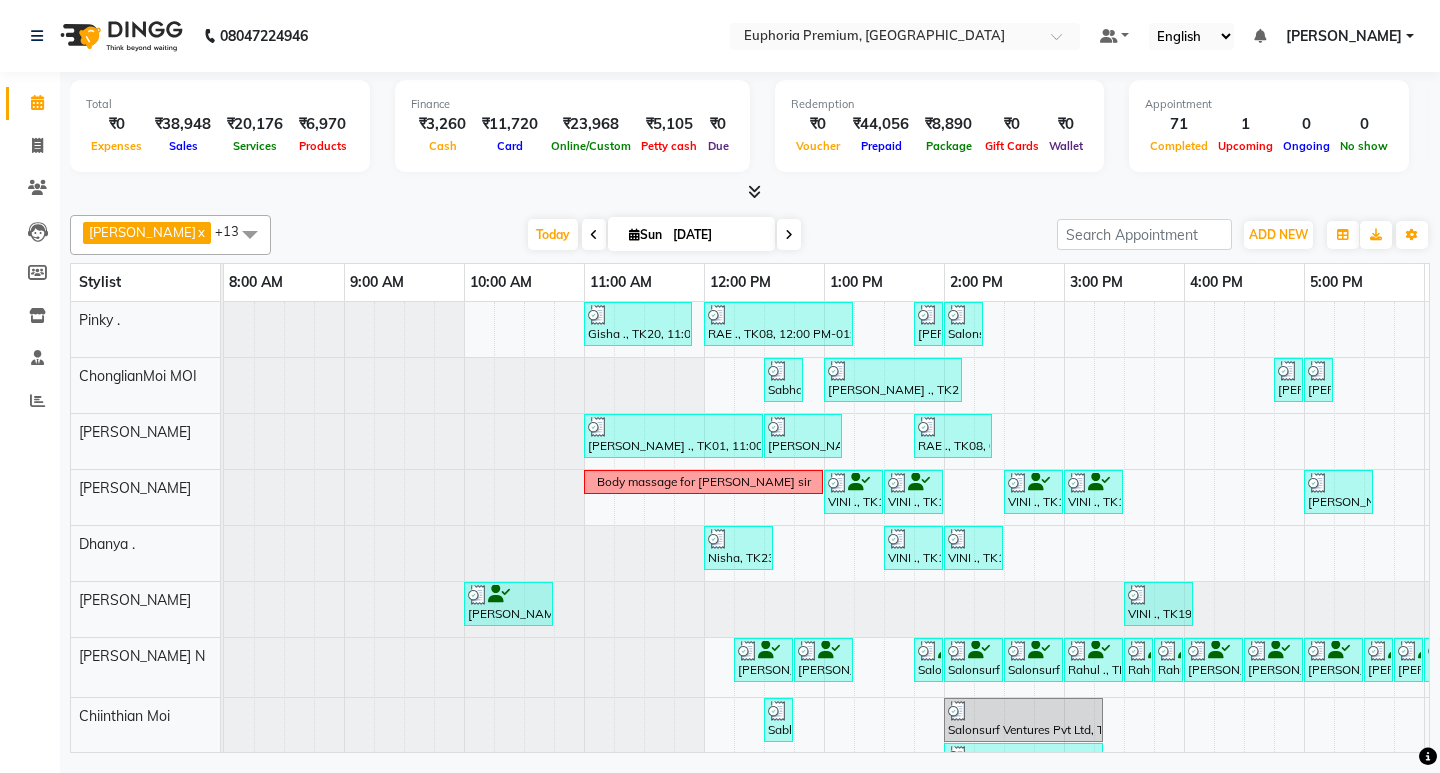 scroll, scrollTop: 0, scrollLeft: 15, axis: horizontal 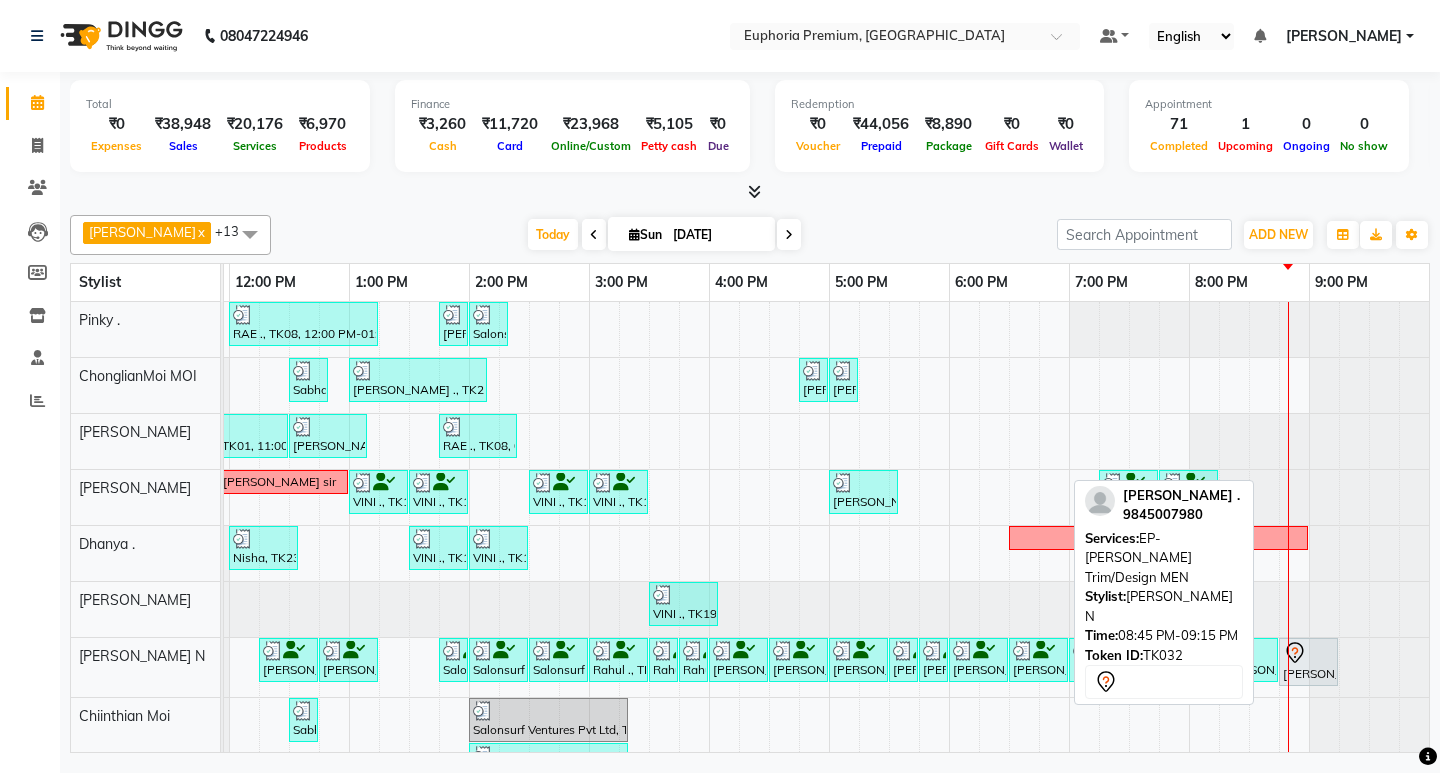 click on "[PERSON_NAME] ., TK32, 08:45 PM-09:15 PM, EP-[PERSON_NAME] Trim/Design MEN" at bounding box center [1308, 662] 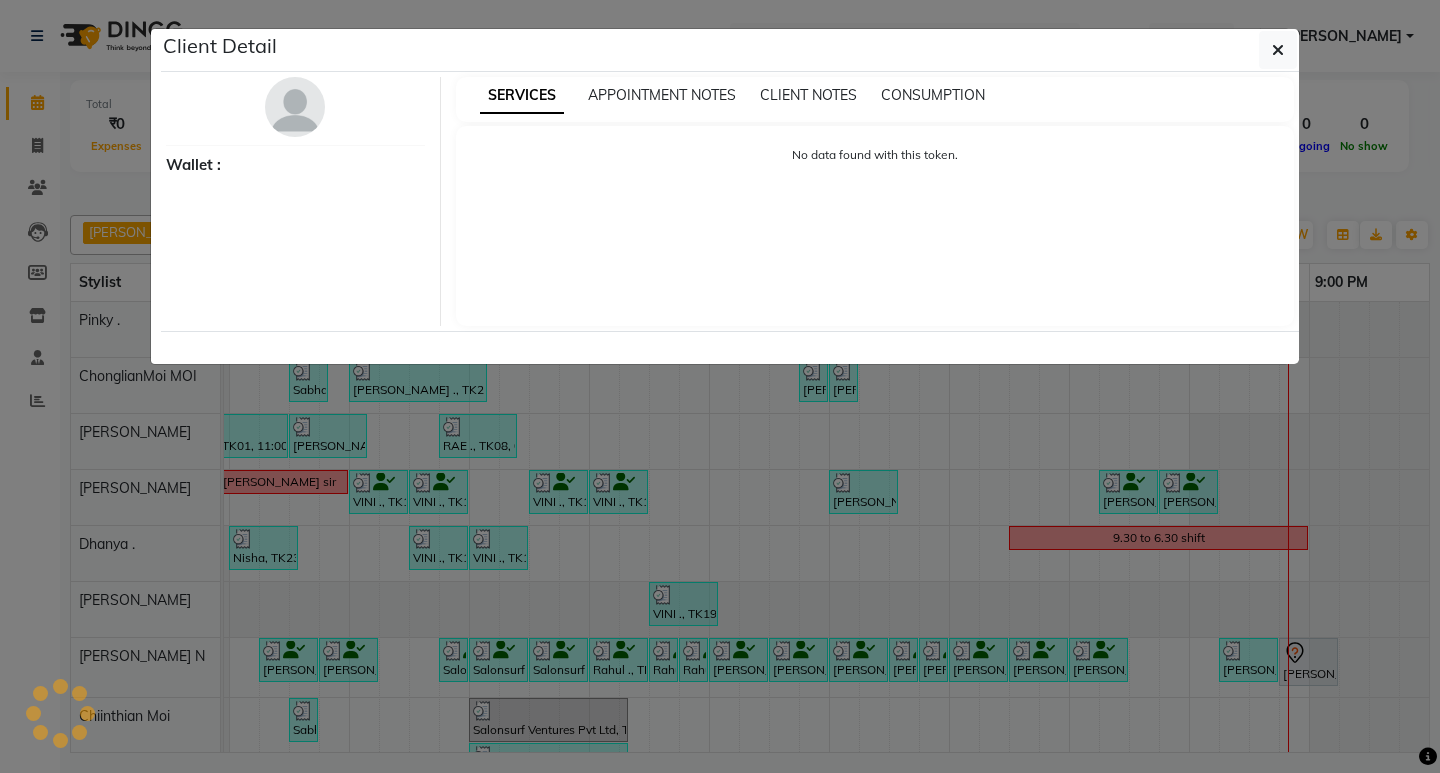 select on "7" 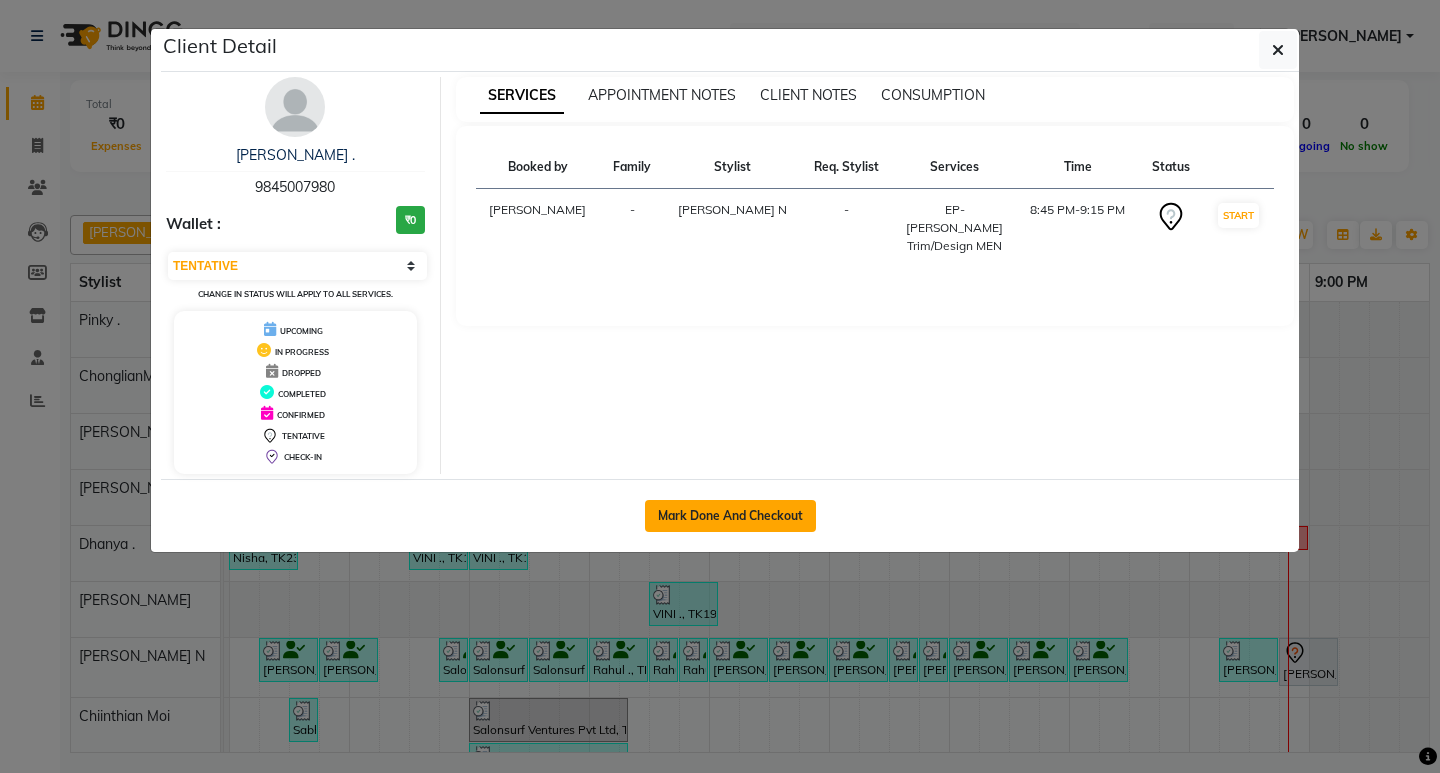 click on "Mark Done And Checkout" 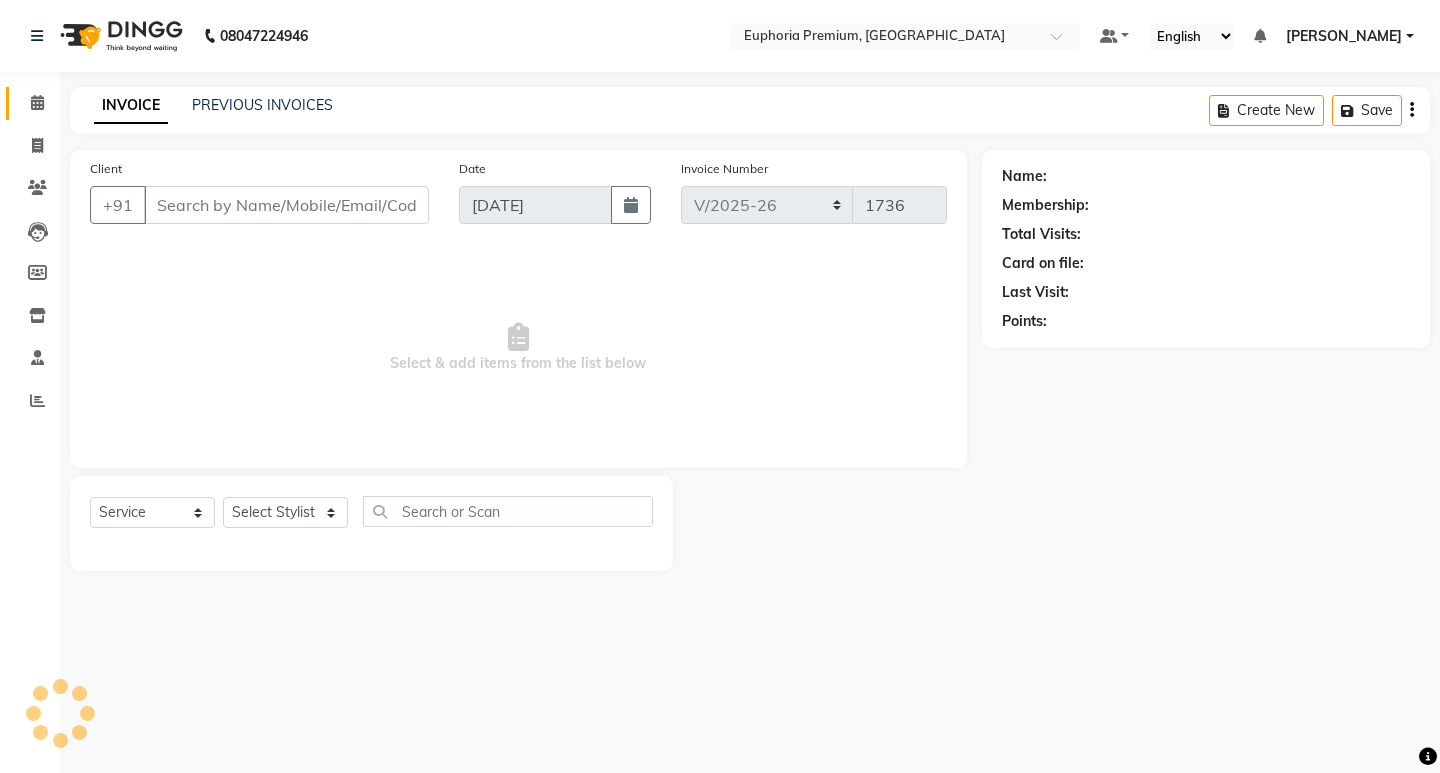 select on "3" 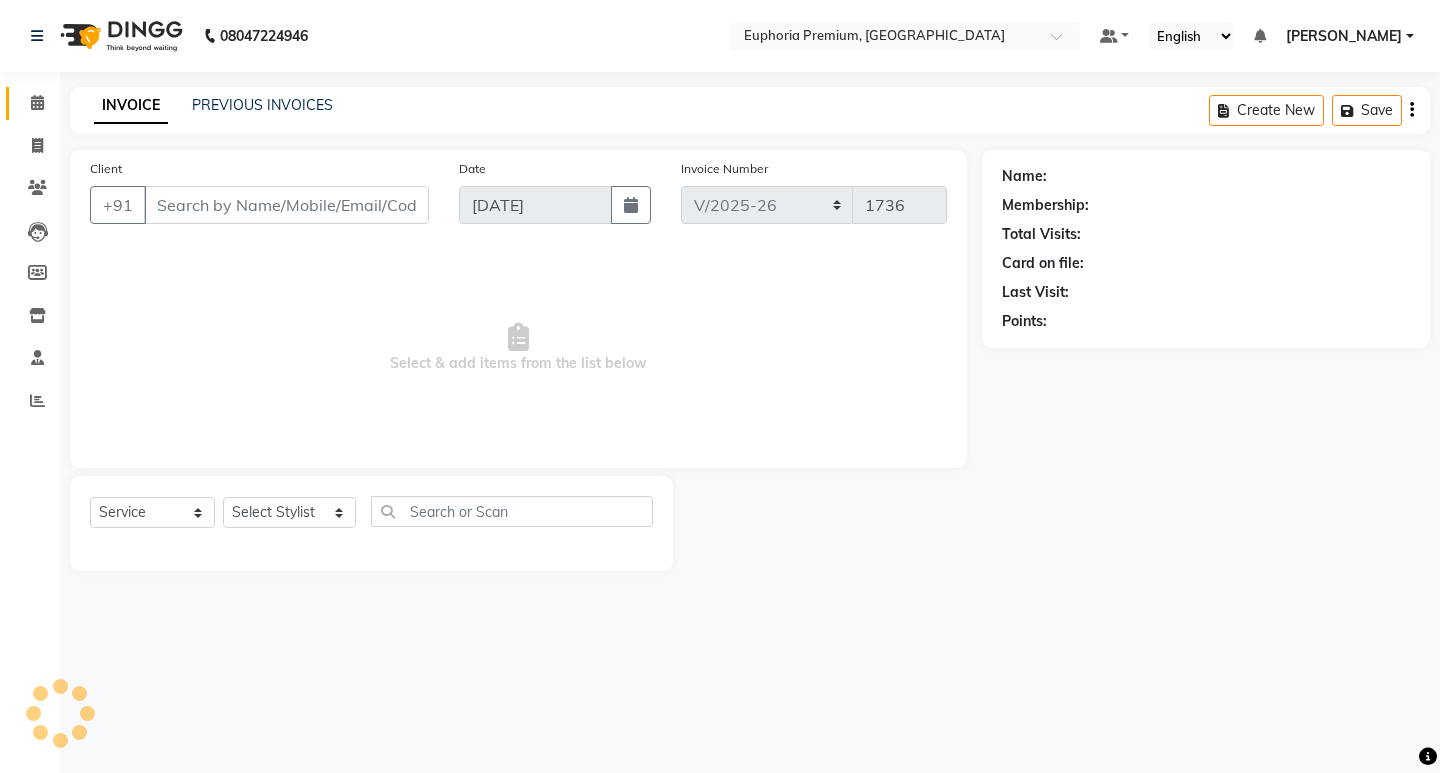 type on "98******80" 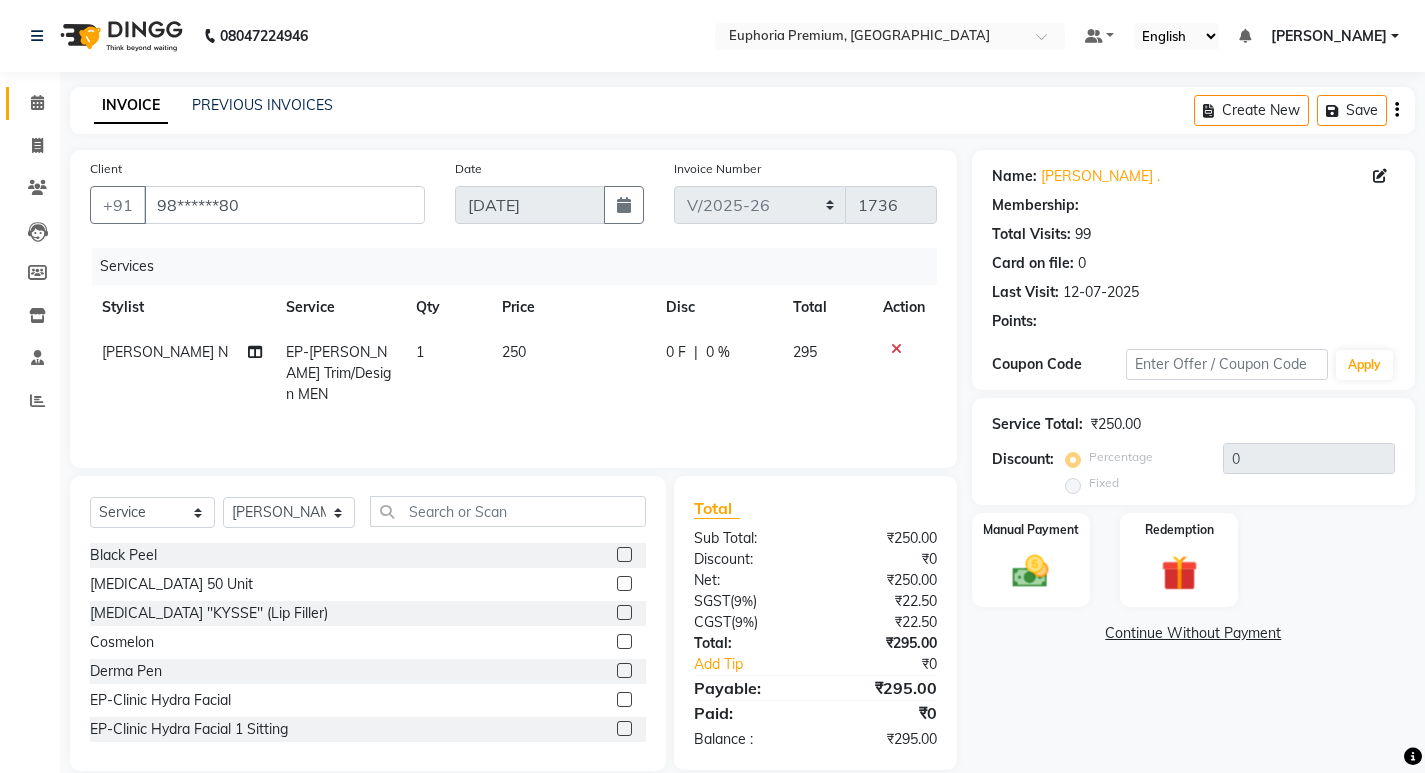 select on "1: Object" 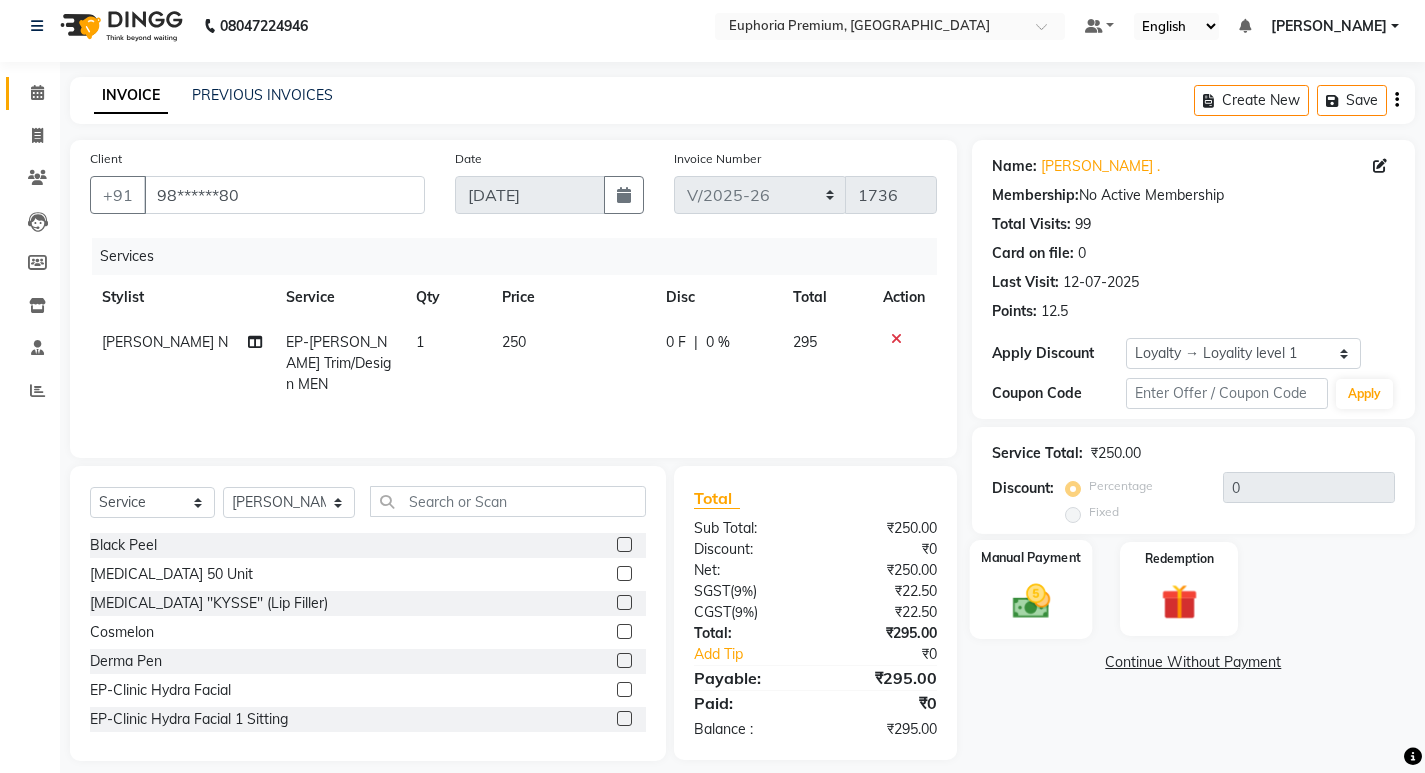 scroll, scrollTop: 28, scrollLeft: 0, axis: vertical 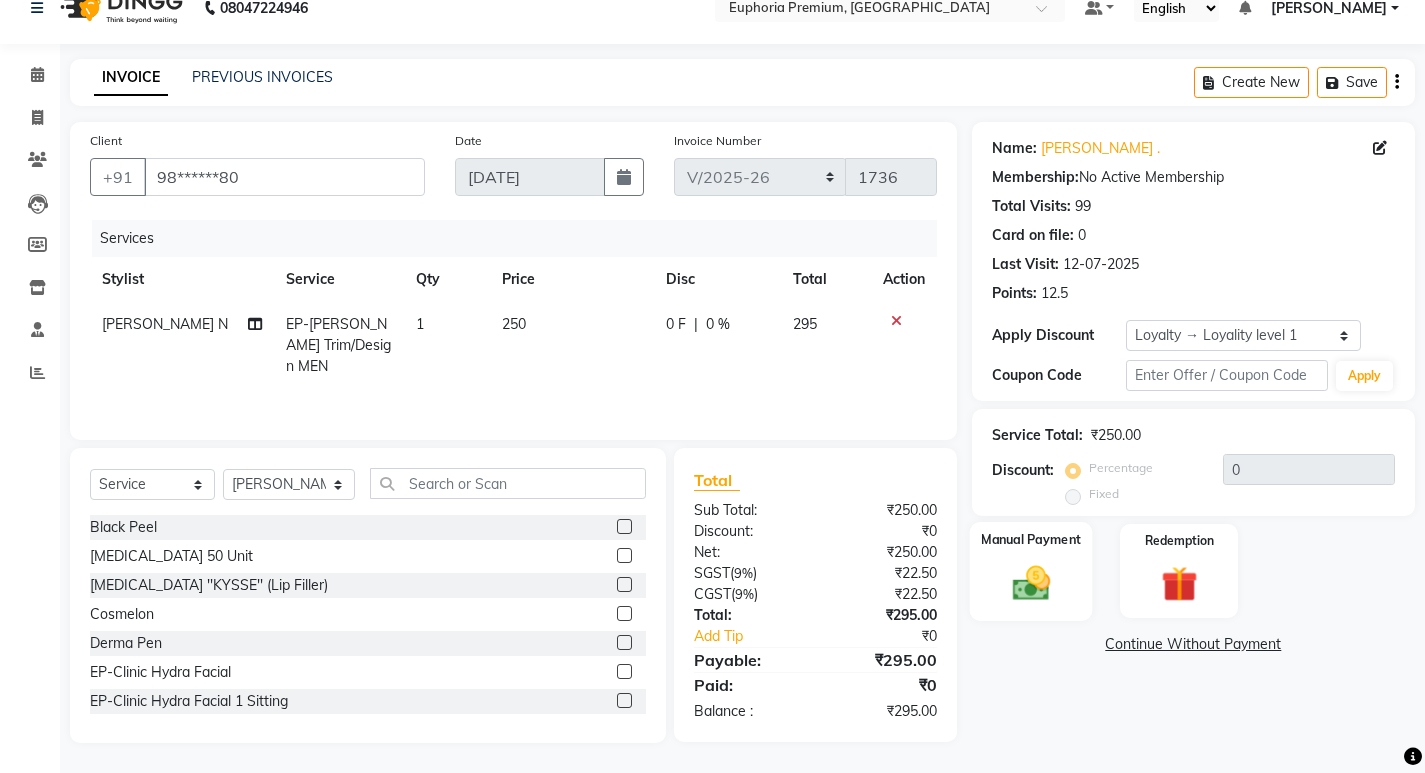 click 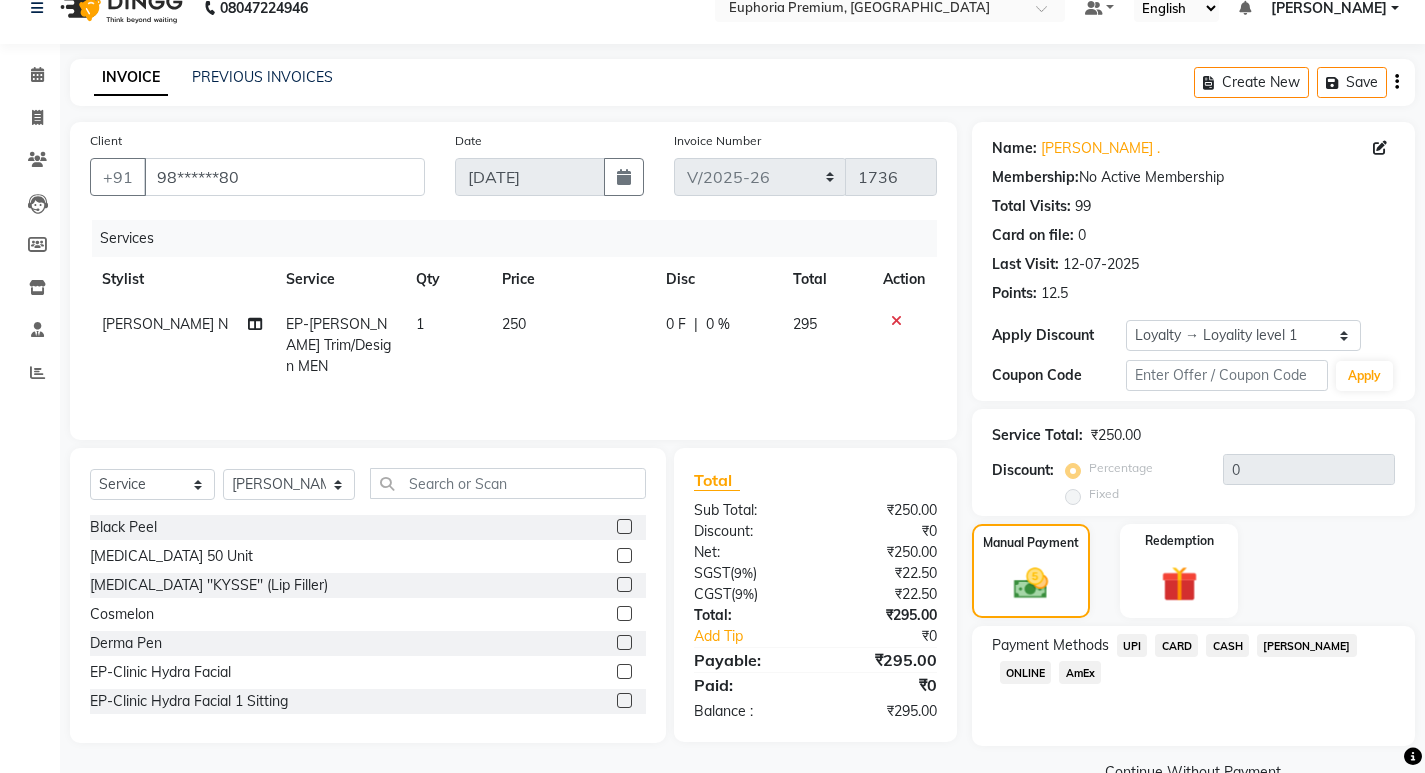 click on "UPI" 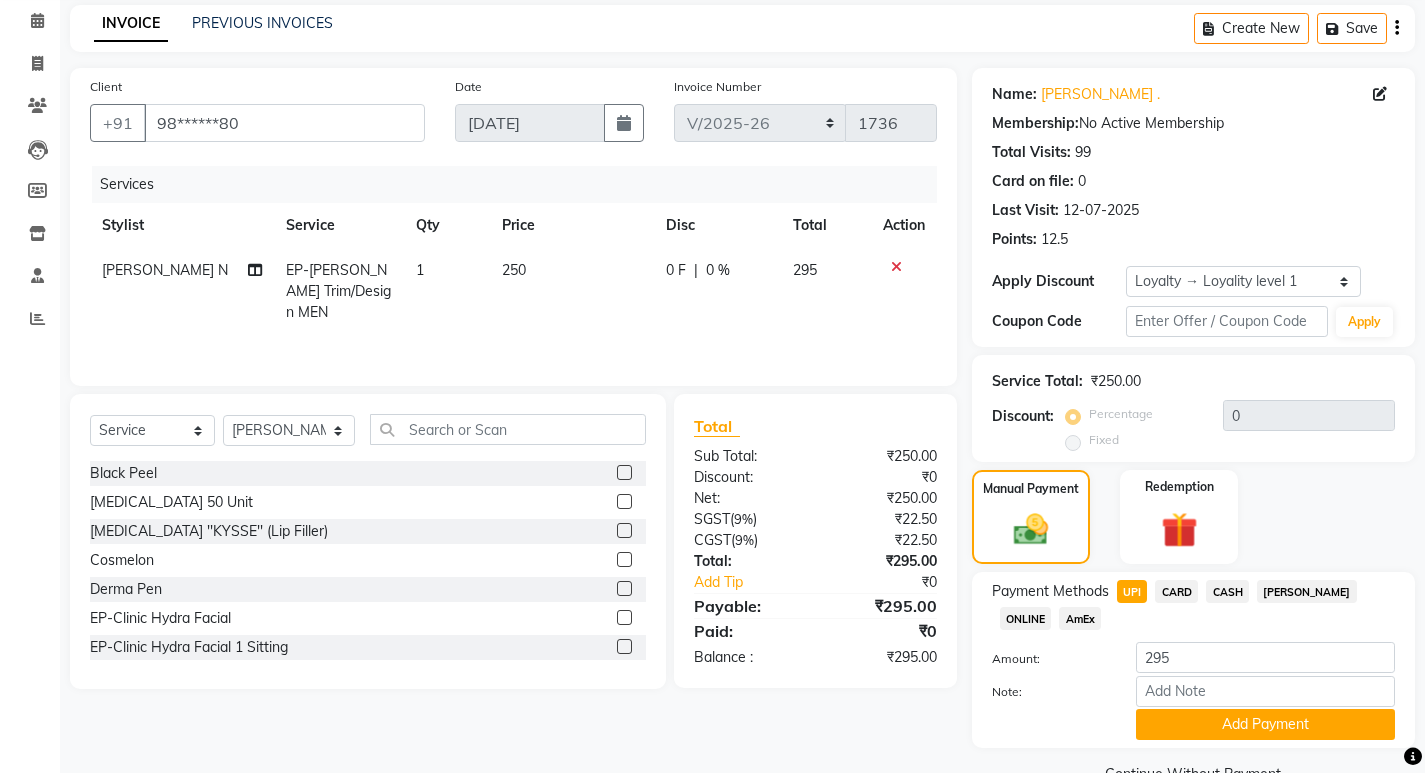 scroll, scrollTop: 128, scrollLeft: 0, axis: vertical 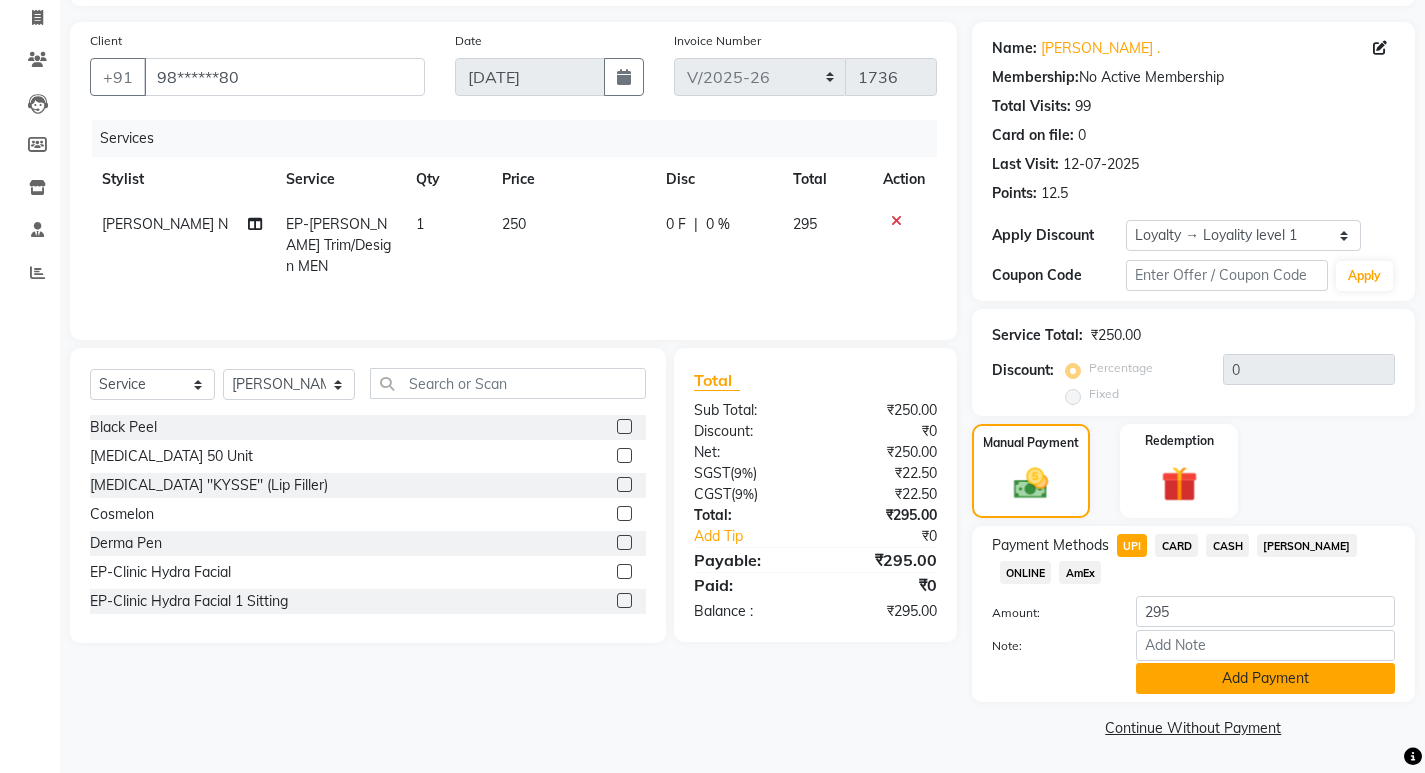 click on "Add Payment" 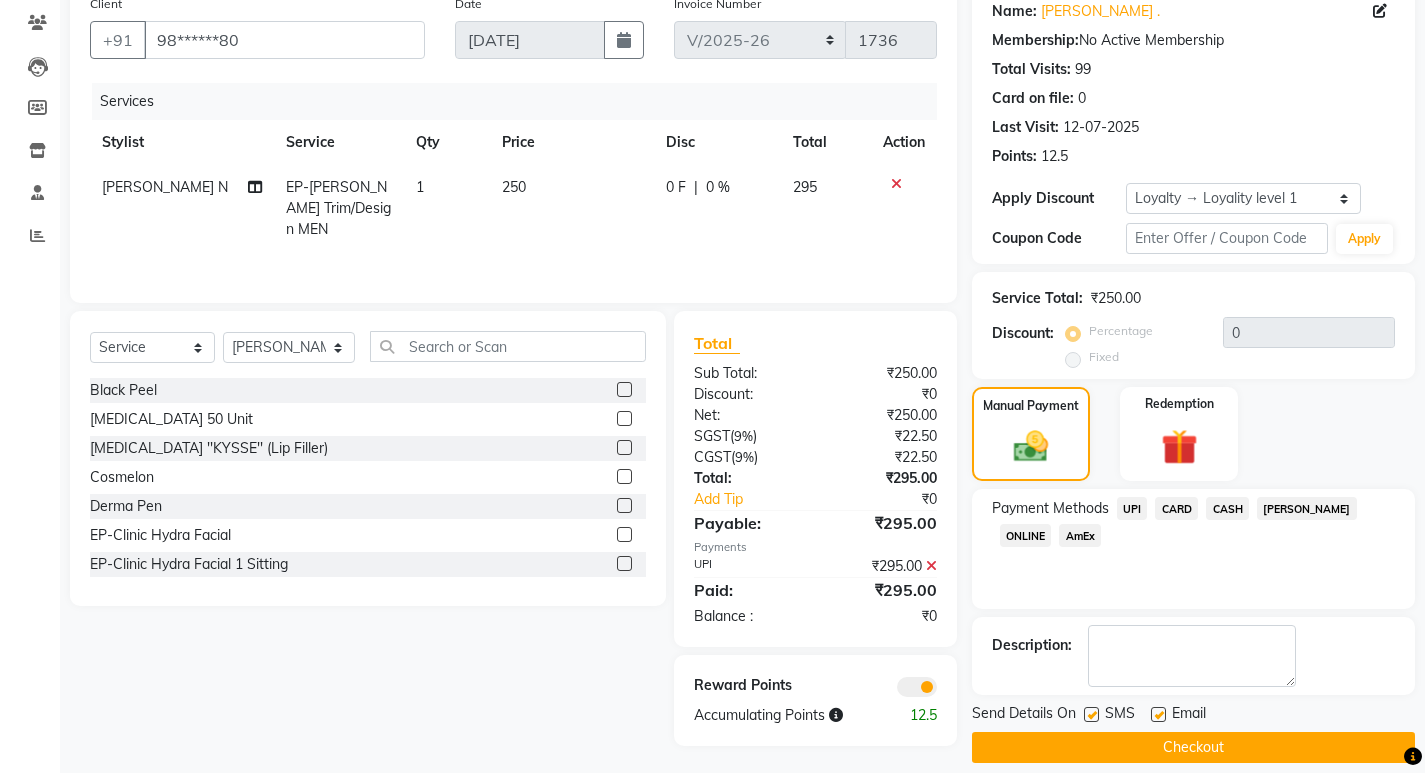 scroll, scrollTop: 185, scrollLeft: 0, axis: vertical 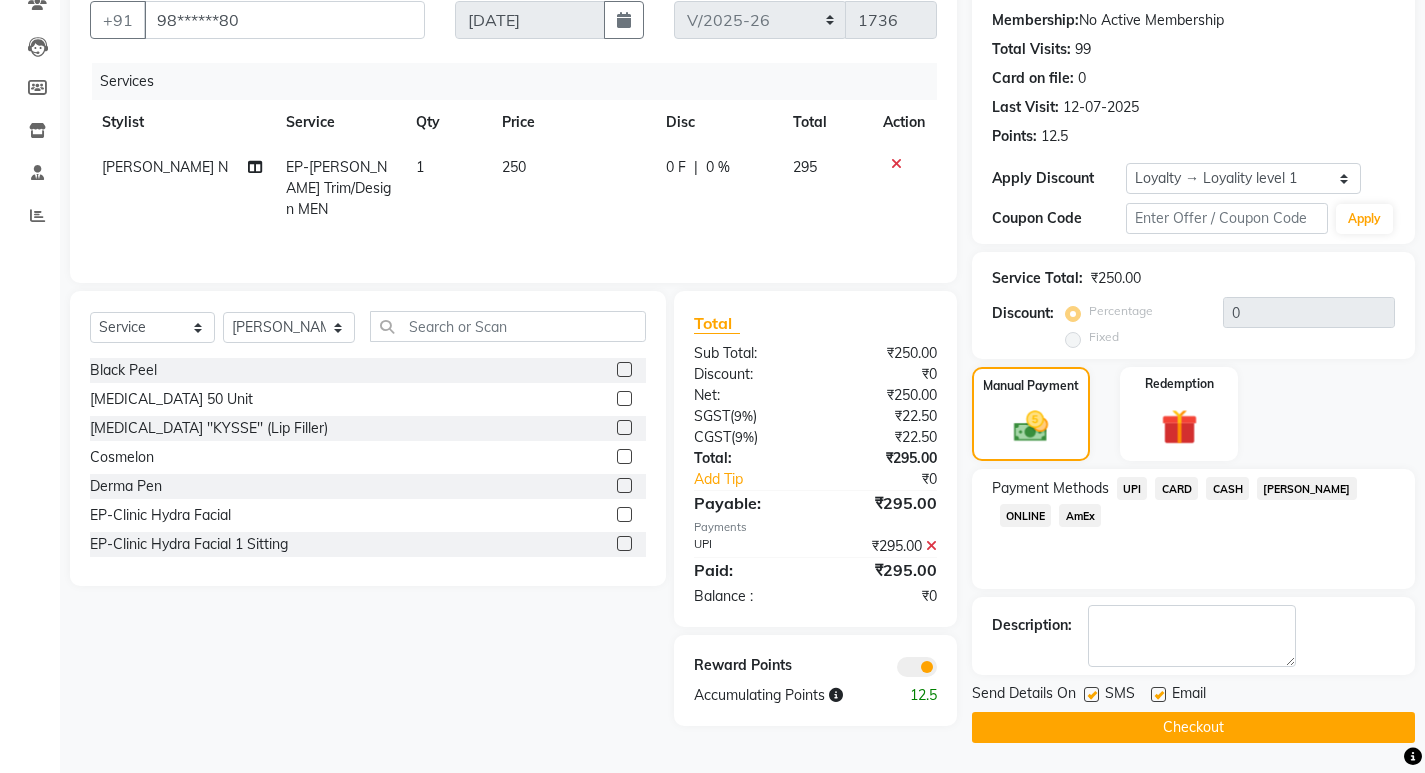 click on "Checkout" 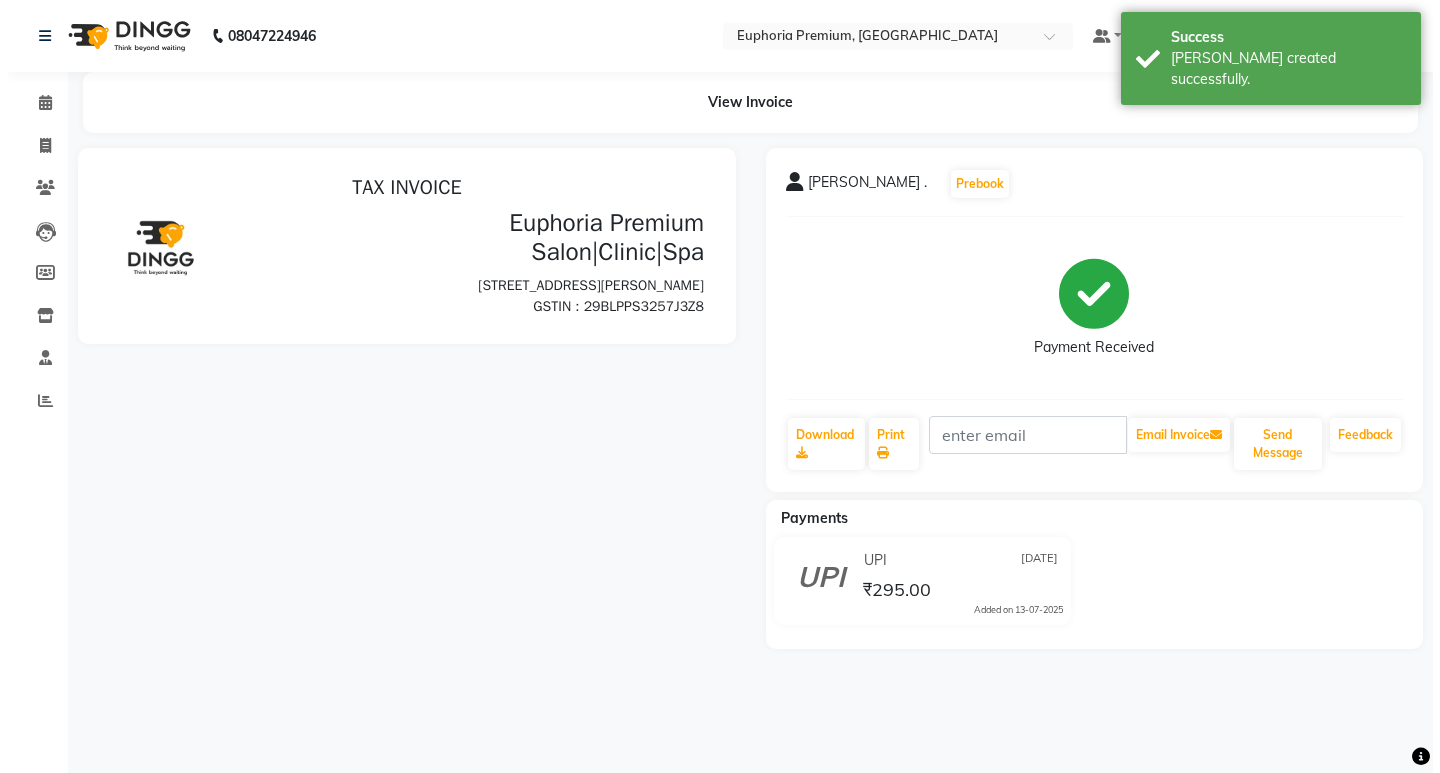 scroll, scrollTop: 0, scrollLeft: 0, axis: both 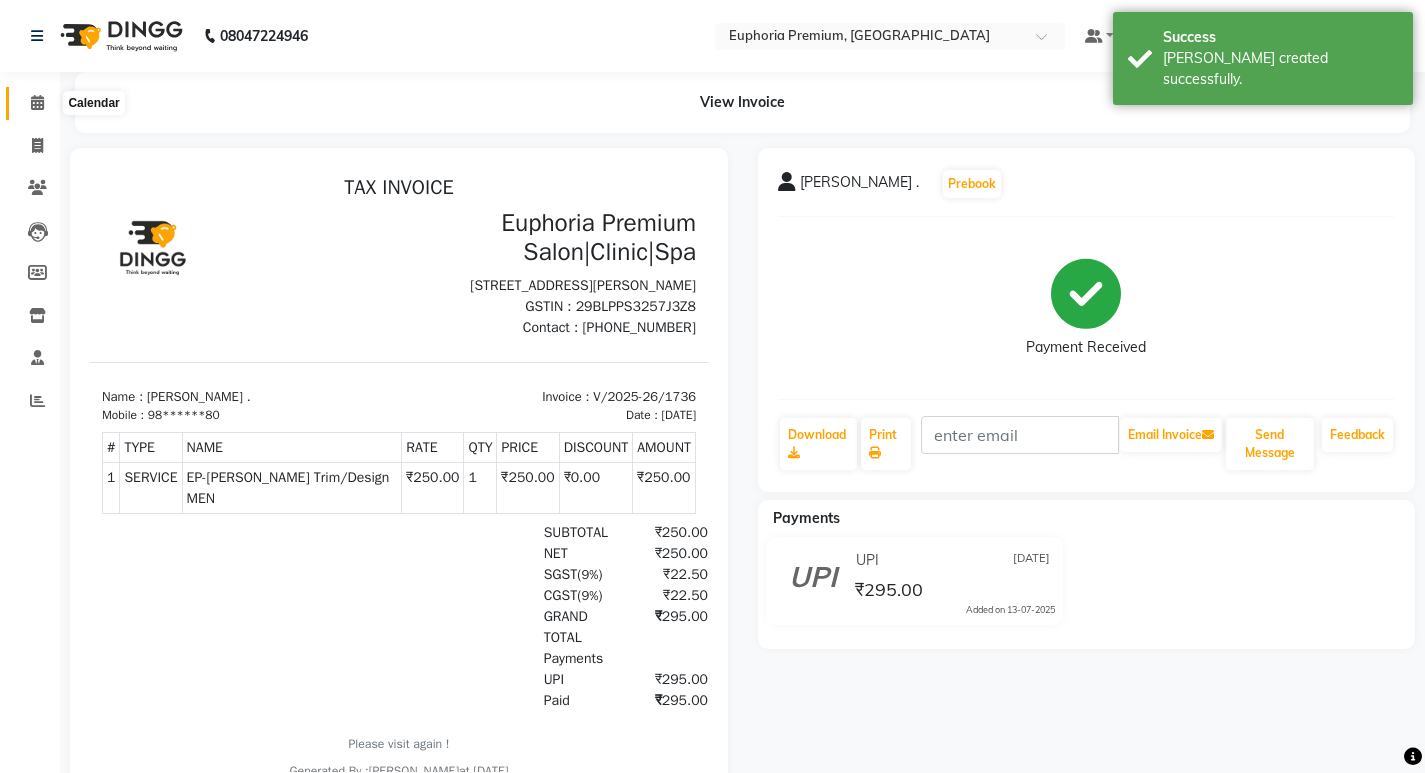 click 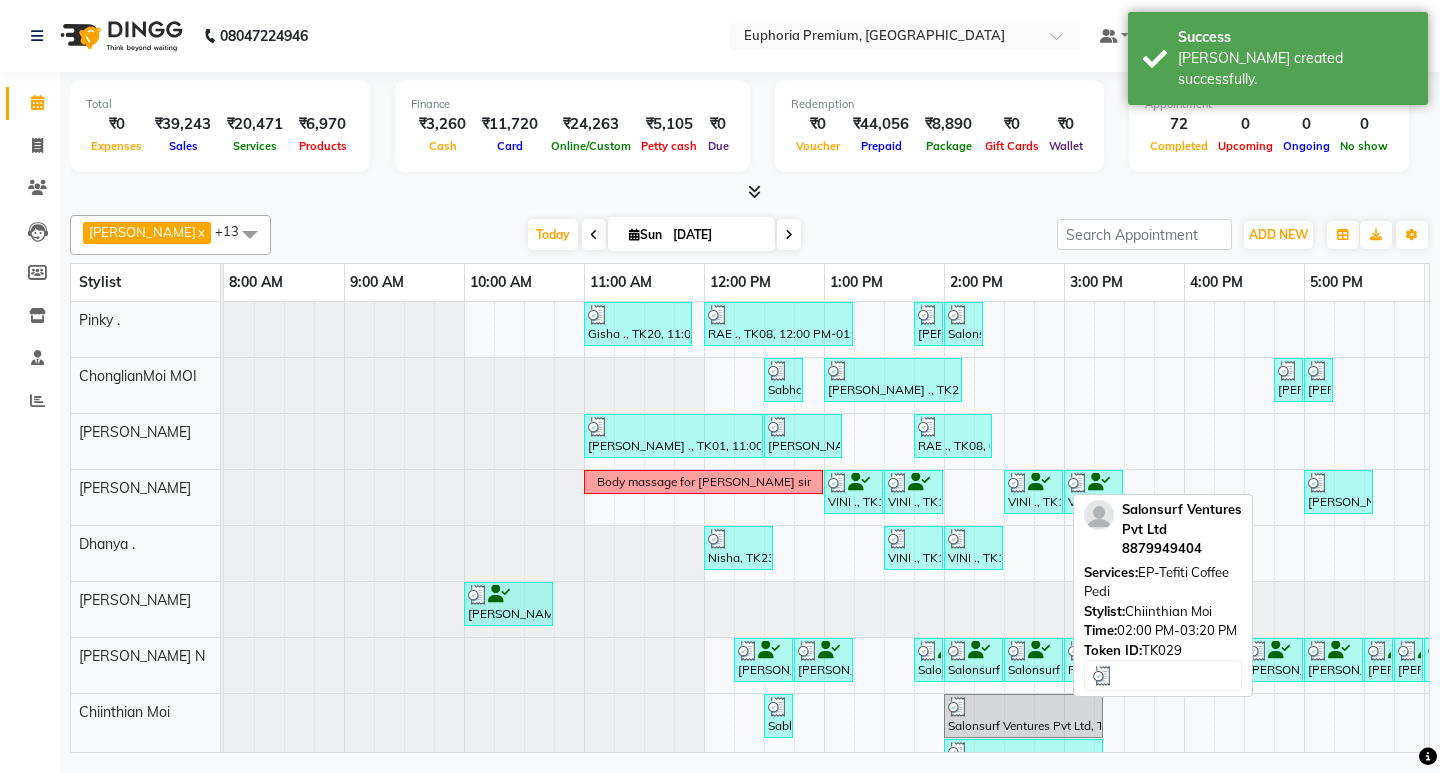 scroll, scrollTop: 483, scrollLeft: 0, axis: vertical 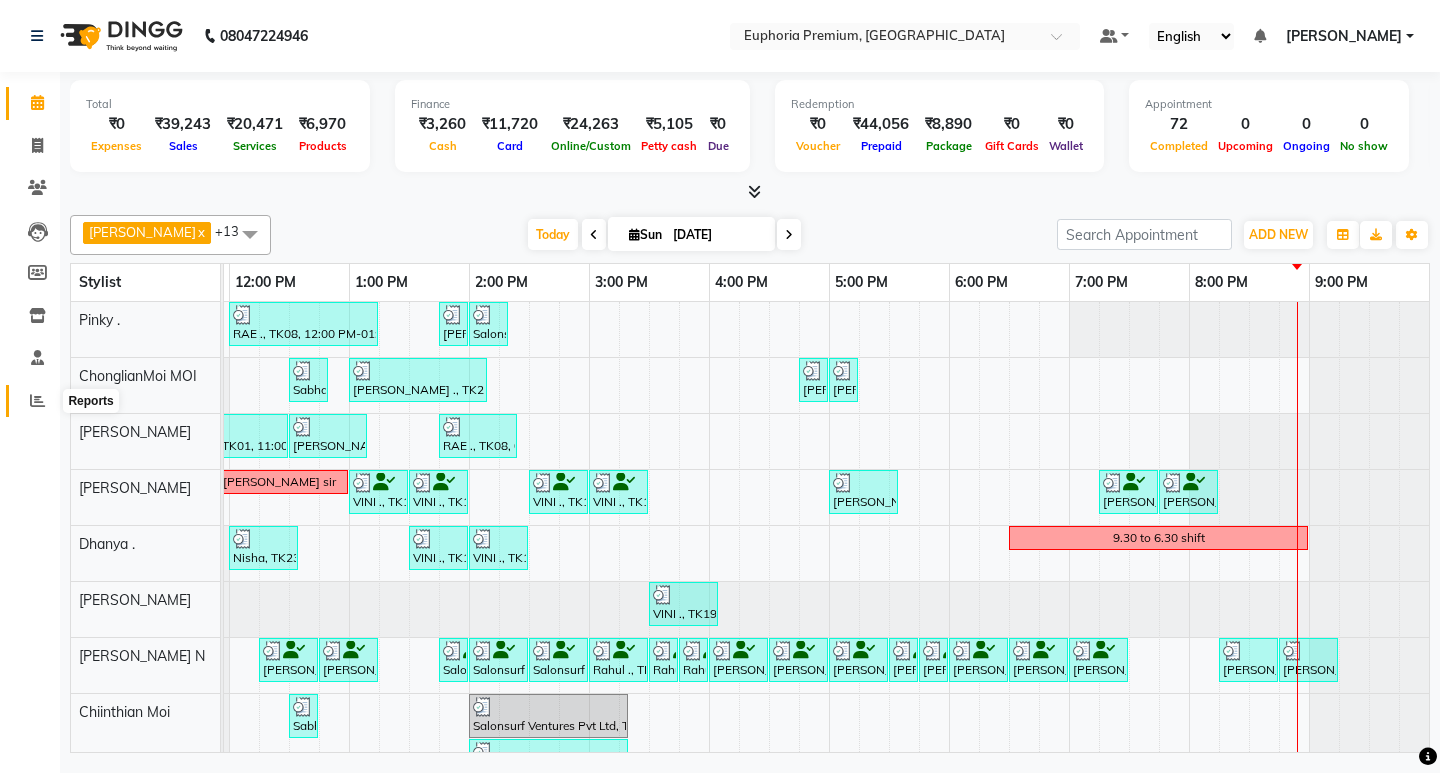 click 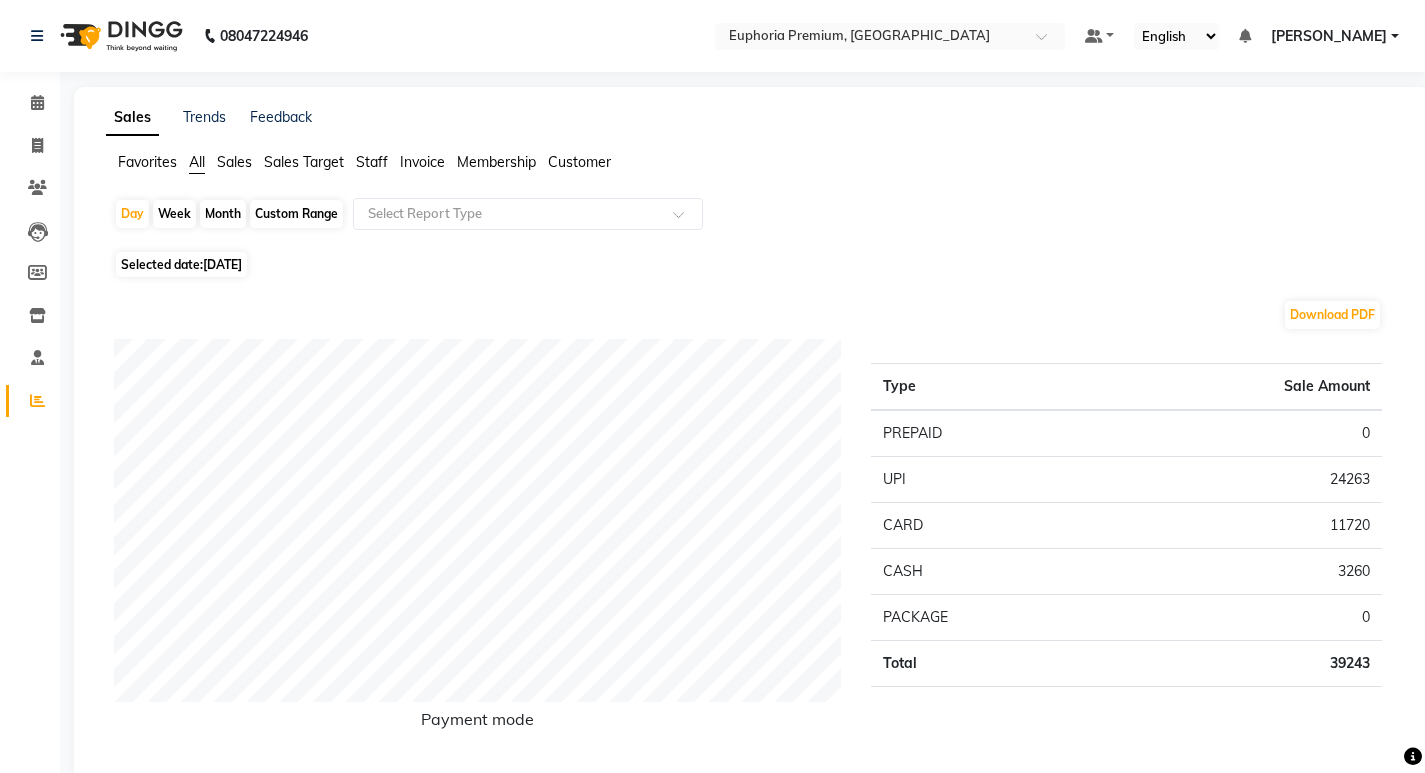 click on "Sales" 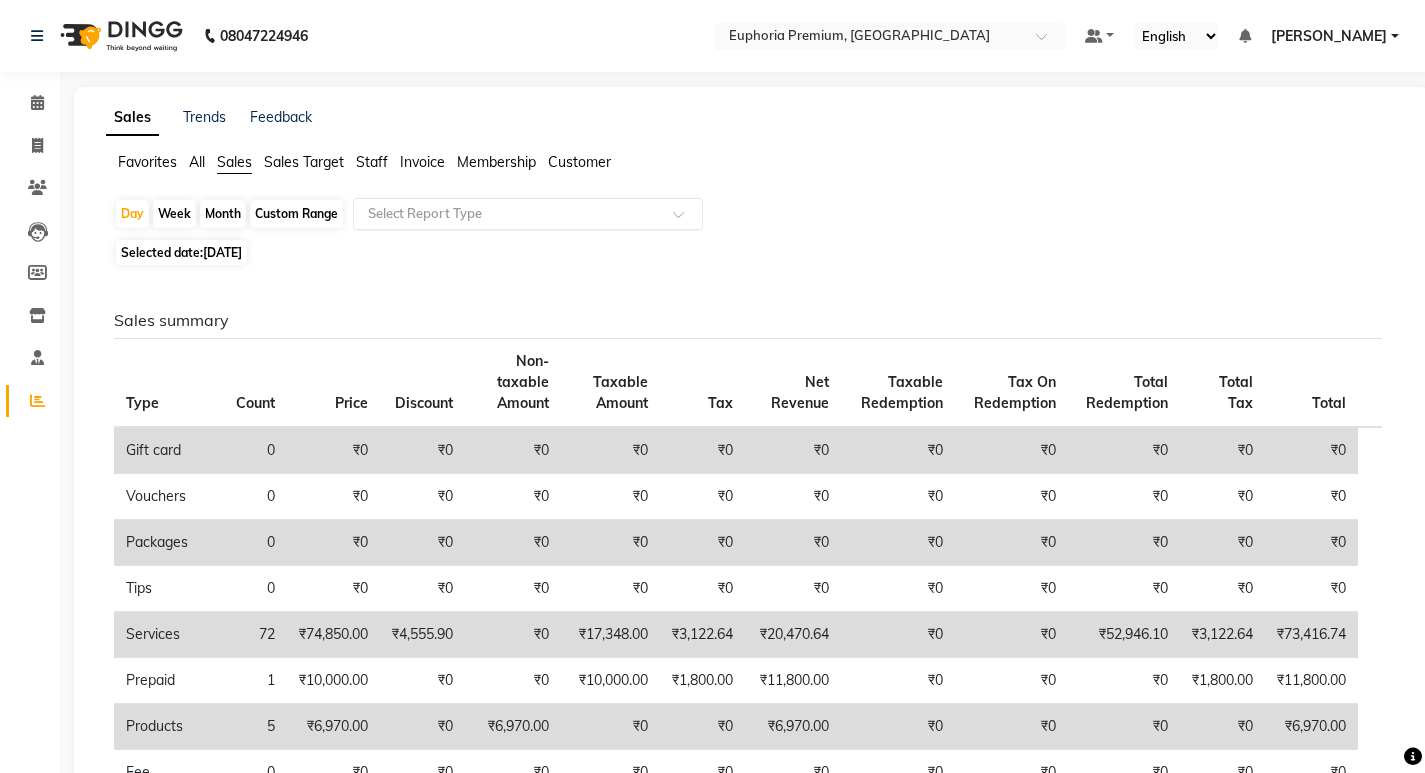click 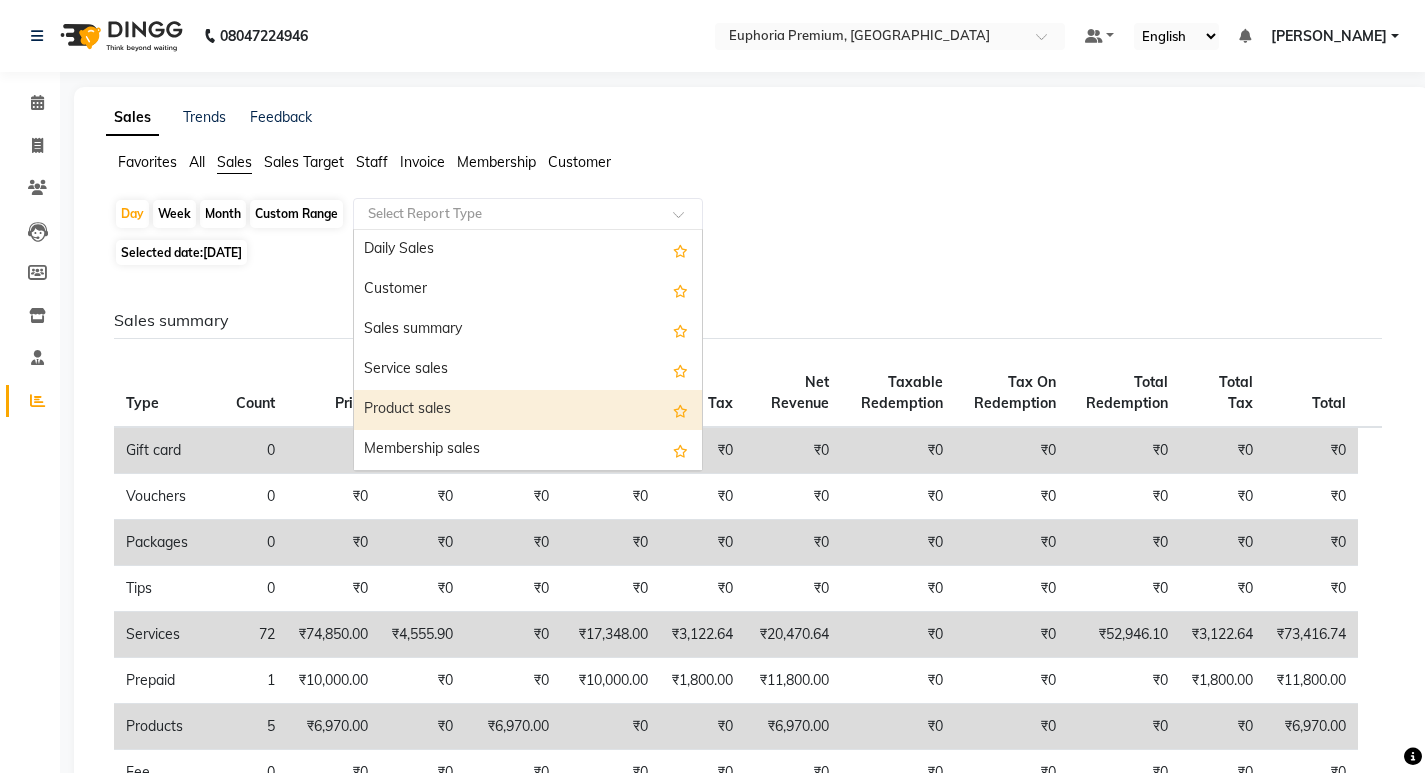click on "Product sales" at bounding box center (528, 410) 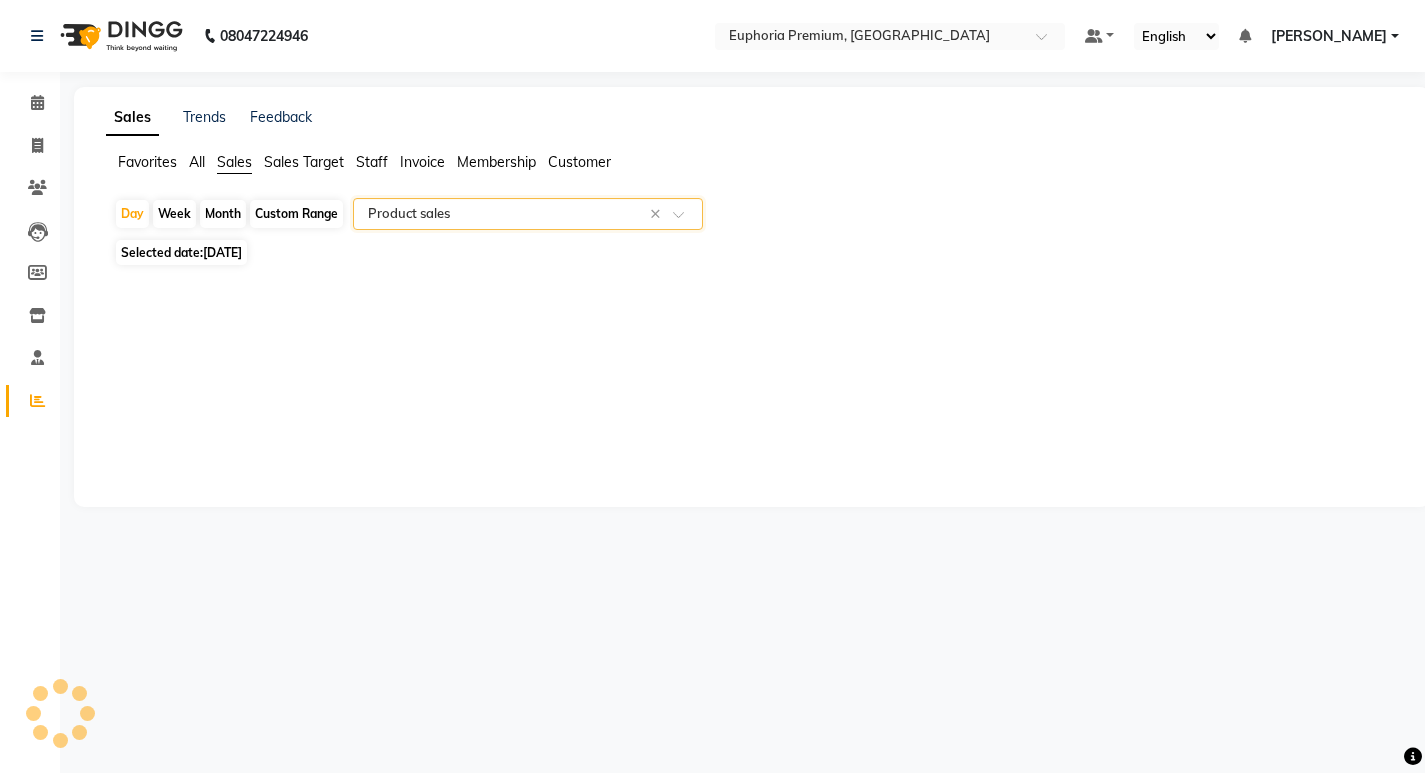 select on "full_report" 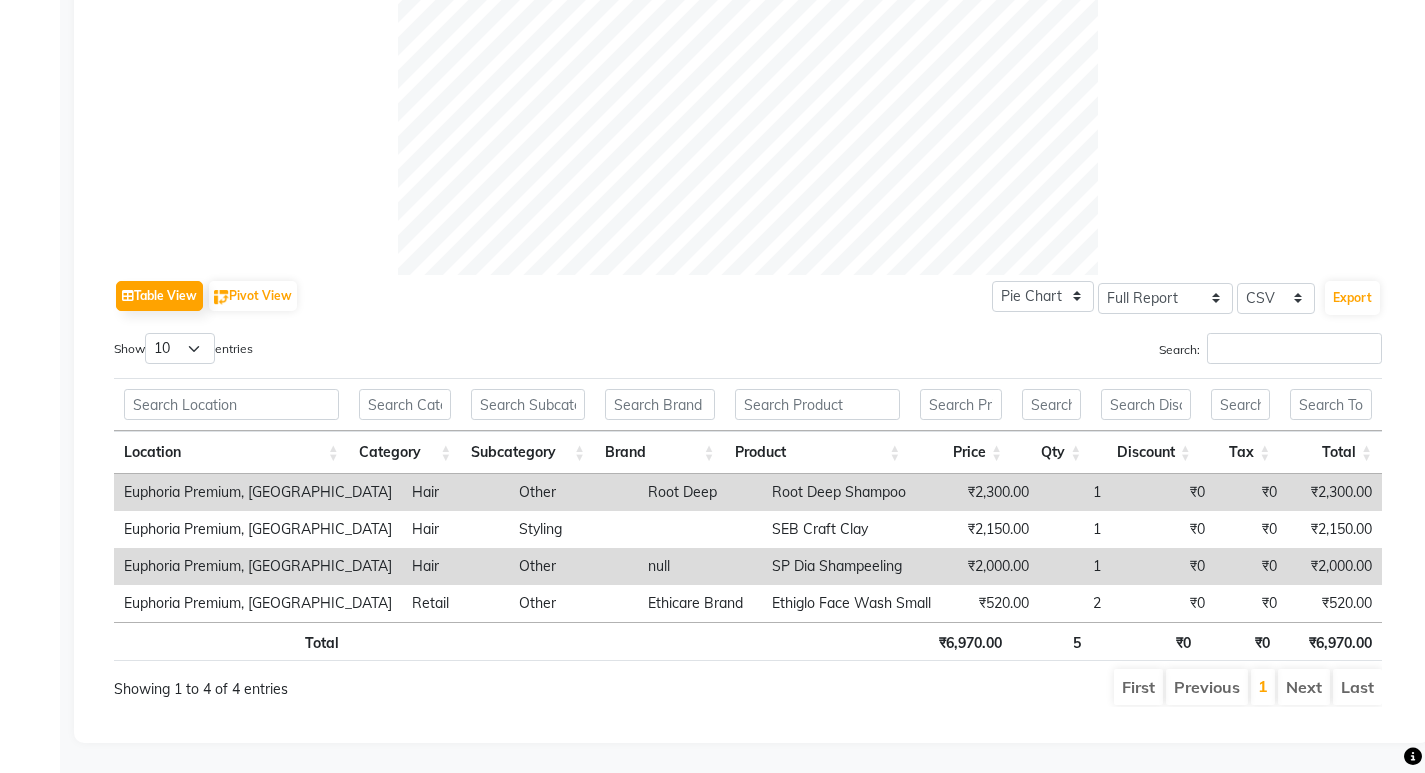 scroll, scrollTop: 751, scrollLeft: 0, axis: vertical 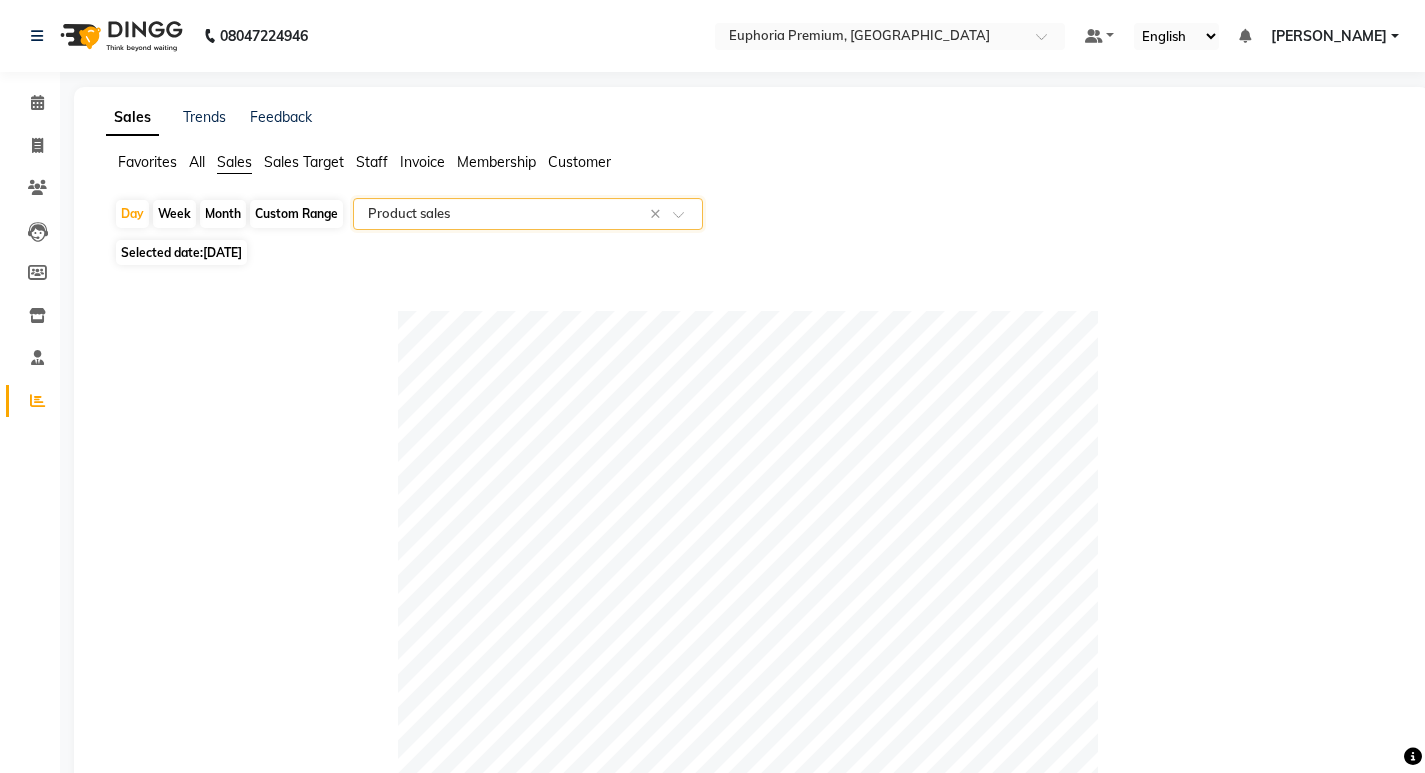 click 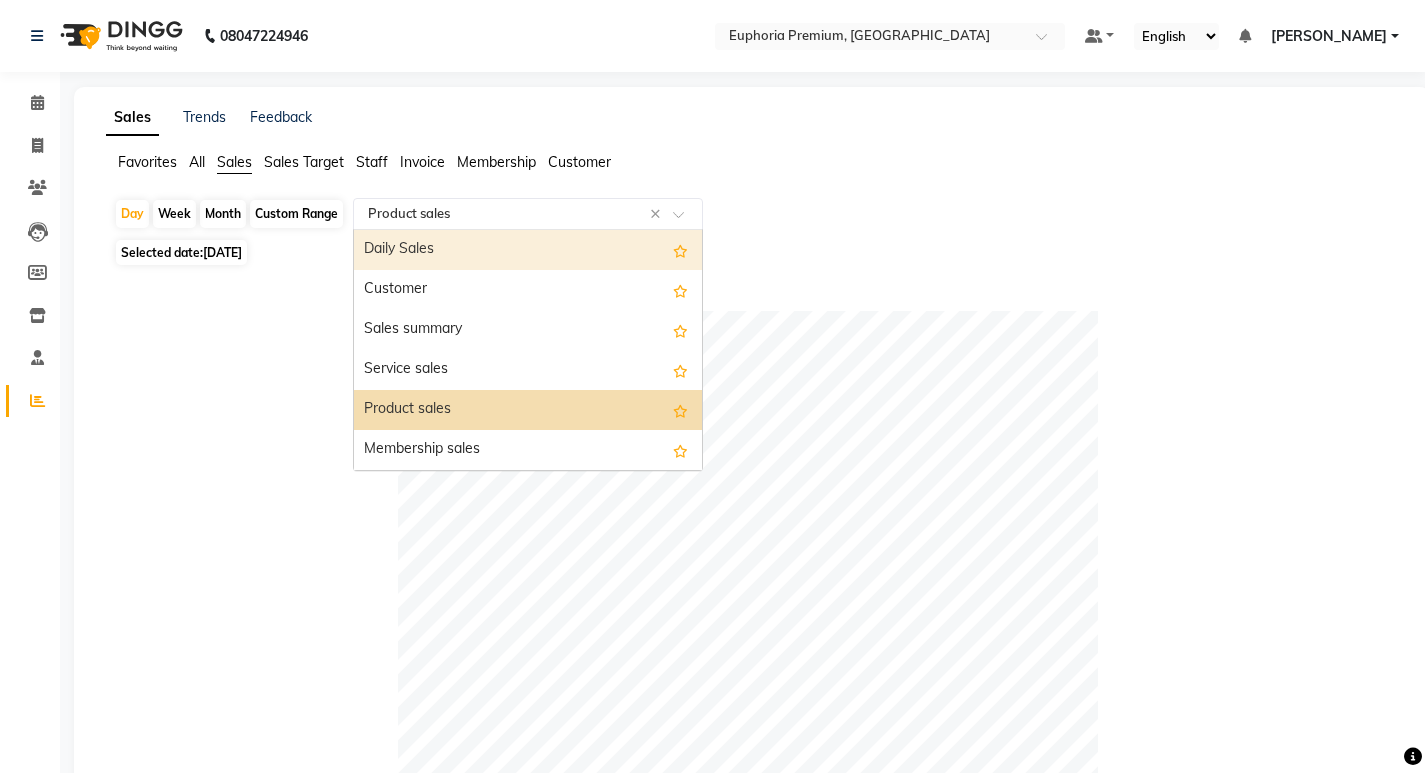 click on "Daily Sales" at bounding box center [528, 250] 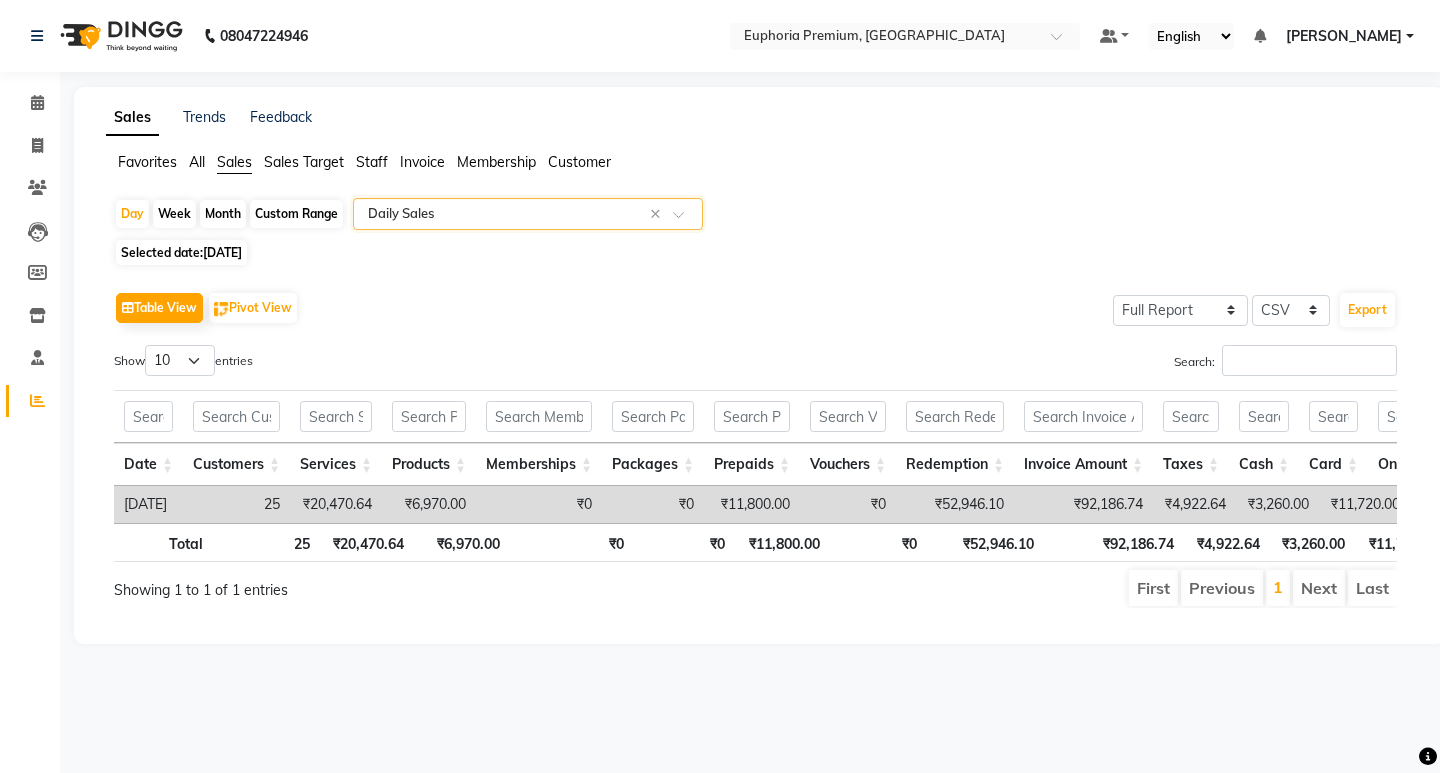 scroll, scrollTop: 0, scrollLeft: 129, axis: horizontal 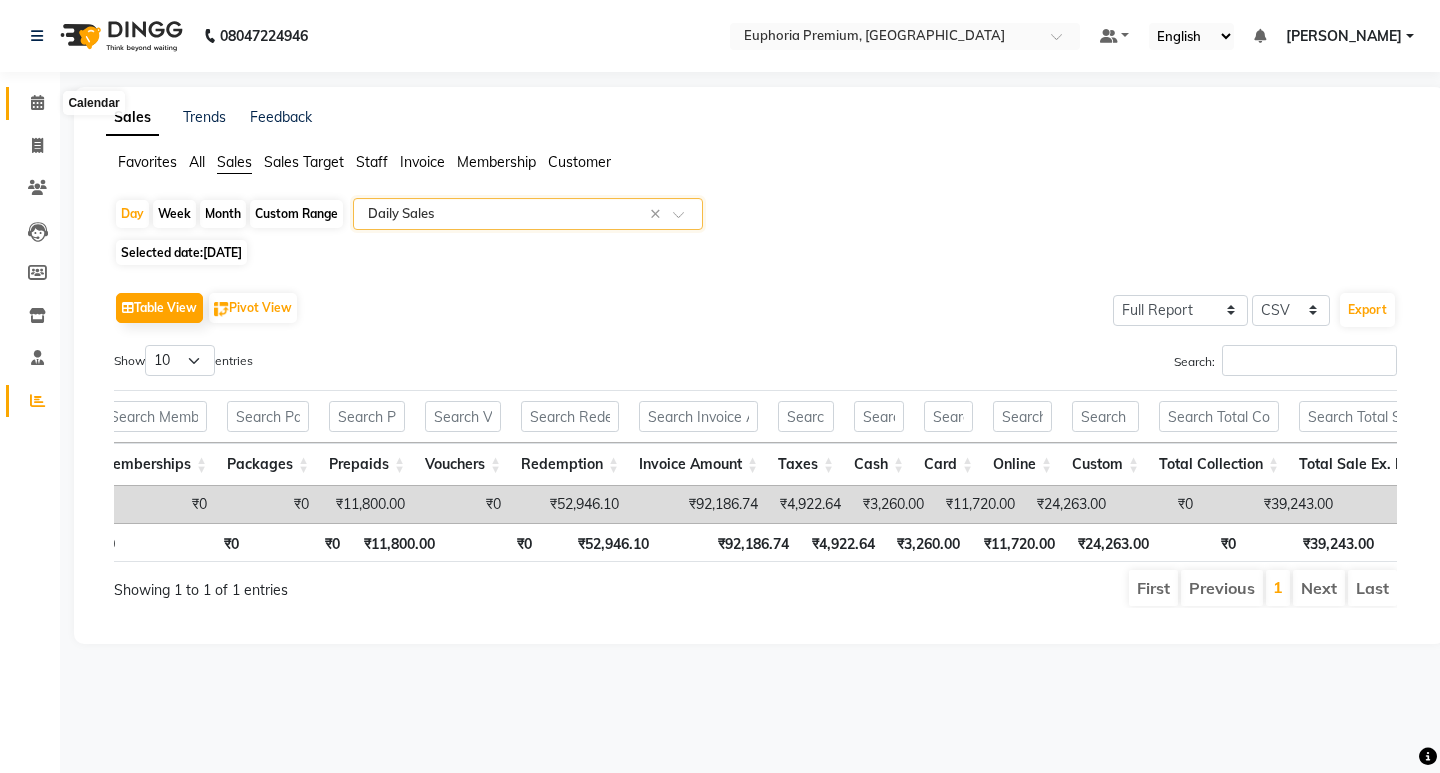 click 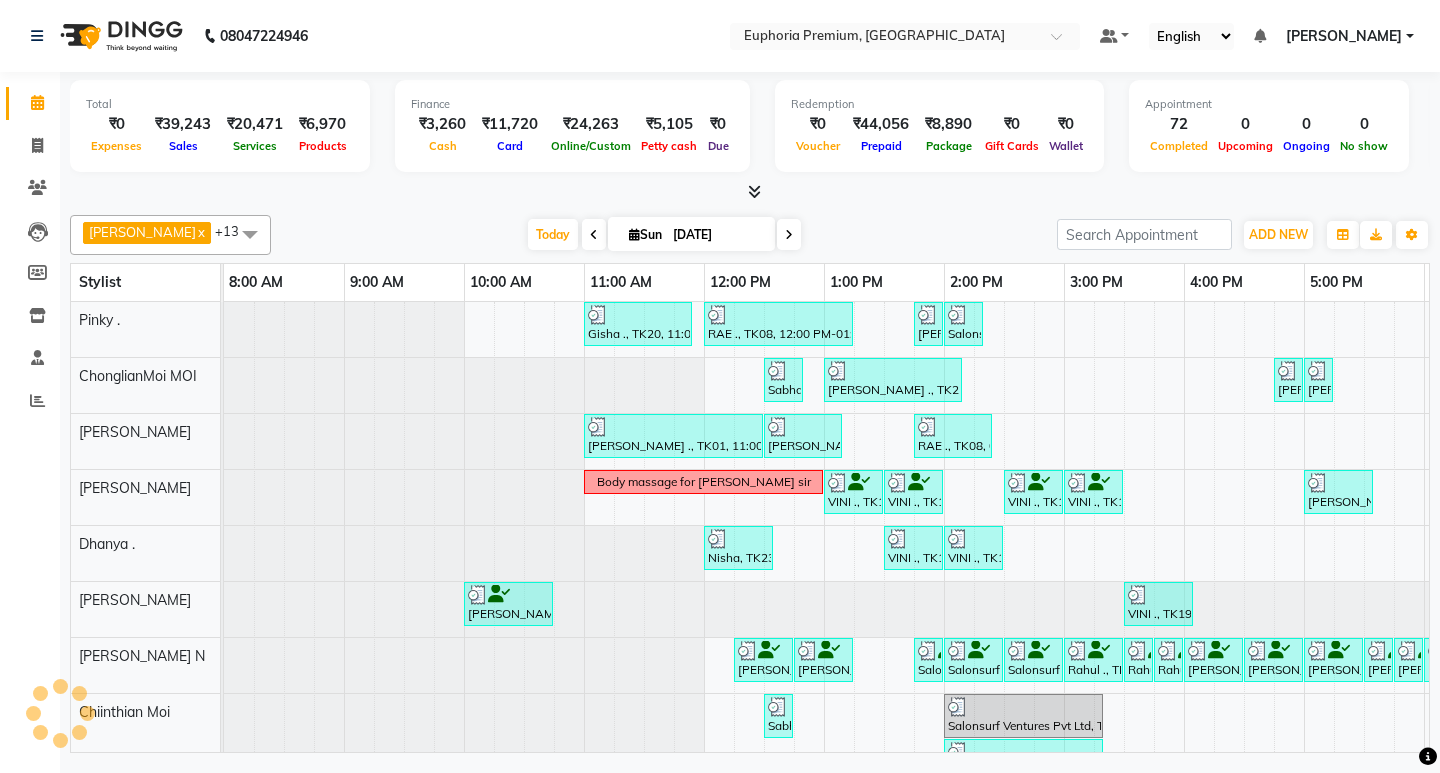 scroll, scrollTop: 0, scrollLeft: 0, axis: both 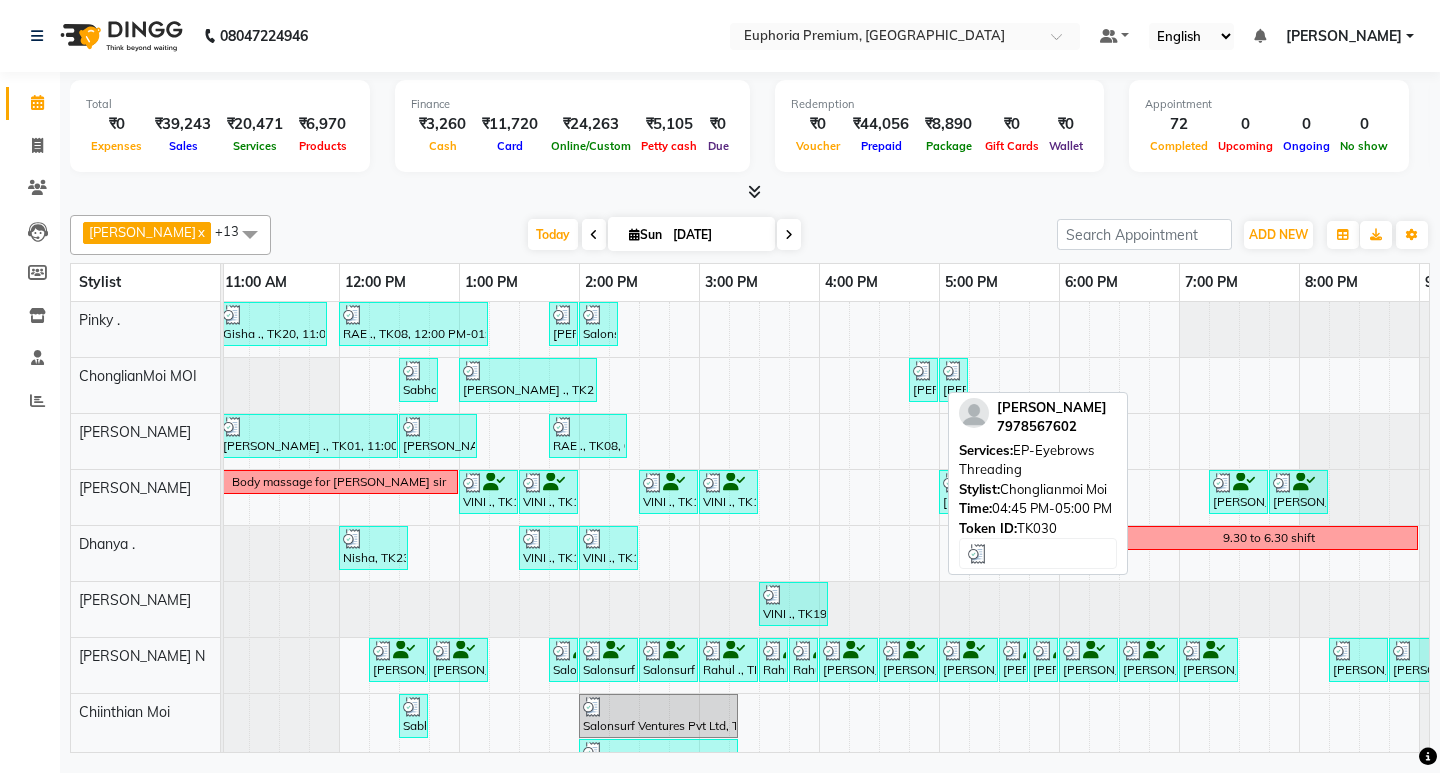 click on "[PERSON_NAME], TK30, 04:45 PM-05:00 PM, EP-Eyebrows Threading" at bounding box center (923, 380) 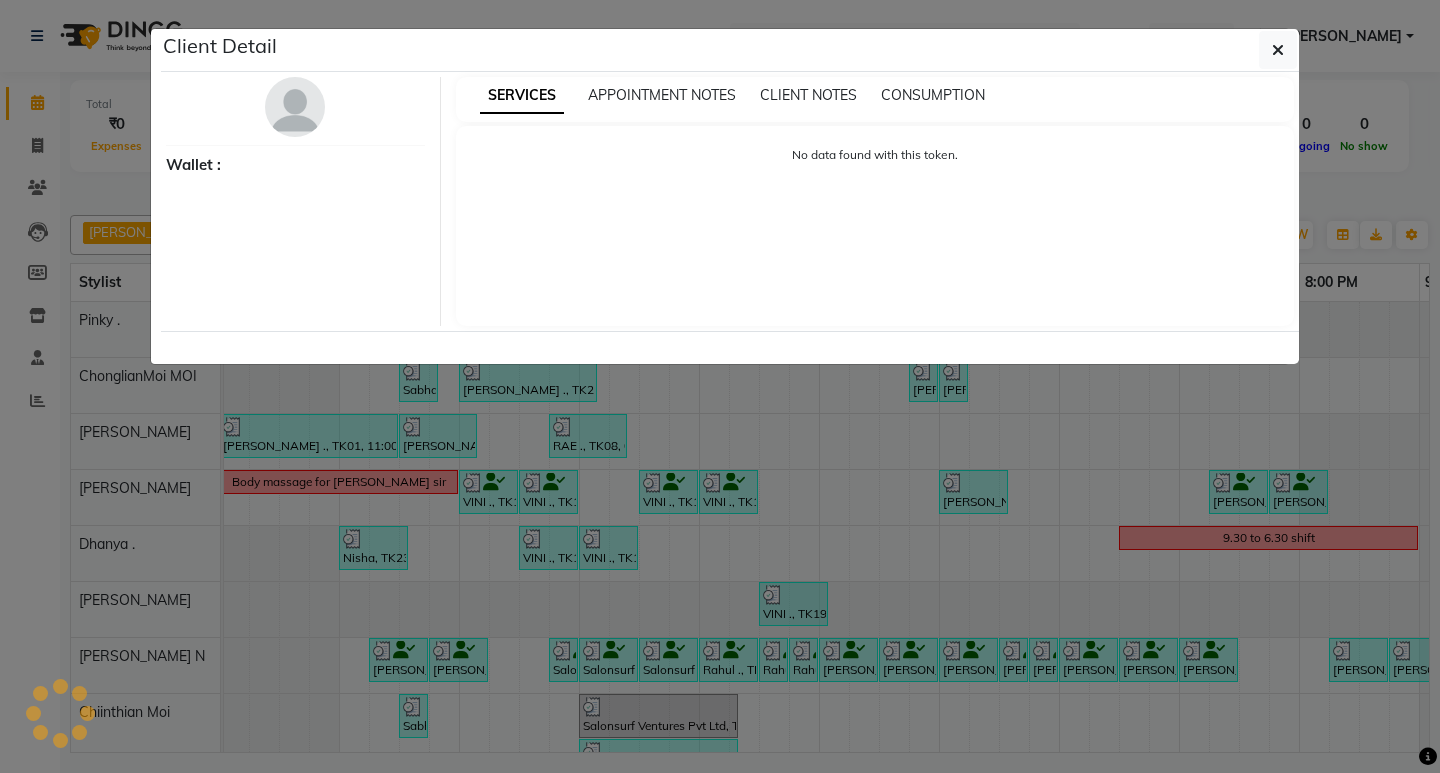 select on "3" 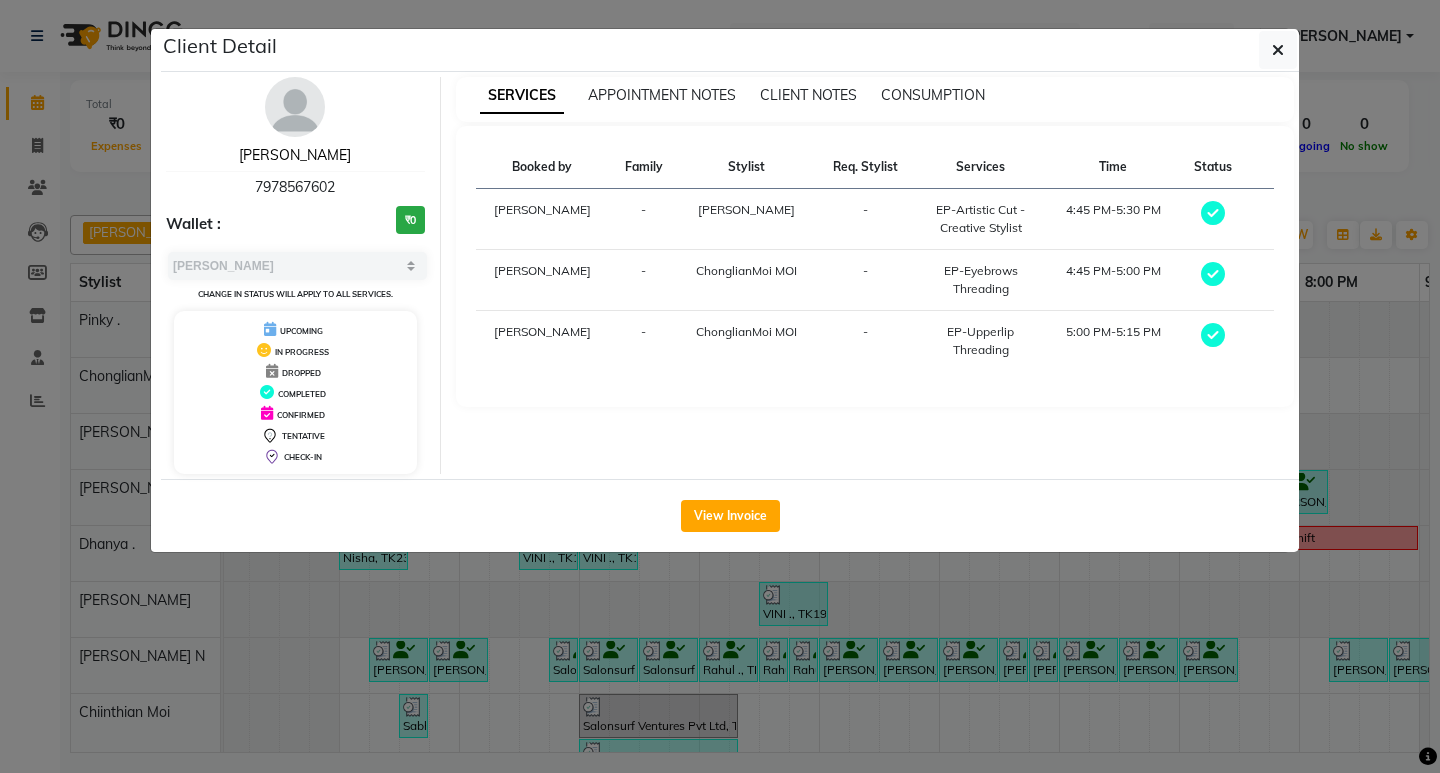 click on "[PERSON_NAME]" at bounding box center [295, 155] 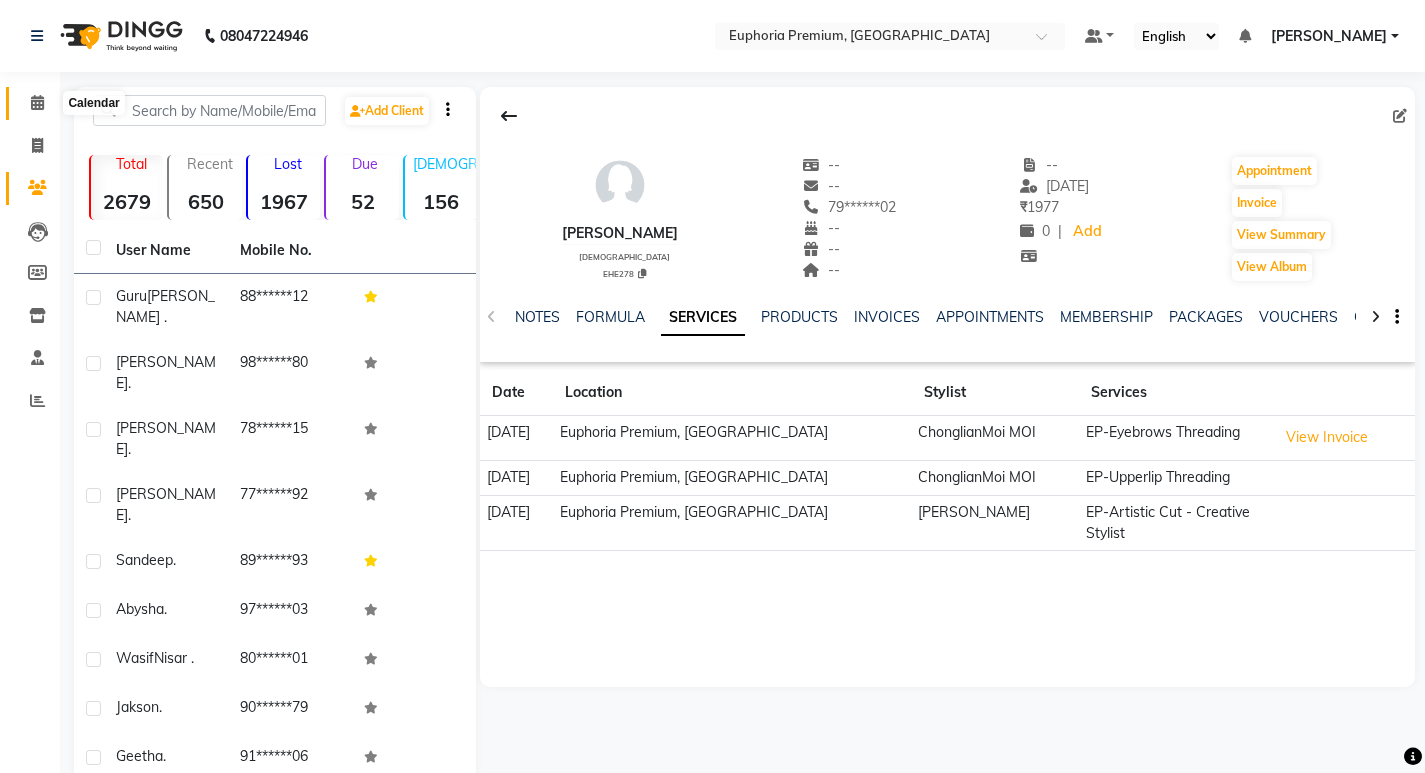click 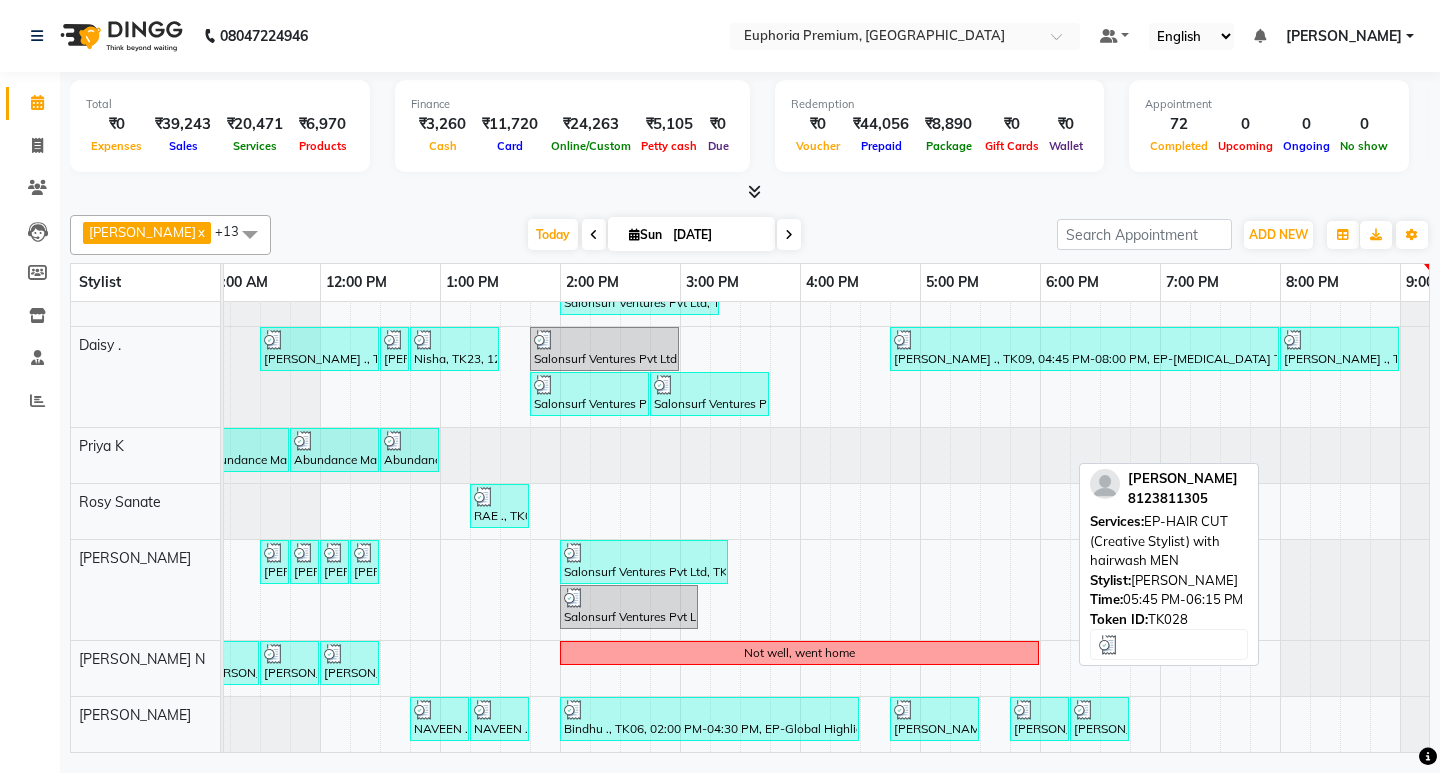 click at bounding box center (1039, 710) 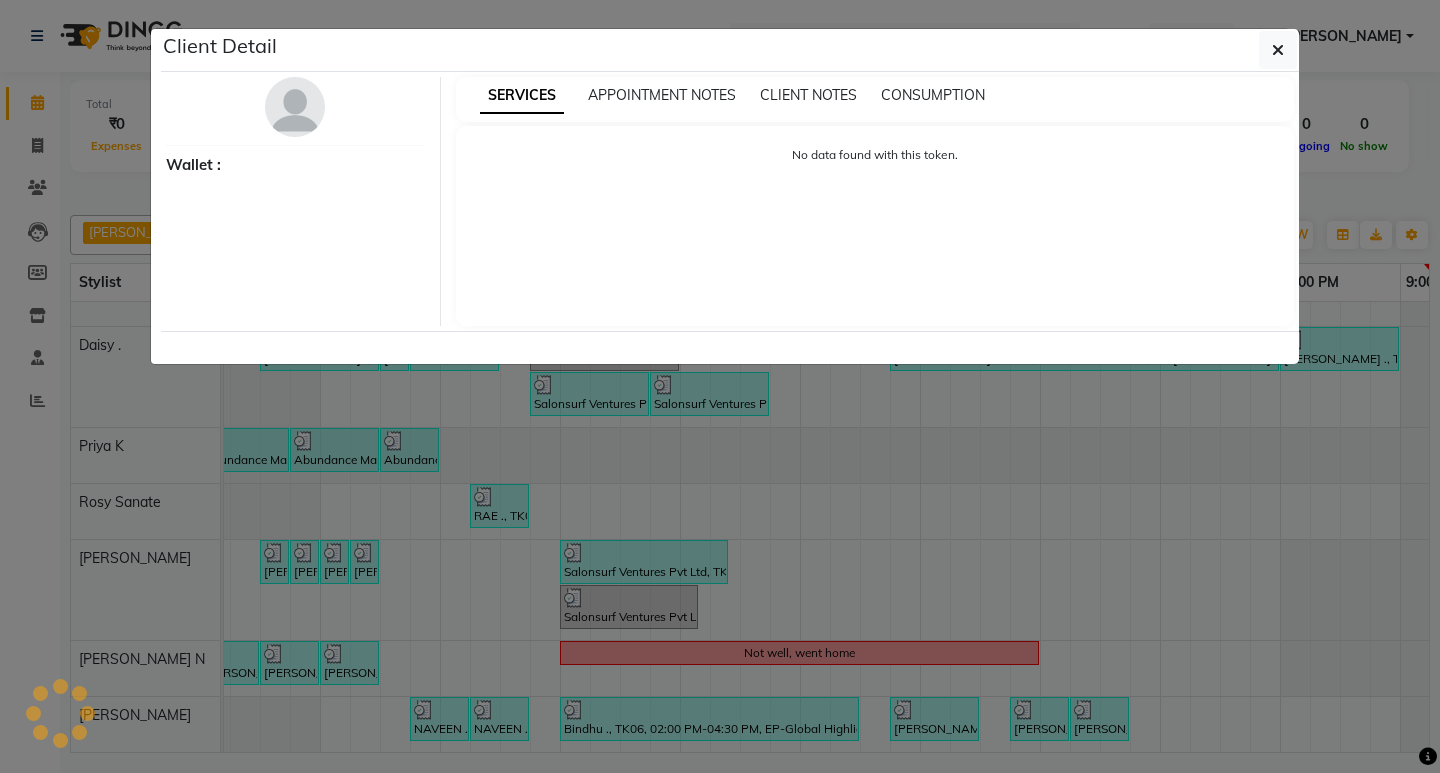 select on "3" 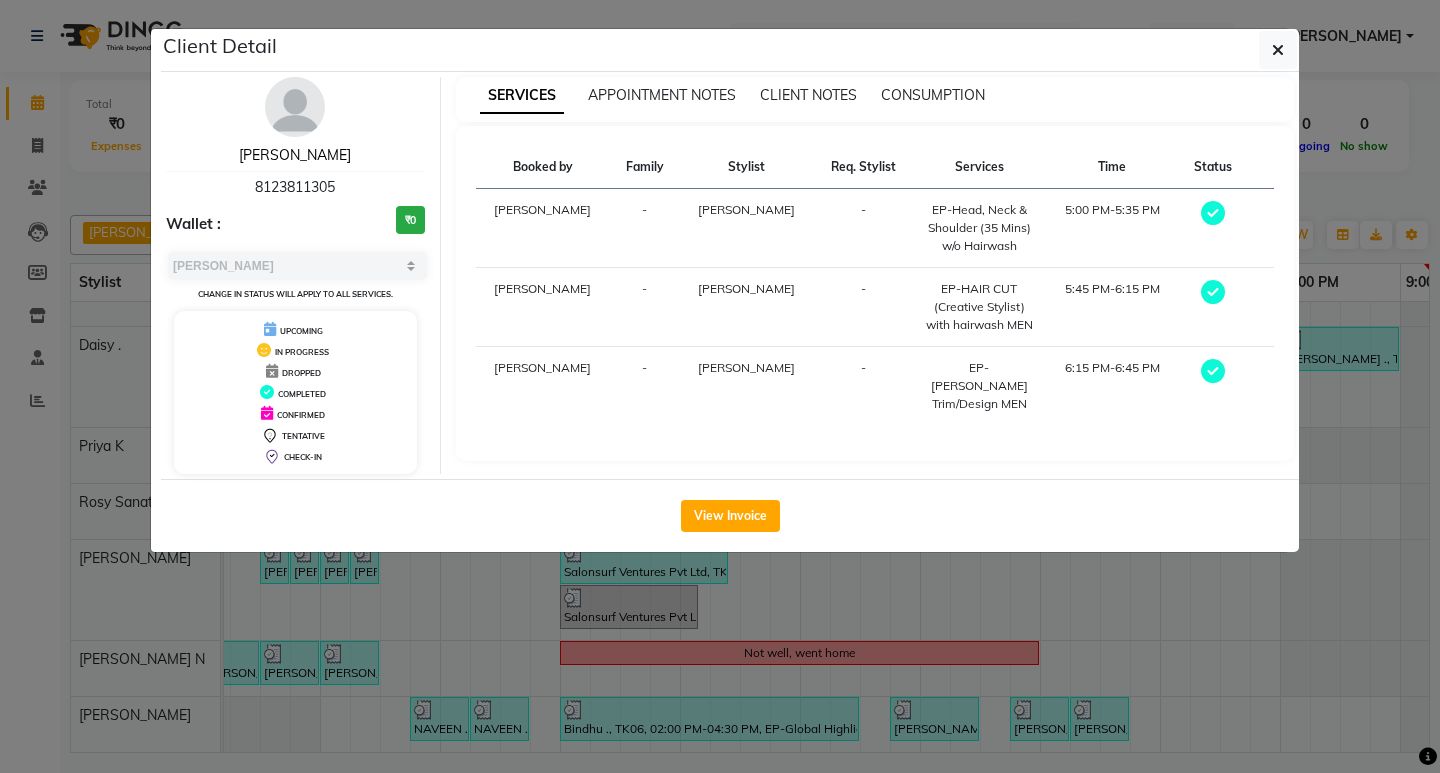 click on "[PERSON_NAME]" at bounding box center (295, 155) 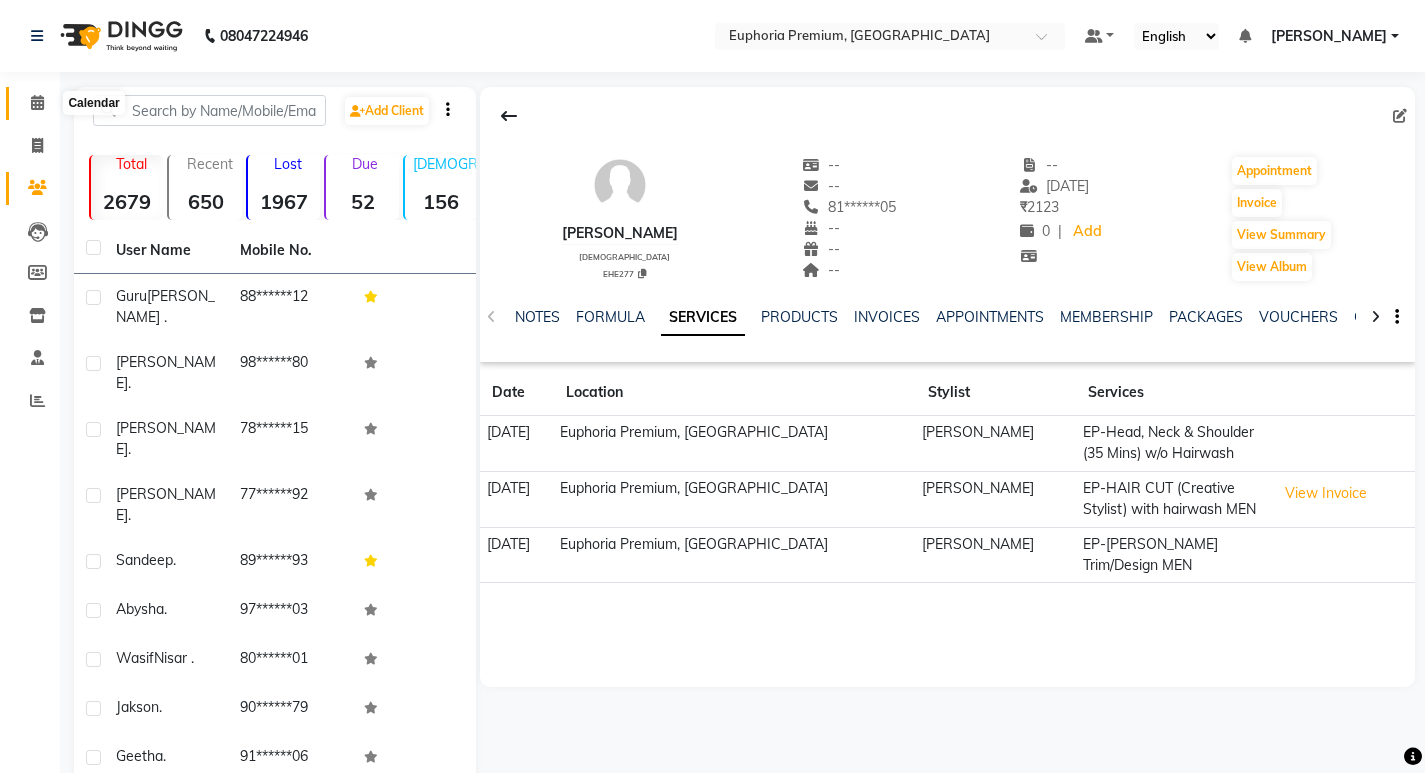 click 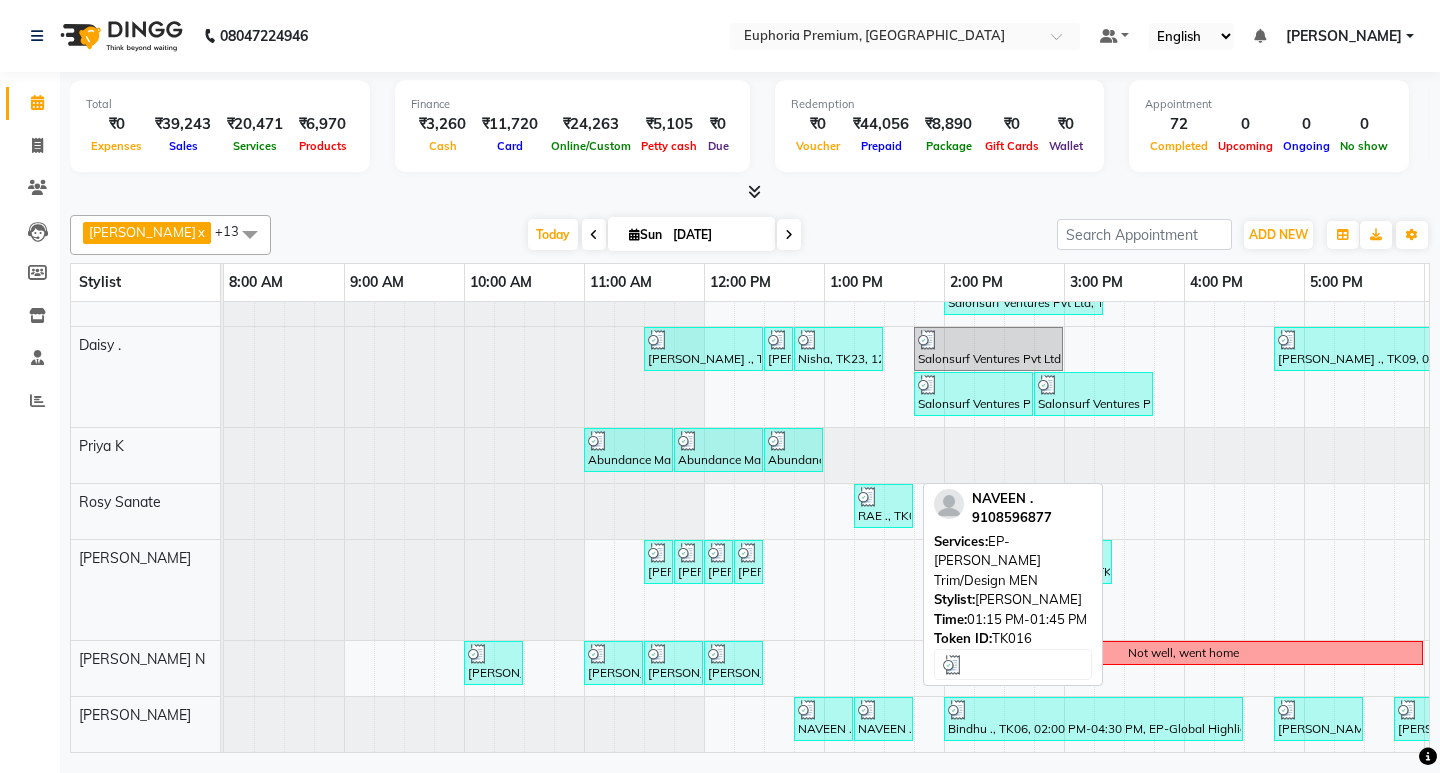 click on "NAVEEN ., TK16, 01:15 PM-01:45 PM, EP-[PERSON_NAME] Trim/Design MEN" at bounding box center (883, 719) 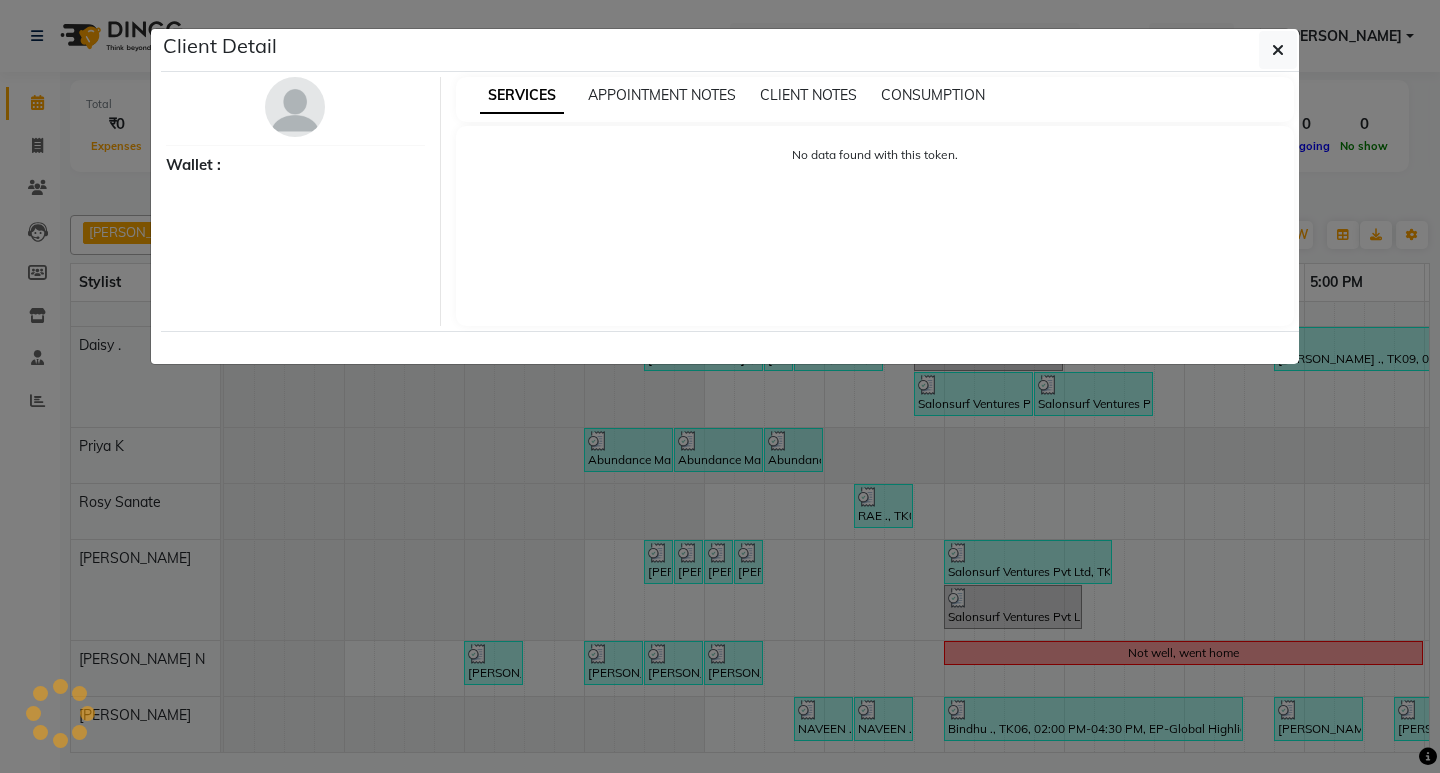 select on "3" 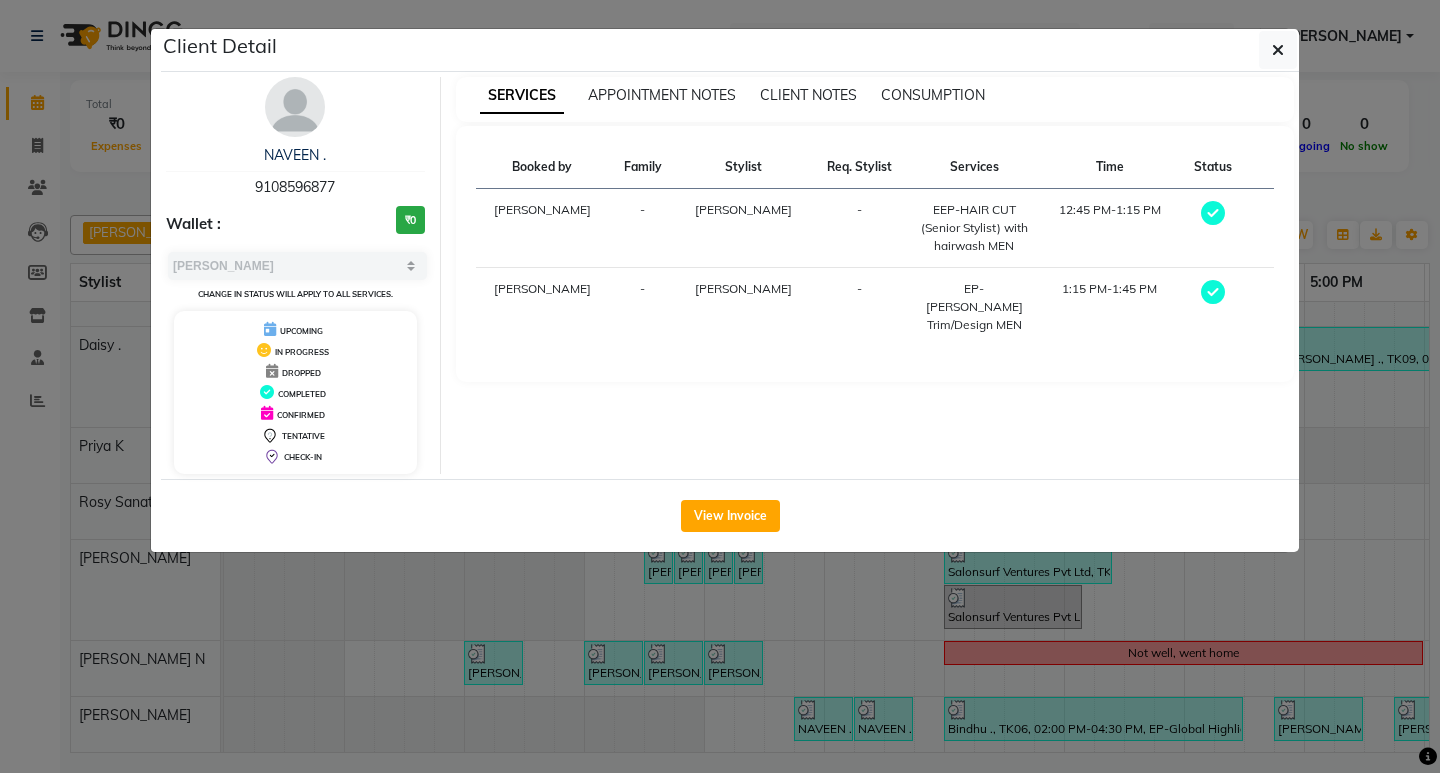 click on "NAVEEN ." at bounding box center [295, 155] 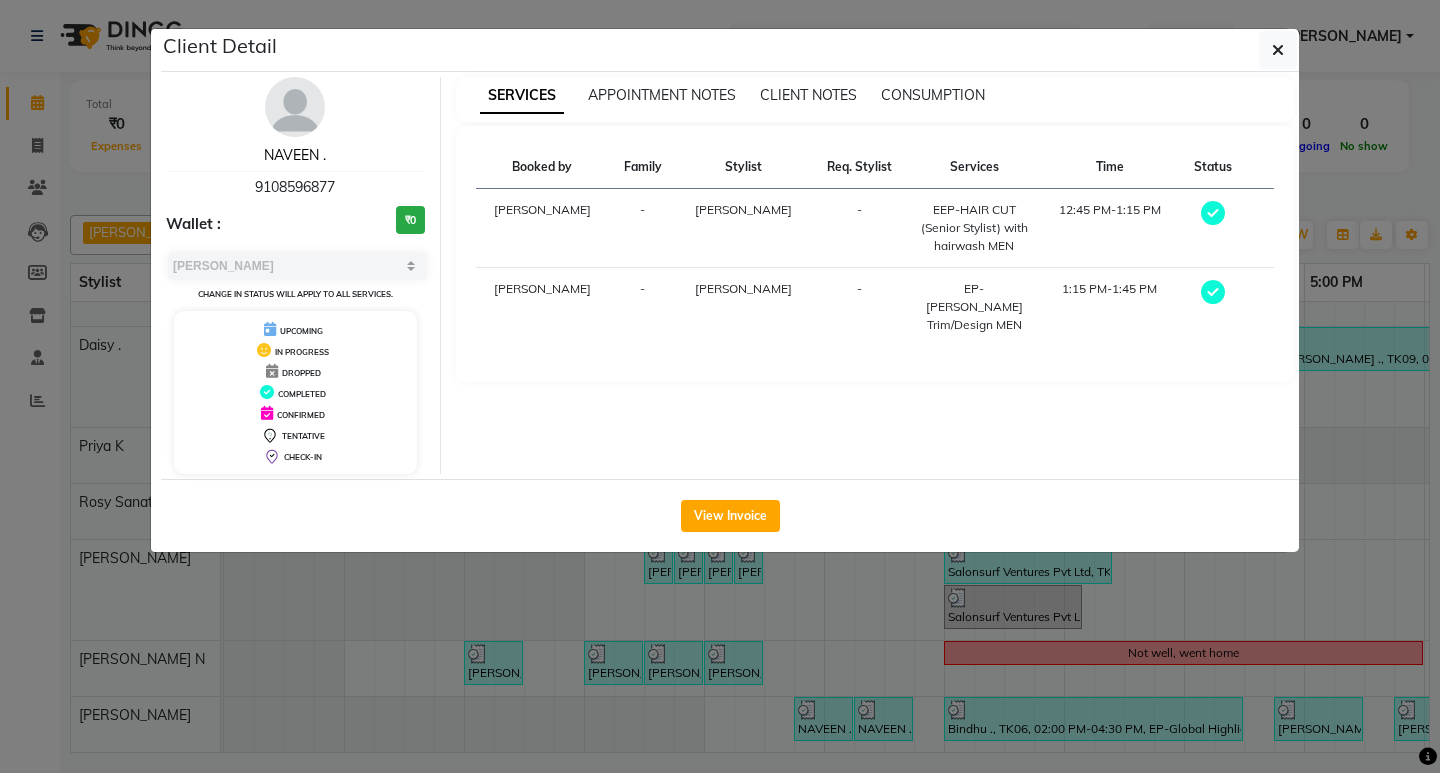 click on "NAVEEN ." at bounding box center [295, 155] 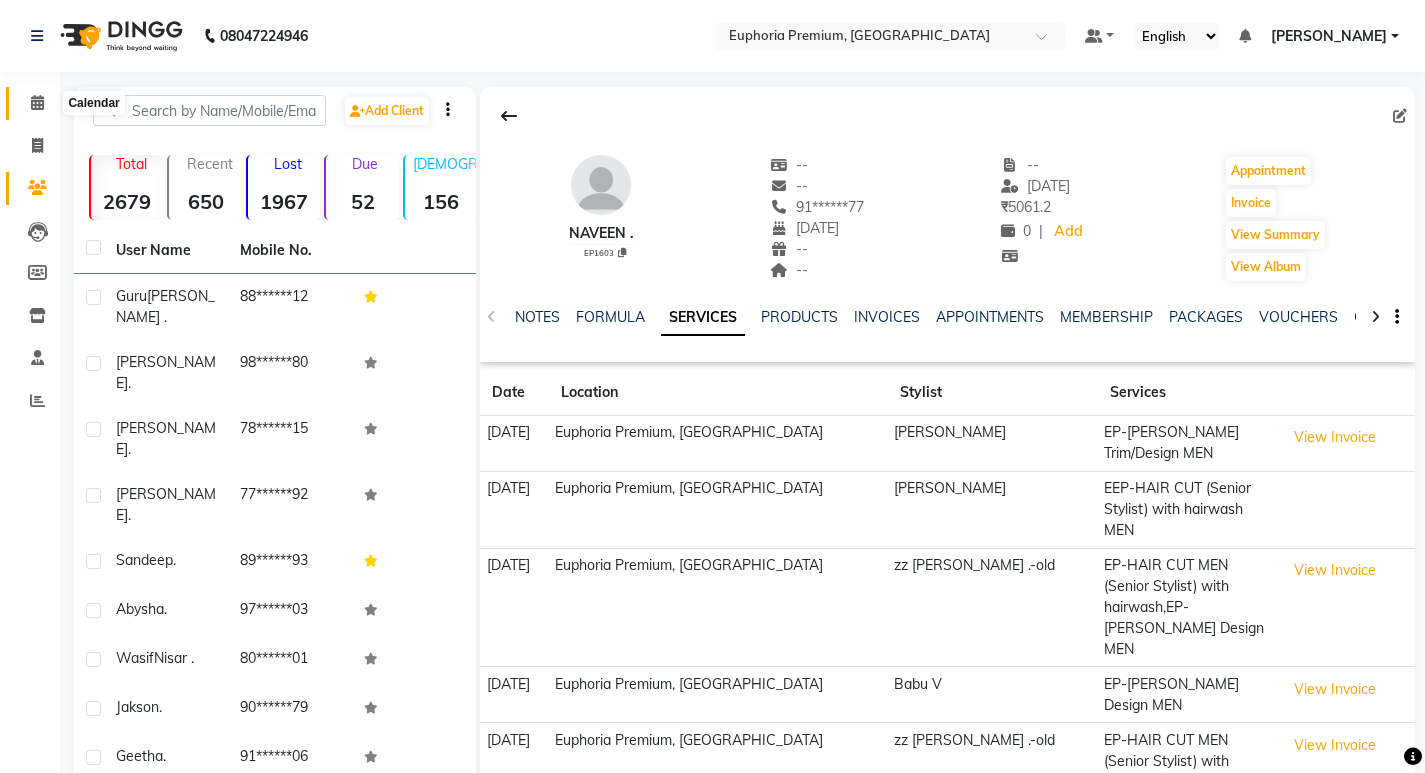 click 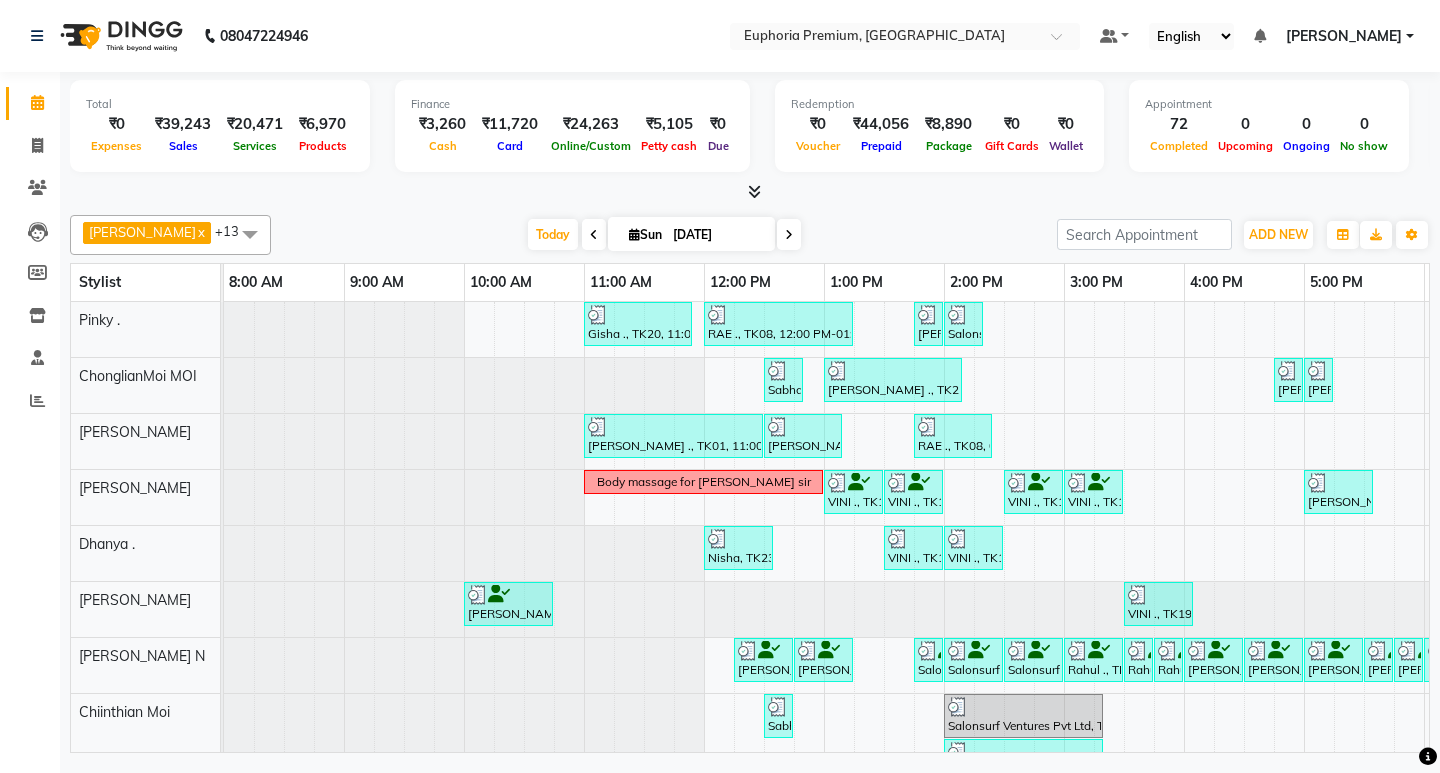 click at bounding box center [789, 235] 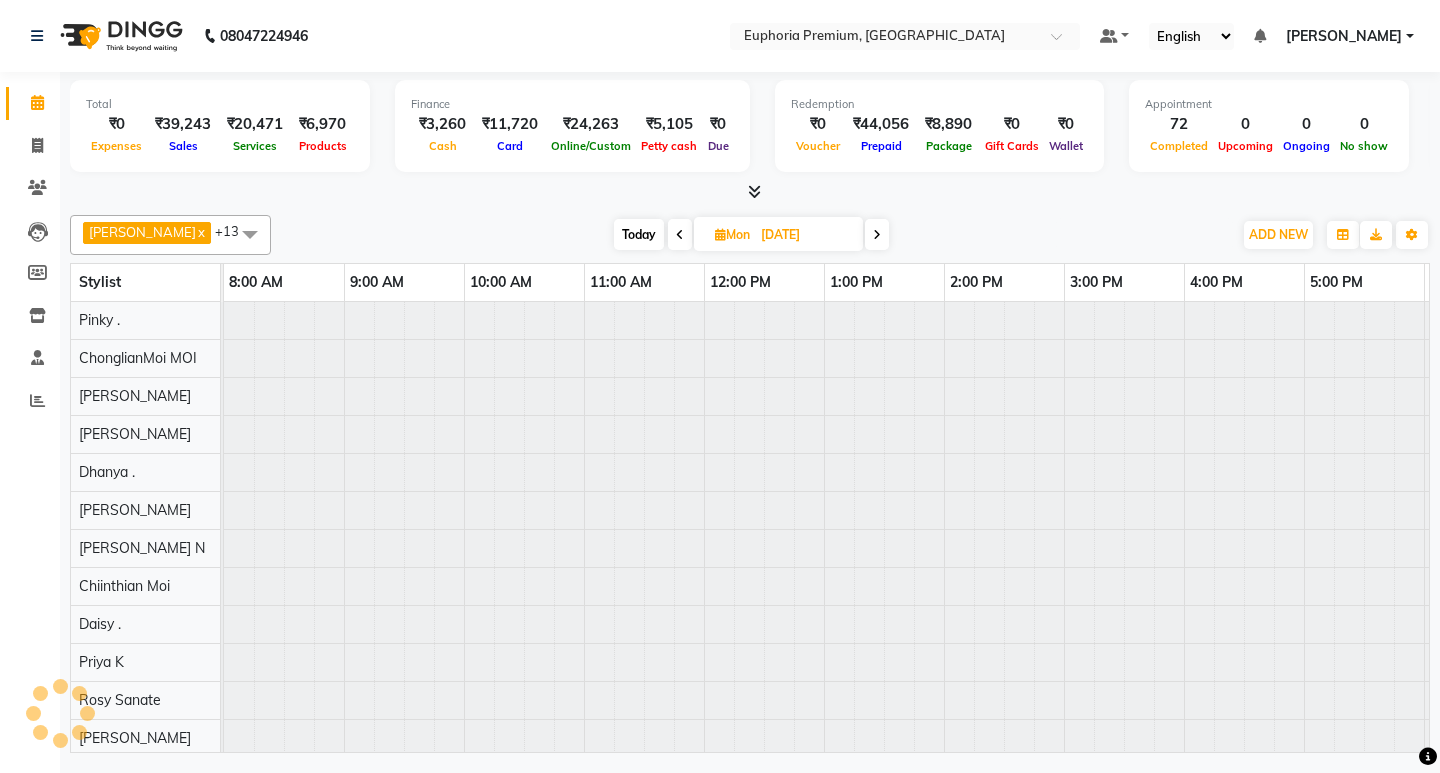 scroll, scrollTop: 0, scrollLeft: 475, axis: horizontal 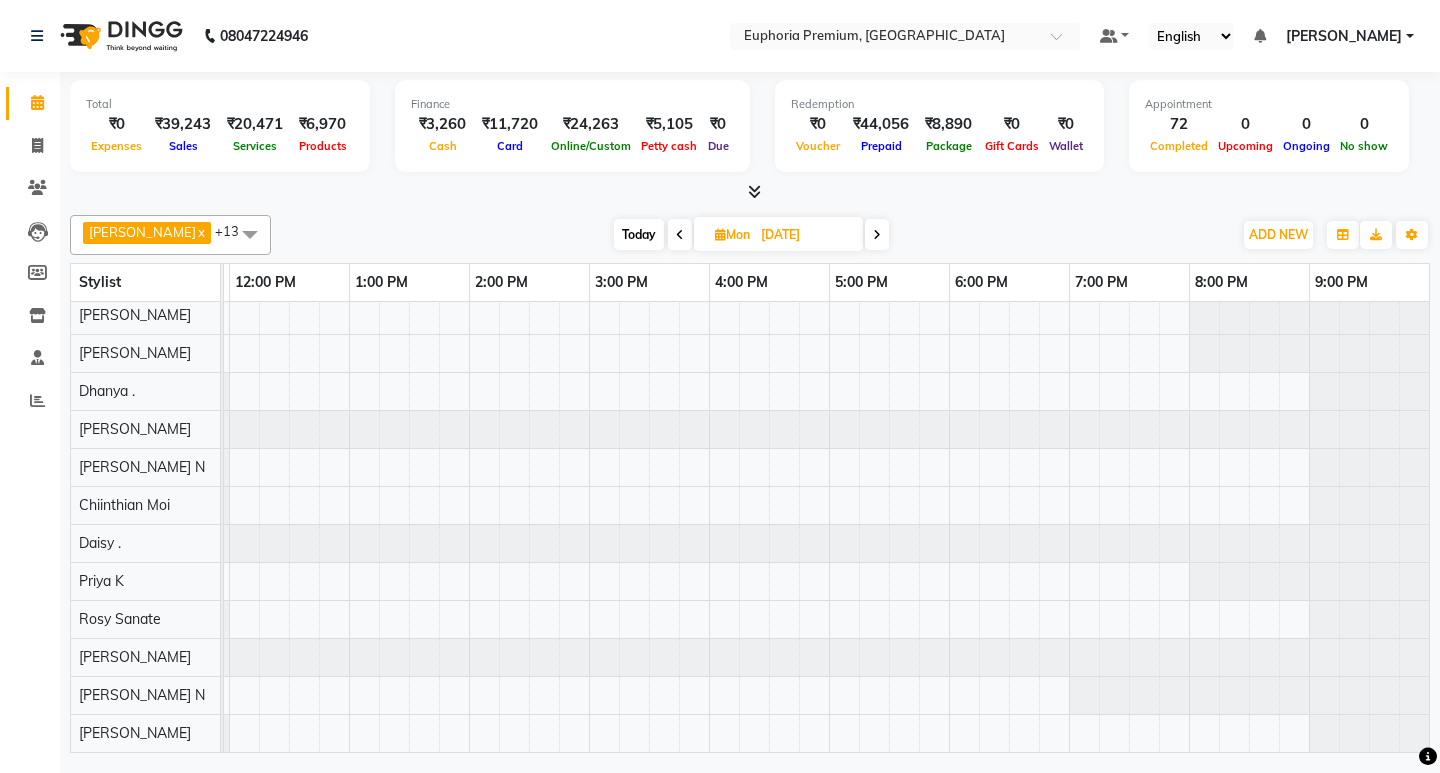 click on "Today" at bounding box center (639, 234) 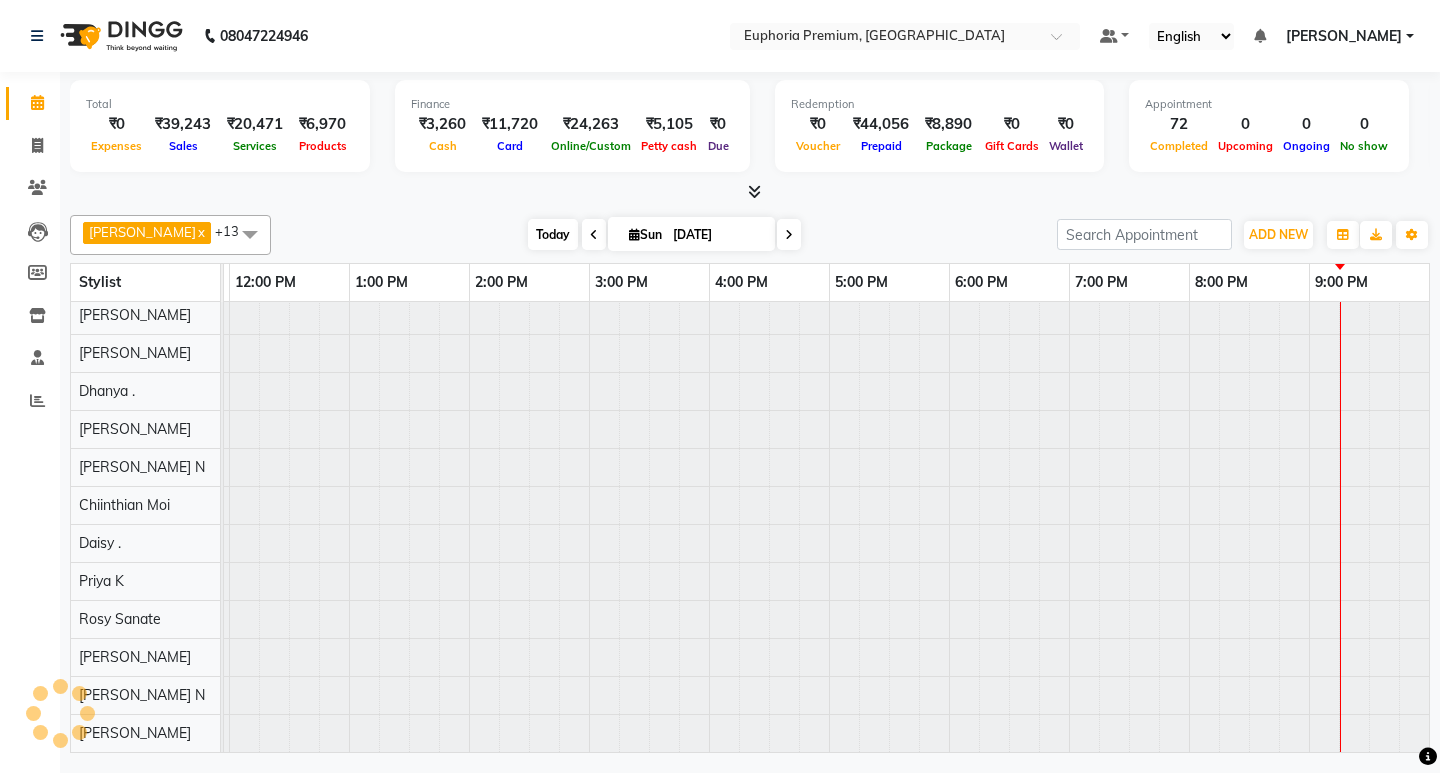 scroll, scrollTop: 0, scrollLeft: 0, axis: both 